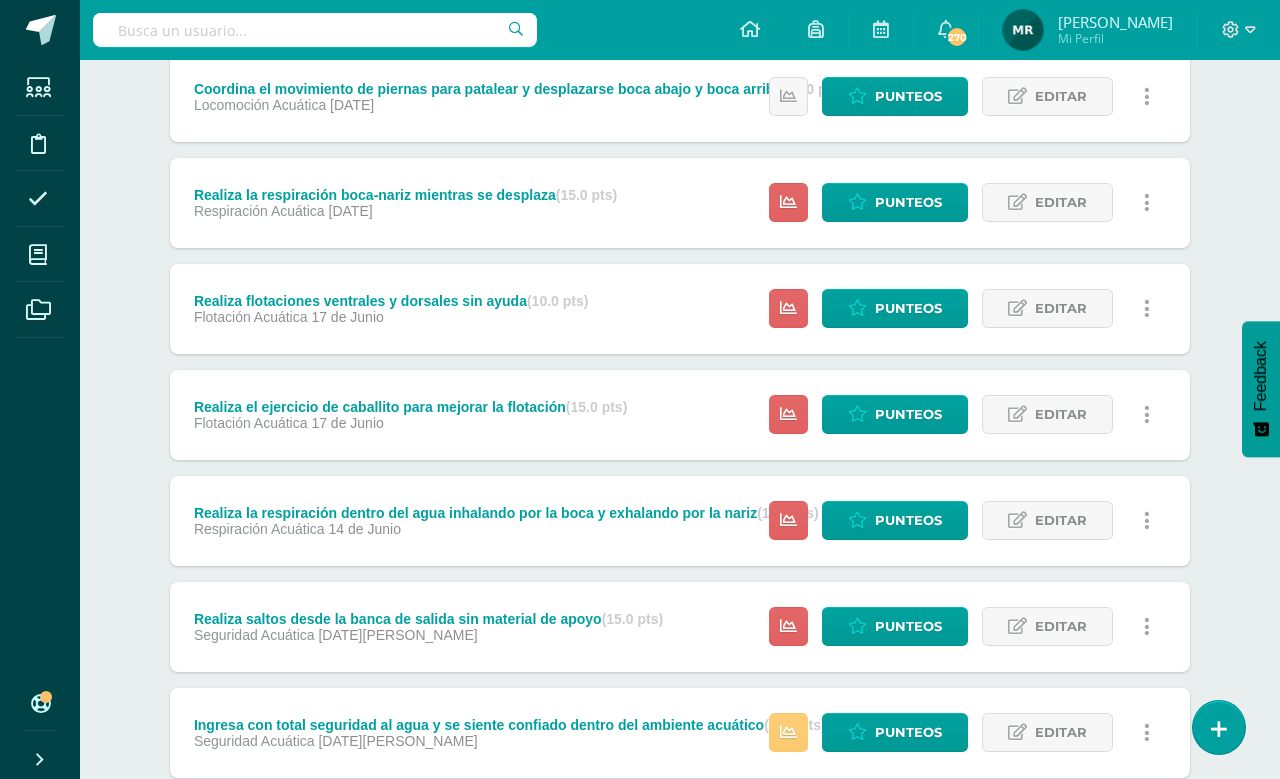 scroll, scrollTop: 389, scrollLeft: 0, axis: vertical 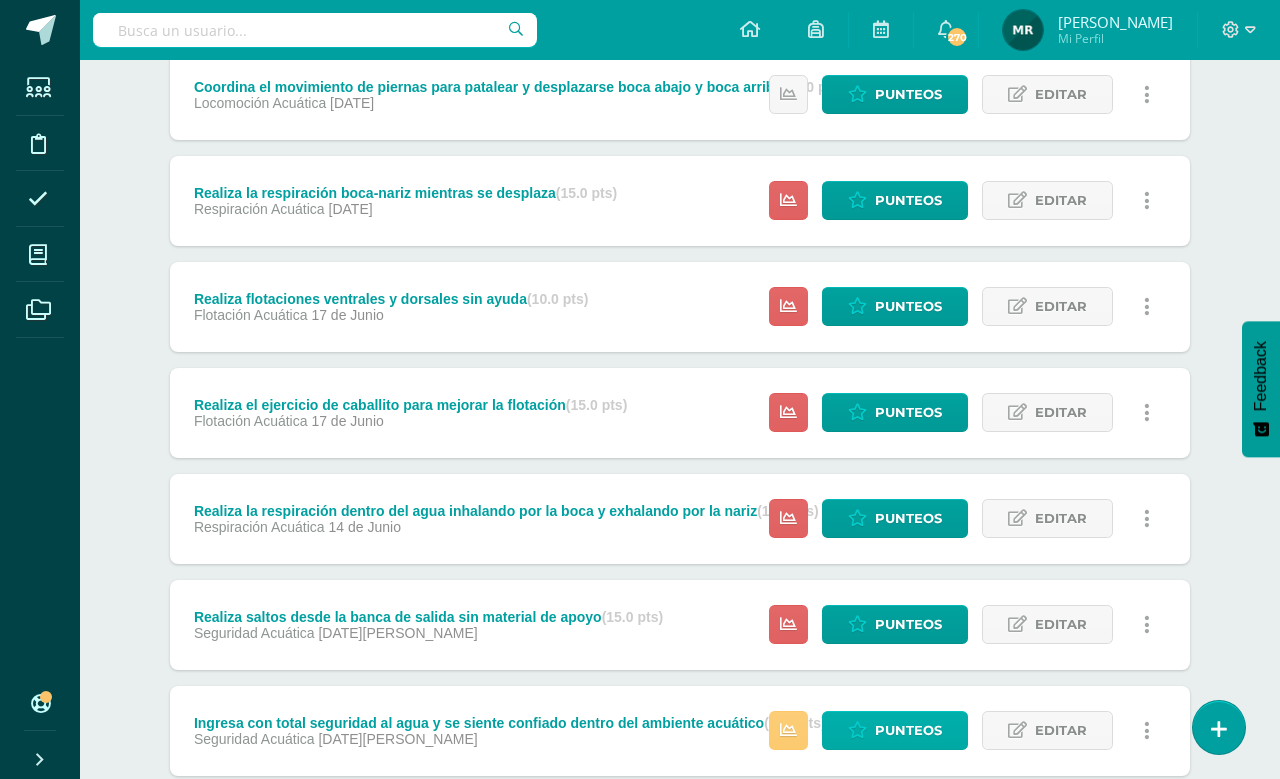 click on "Punteos" at bounding box center (908, 730) 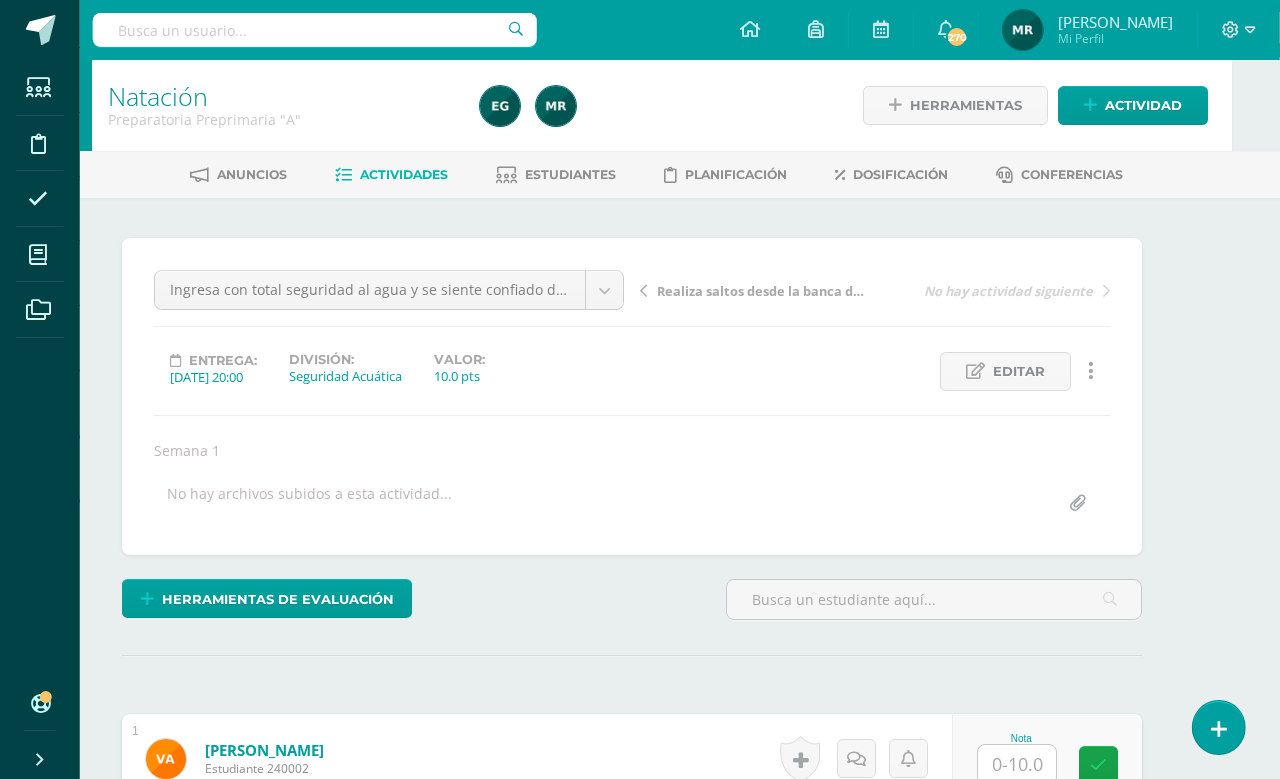 scroll, scrollTop: 0, scrollLeft: 47, axis: horizontal 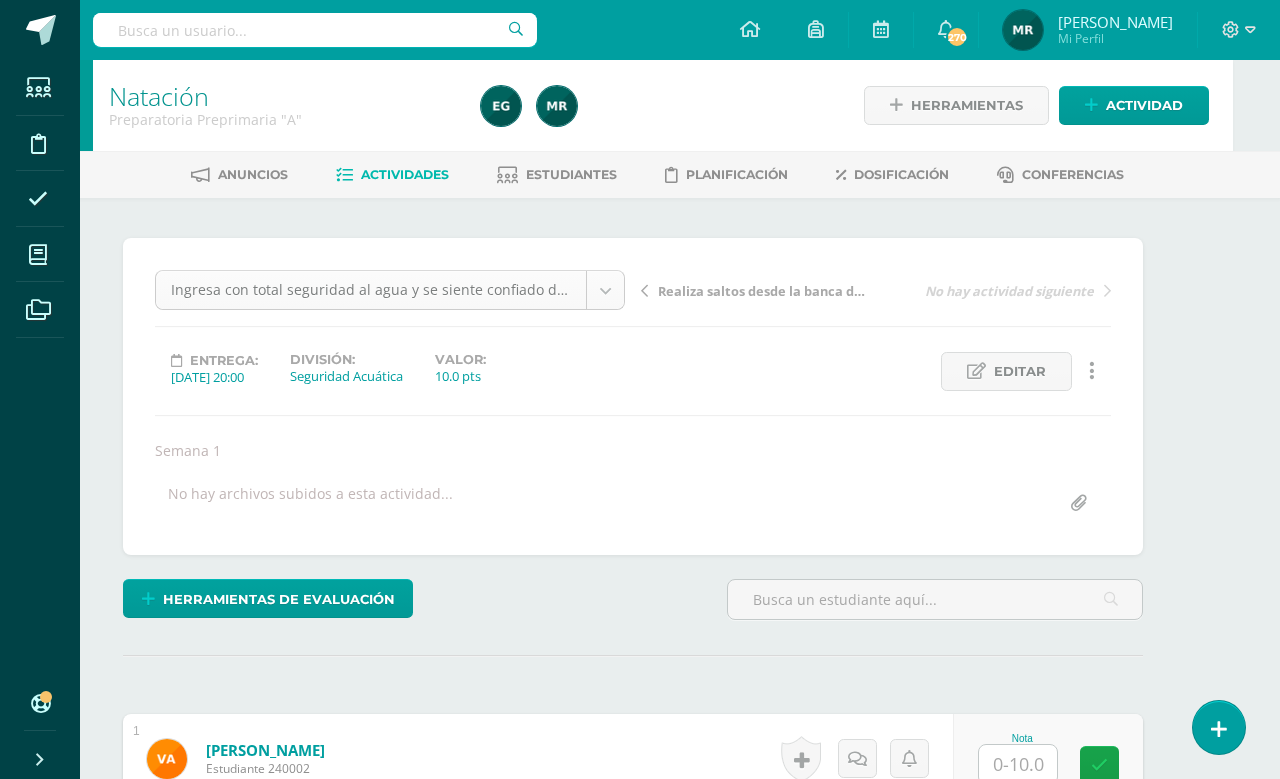 click on "Estudiantes Disciplina Asistencia Mis cursos Archivos Soporte
Centro de ayuda
Últimas actualizaciones
10+ Cerrar panel
Natación
Kinder
Preprimaria
"A"
Actividades Estudiantes Planificación Dosificación
Natación
Kinder
Preprimaria
"B"
Actividades Estudiantes Planificación Dosificación
Natación
Preparatoria
Preprimaria
"A"
Actividades Estudiantes Planificación Dosificación
Natación
Actividades Estudiantes Planificación Dosificación Actividades 270 270" at bounding box center (593, 1258) 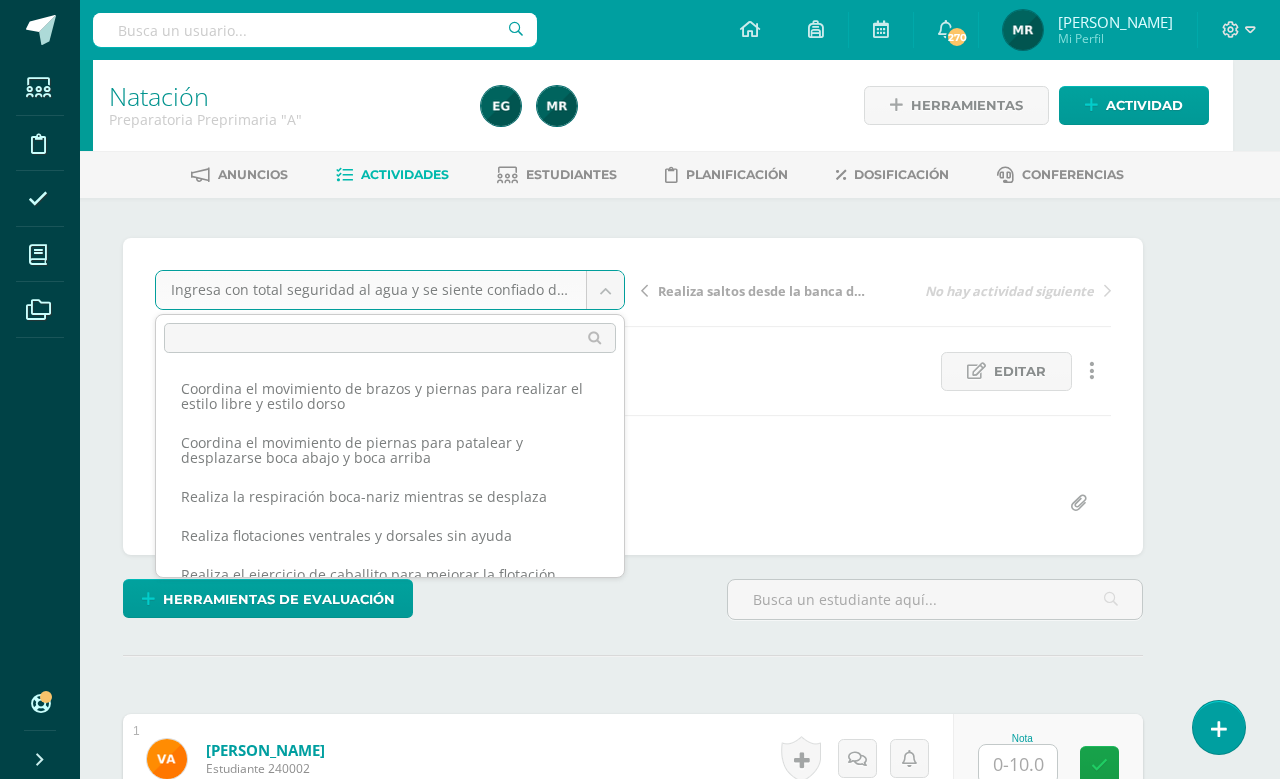scroll, scrollTop: 179, scrollLeft: 0, axis: vertical 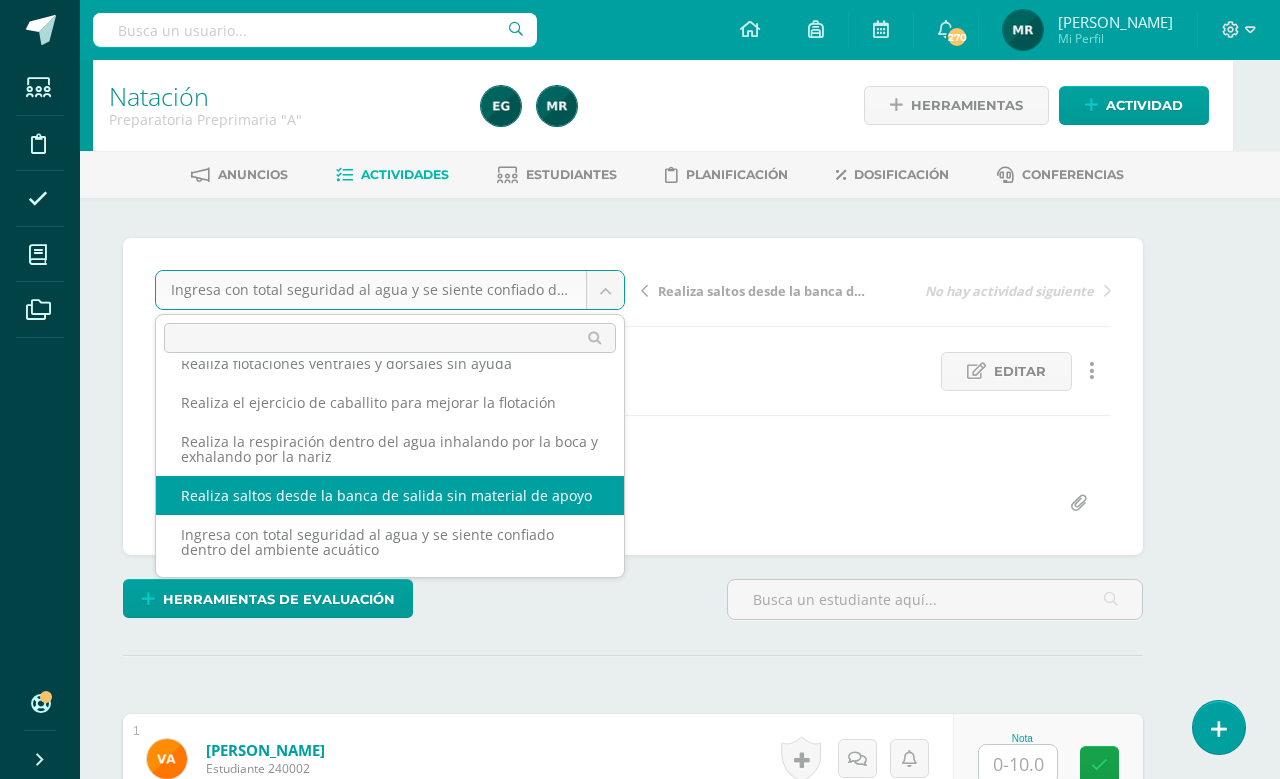select on "/dashboard/teacher/grade-activity/103699/" 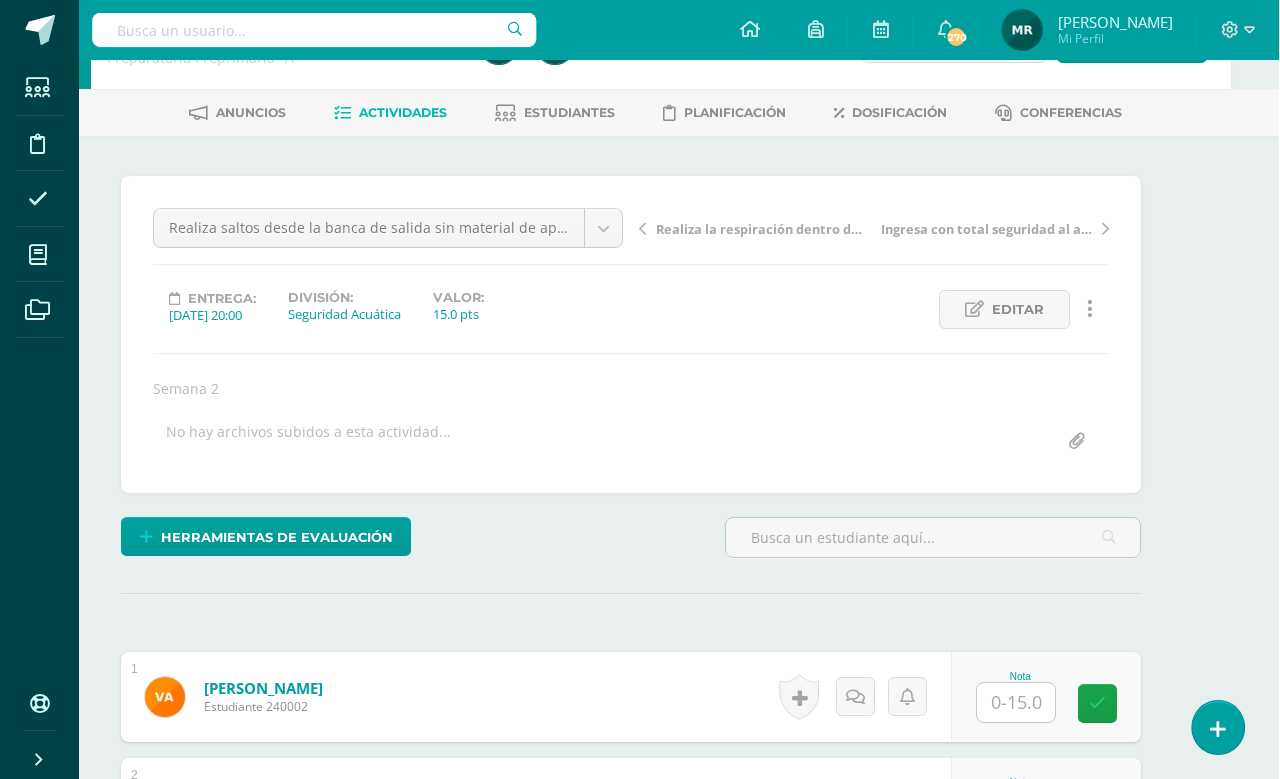 scroll, scrollTop: 62, scrollLeft: 47, axis: both 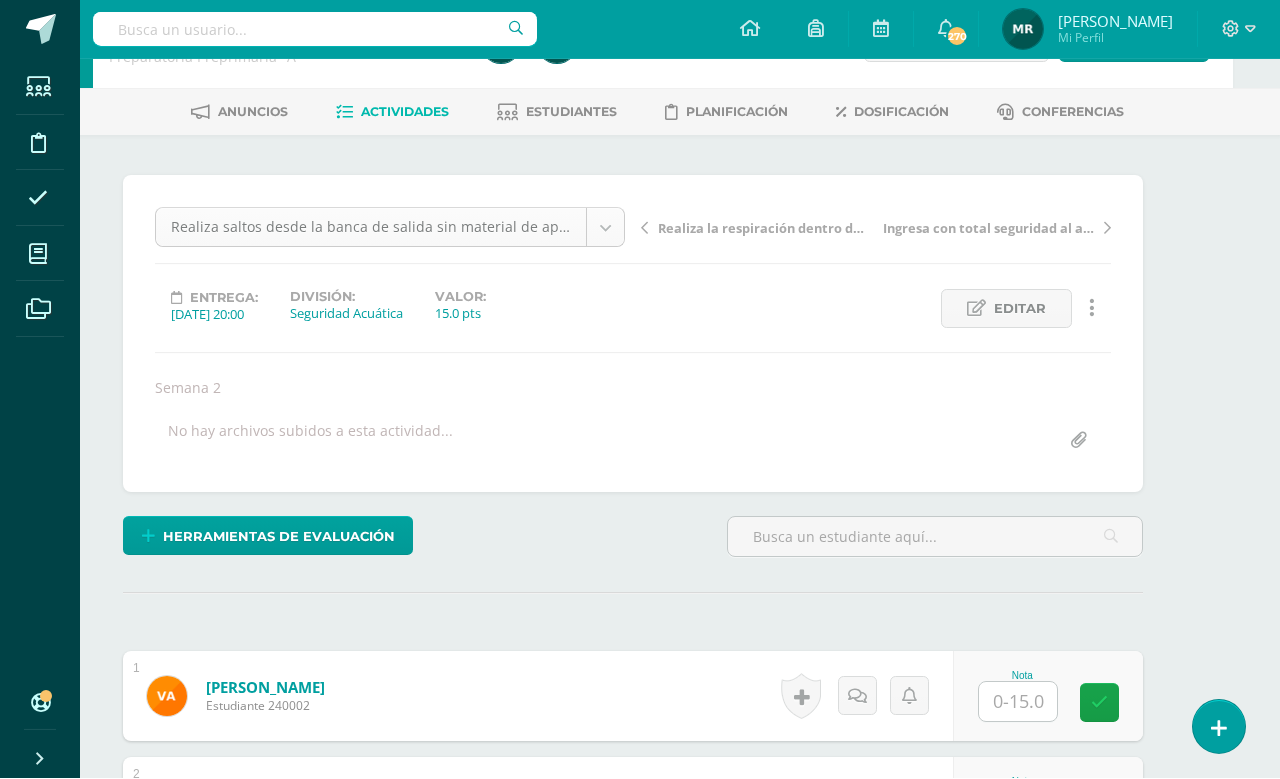 click on "Estudiantes Disciplina Asistencia Mis cursos Archivos Soporte
Centro de ayuda
Últimas actualizaciones
10+ Cerrar panel
Natación
Kinder
Preprimaria
"A"
Actividades Estudiantes Planificación Dosificación
Natación
Kinder
Preprimaria
"B"
Actividades Estudiantes Planificación Dosificación
Natación
Preparatoria
Preprimaria
"A"
Actividades Estudiantes Planificación Dosificación
Natación
Actividades Estudiantes Planificación Dosificación Actividades 270 270" at bounding box center (593, 928) 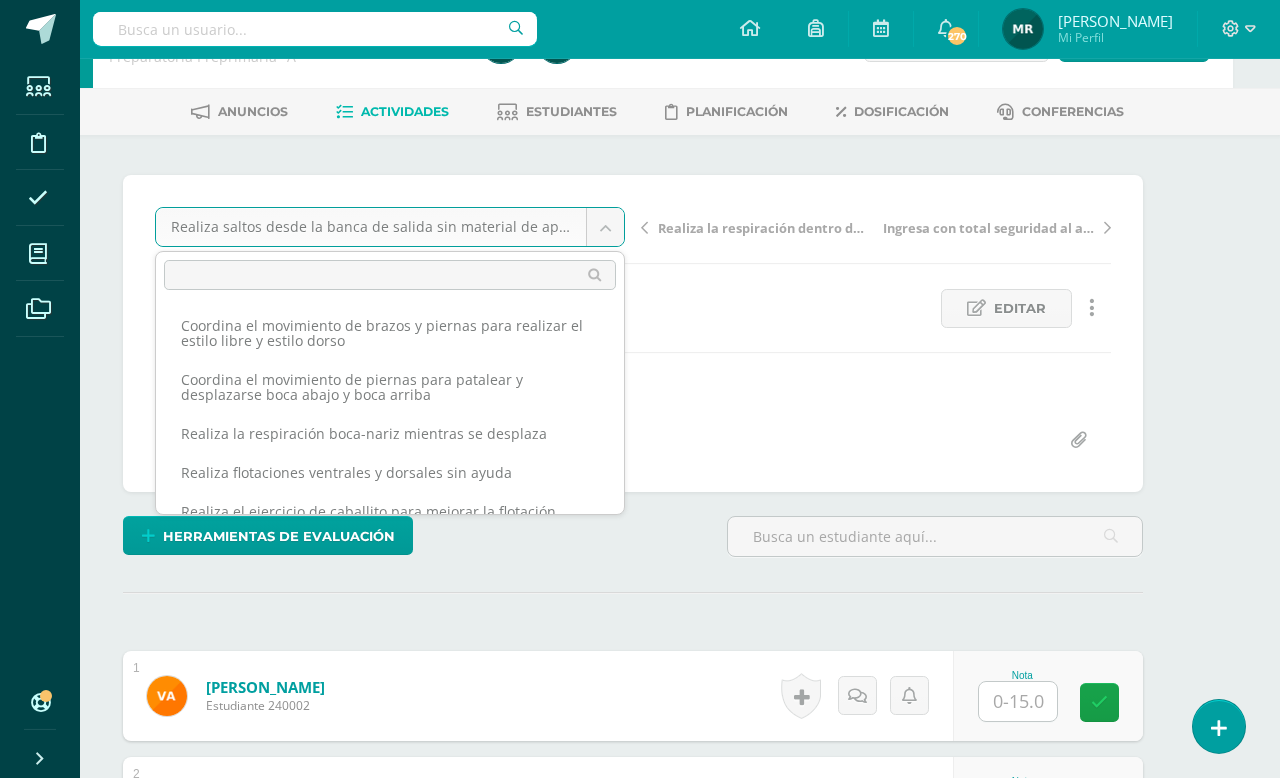 scroll, scrollTop: 125, scrollLeft: 0, axis: vertical 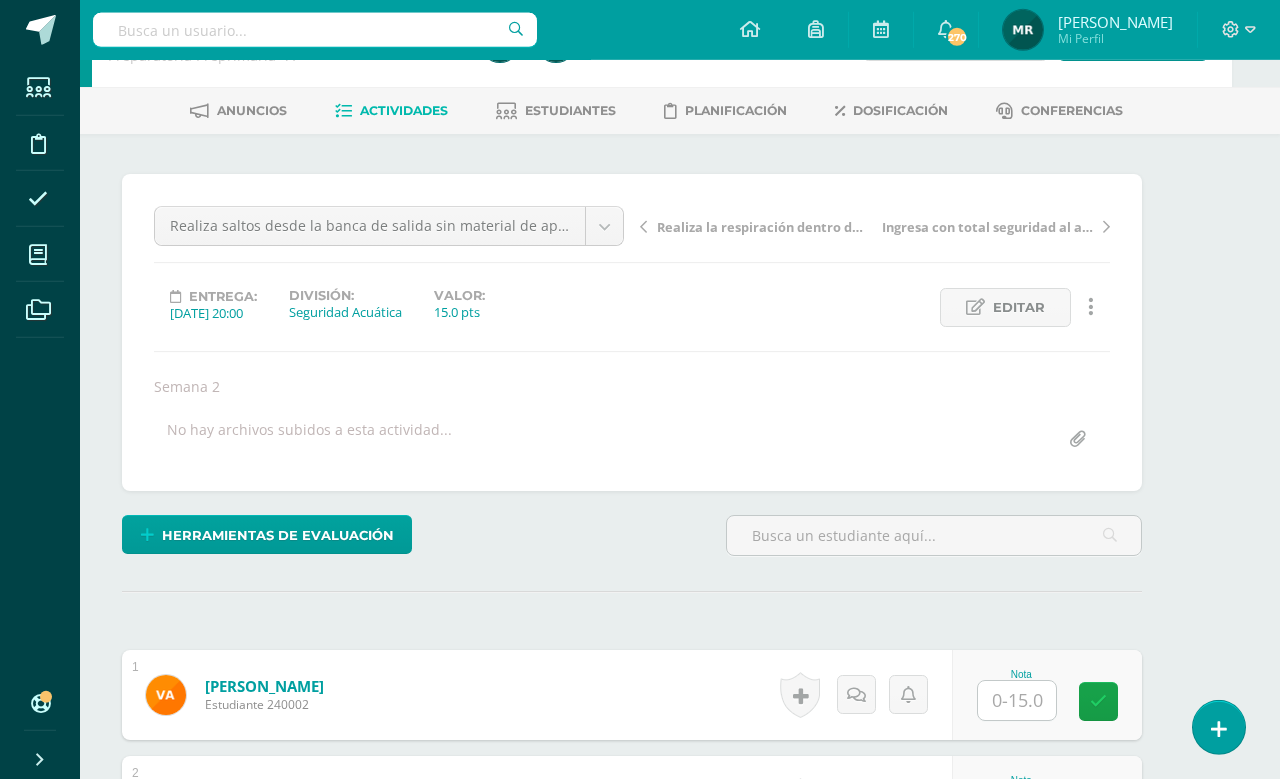 click on "Realiza la respiración dentro del agua inhalando por la boca y exhalando por la nariz" at bounding box center [763, 227] 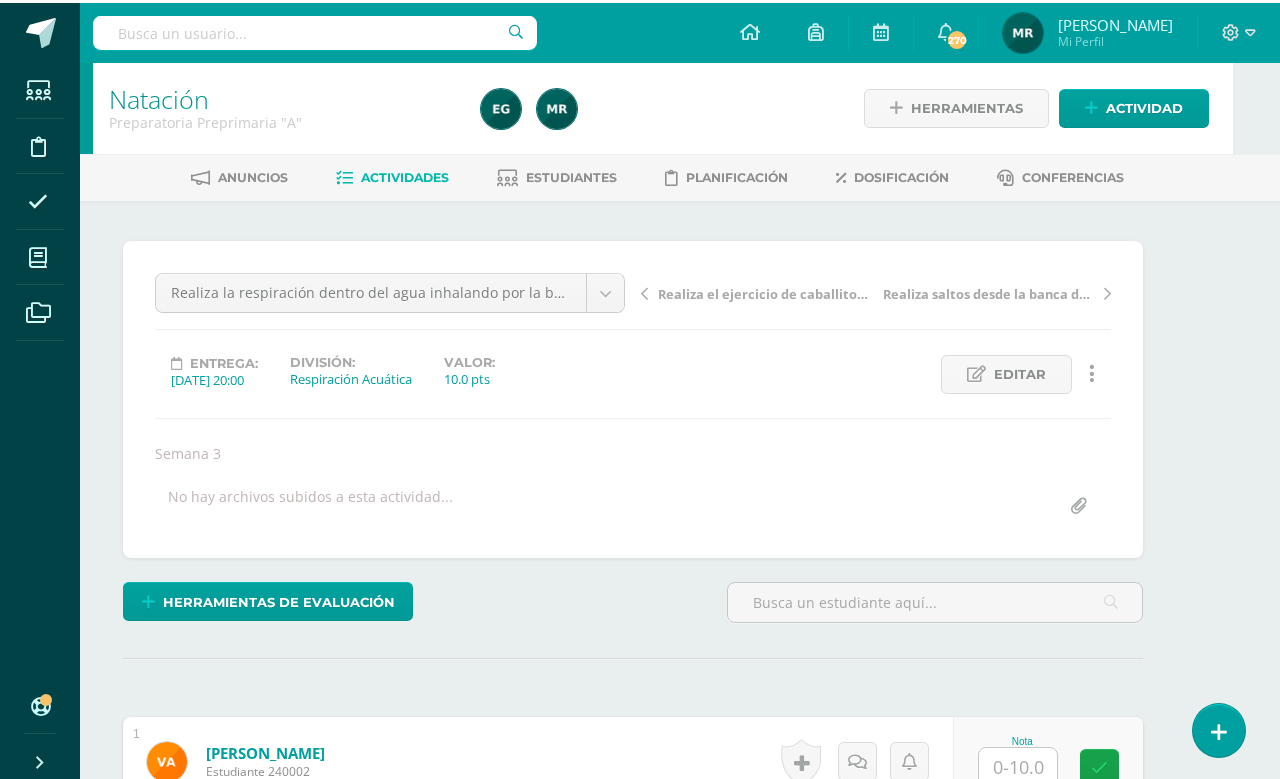 scroll, scrollTop: 0, scrollLeft: 48, axis: horizontal 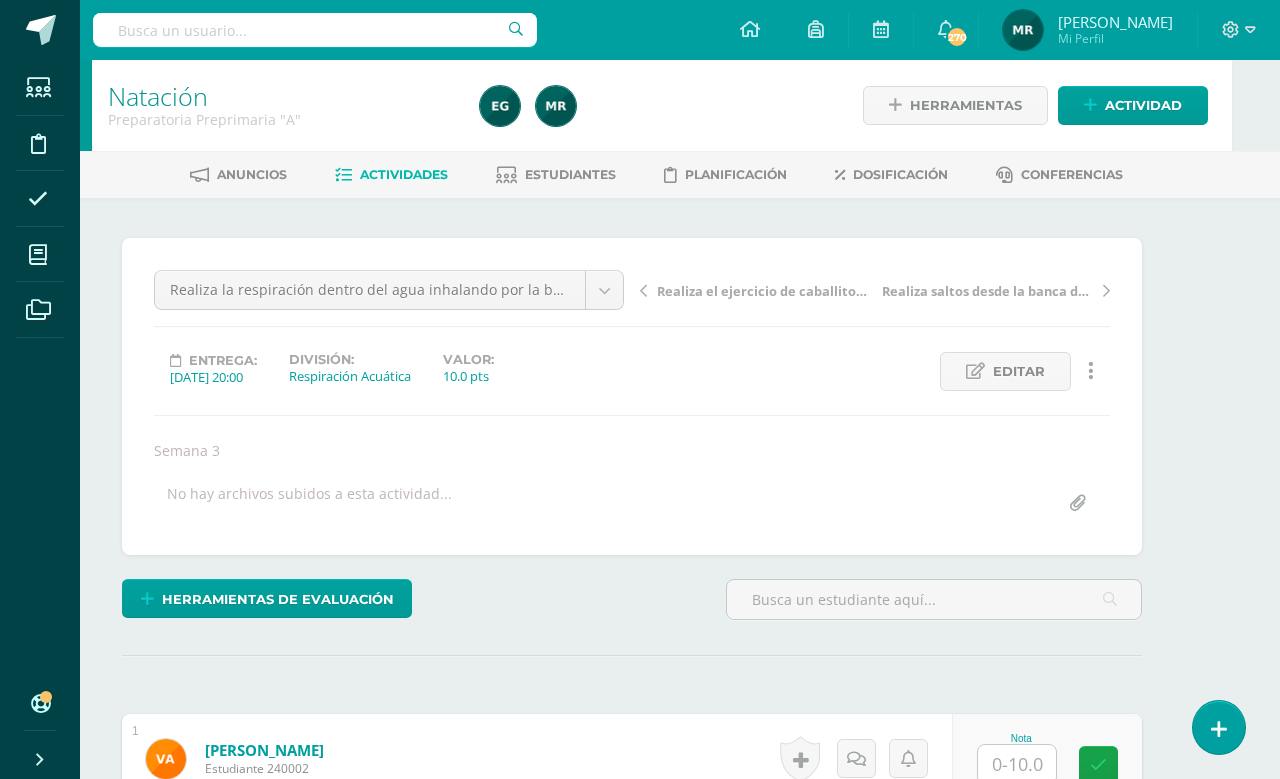 click on "Actividades" at bounding box center (391, 175) 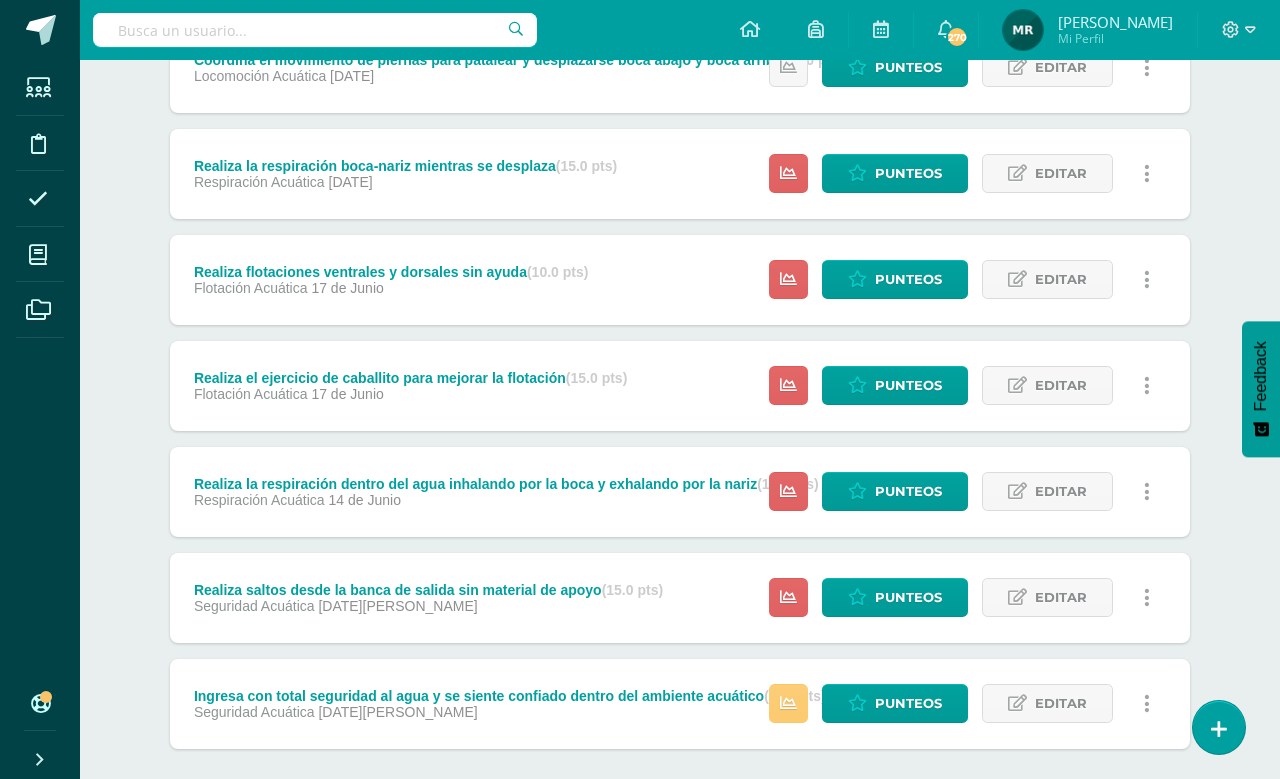scroll, scrollTop: 443, scrollLeft: 0, axis: vertical 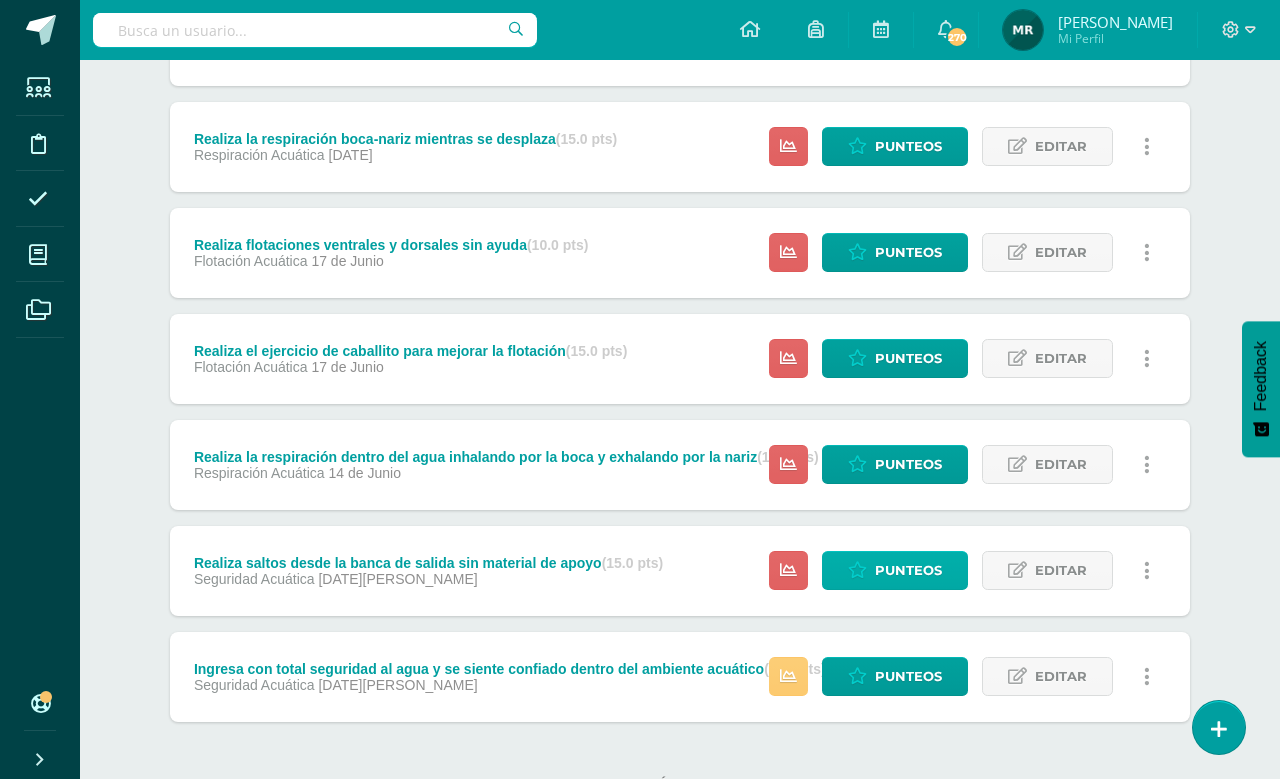 click on "Punteos" at bounding box center [908, 570] 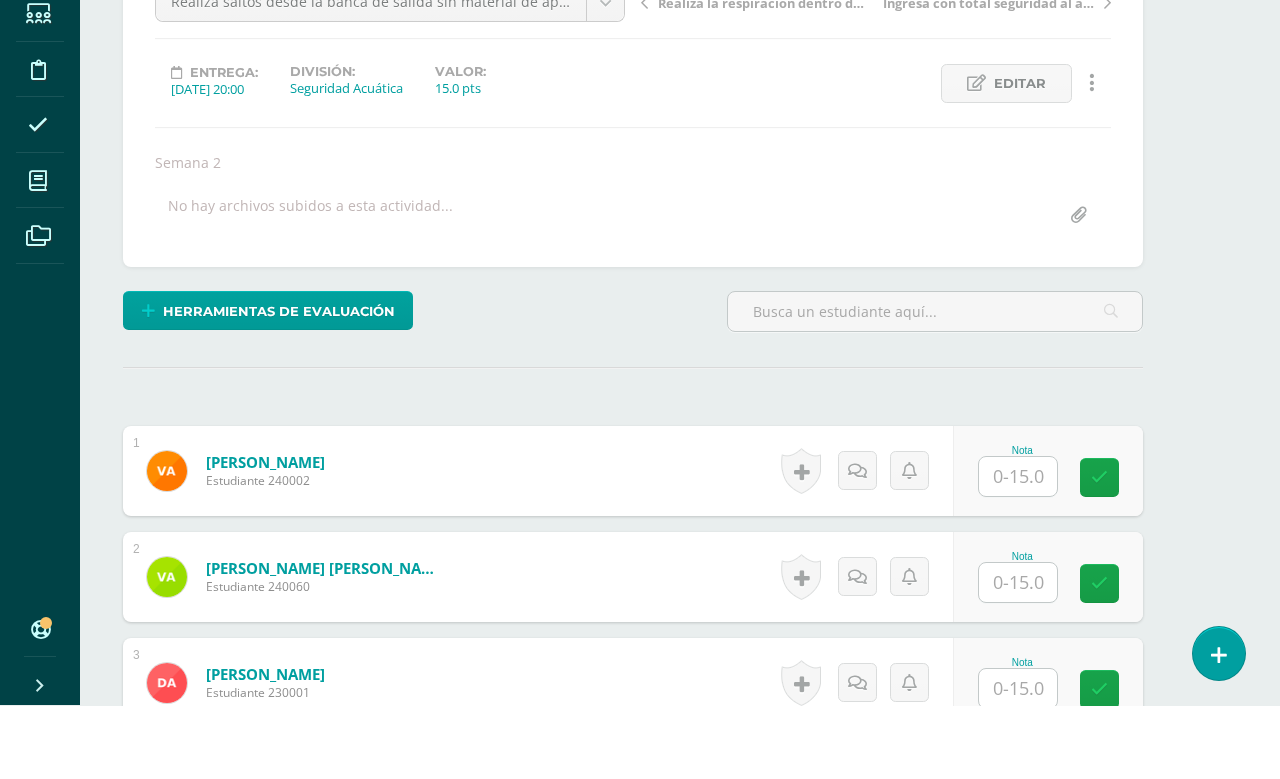 scroll, scrollTop: 216, scrollLeft: 47, axis: both 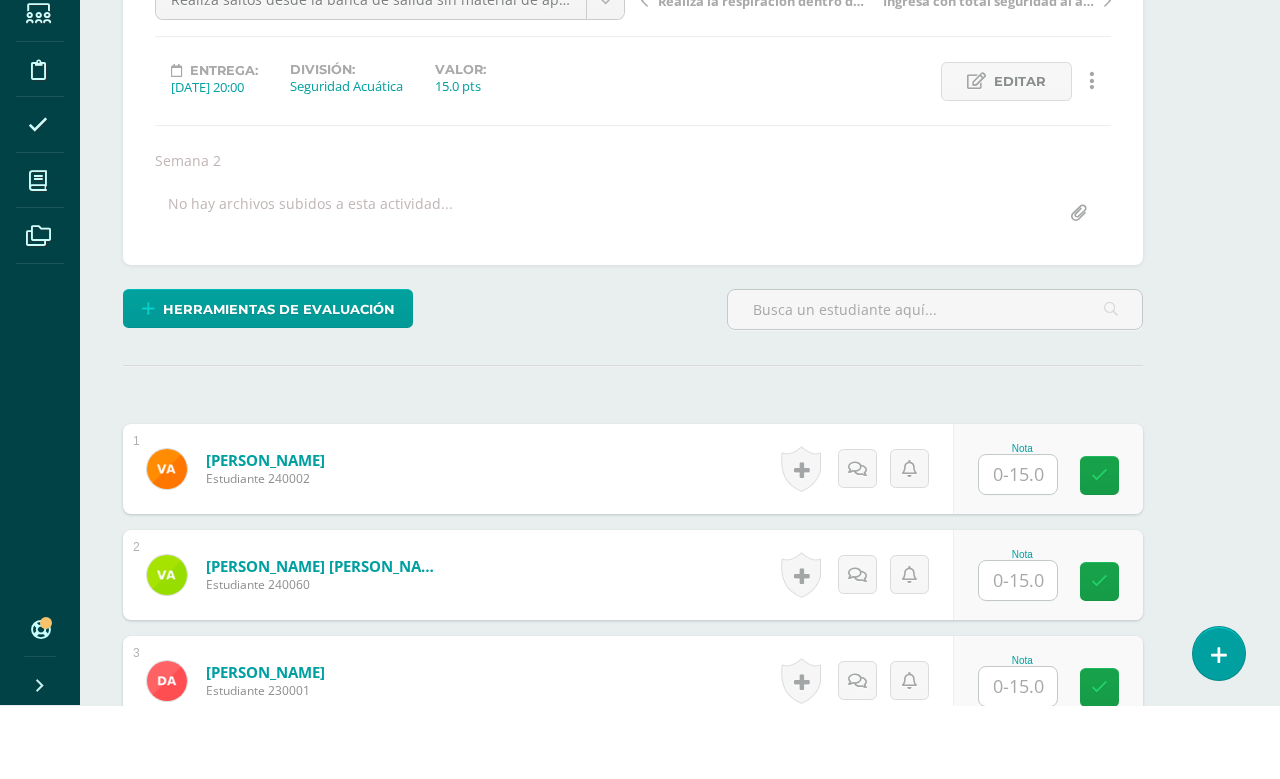 click at bounding box center (1018, 654) 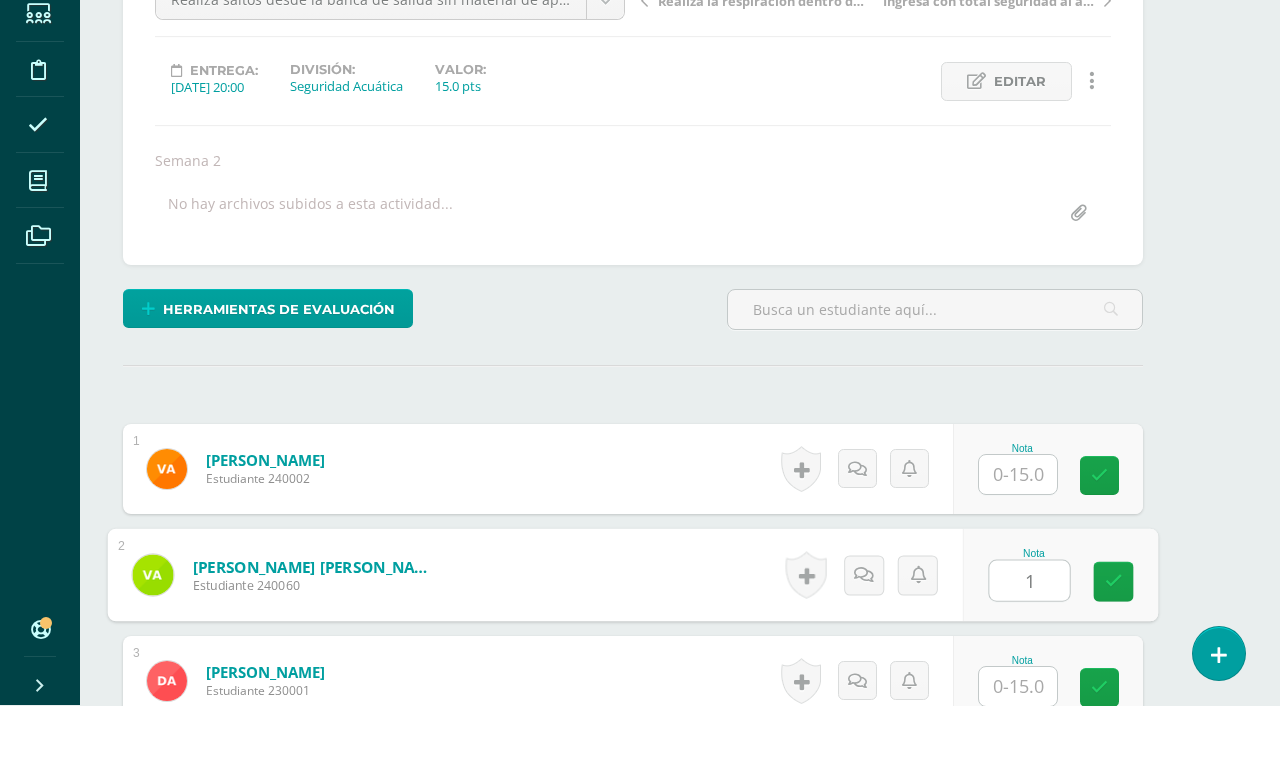 type on "15" 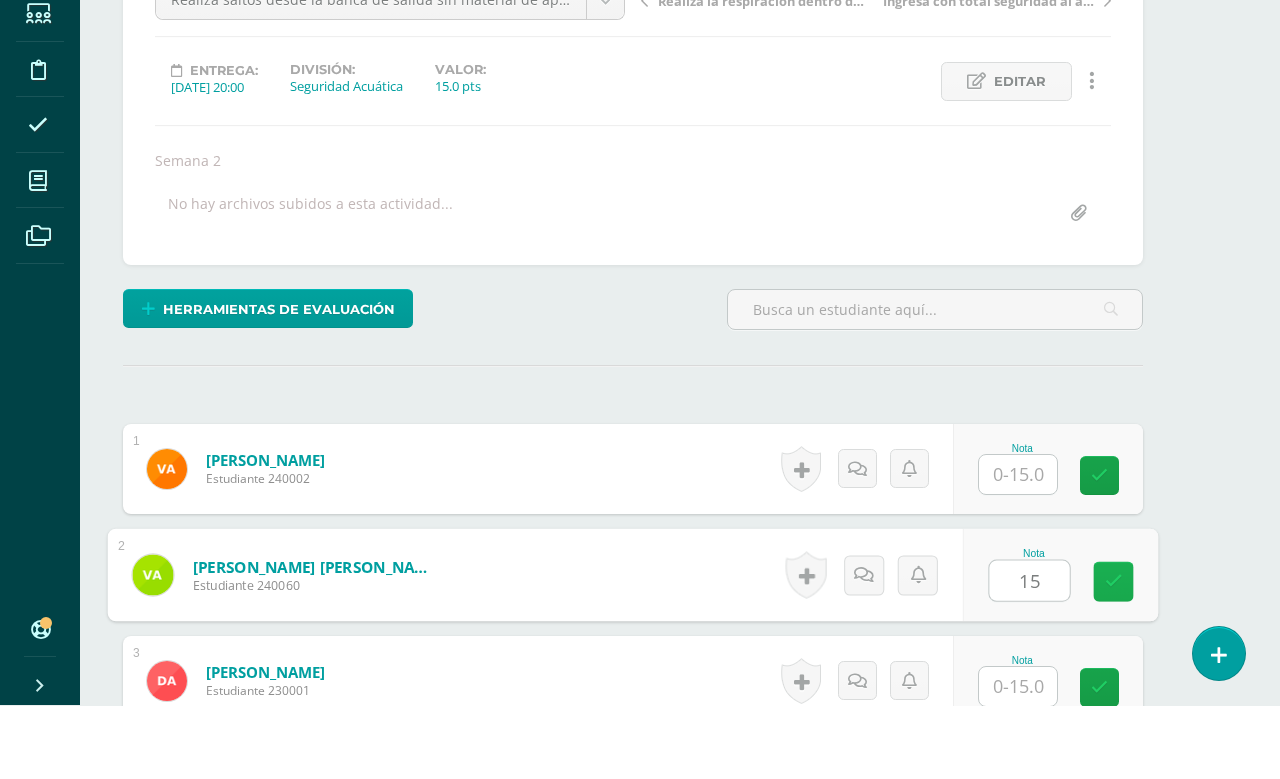 click at bounding box center (1114, 655) 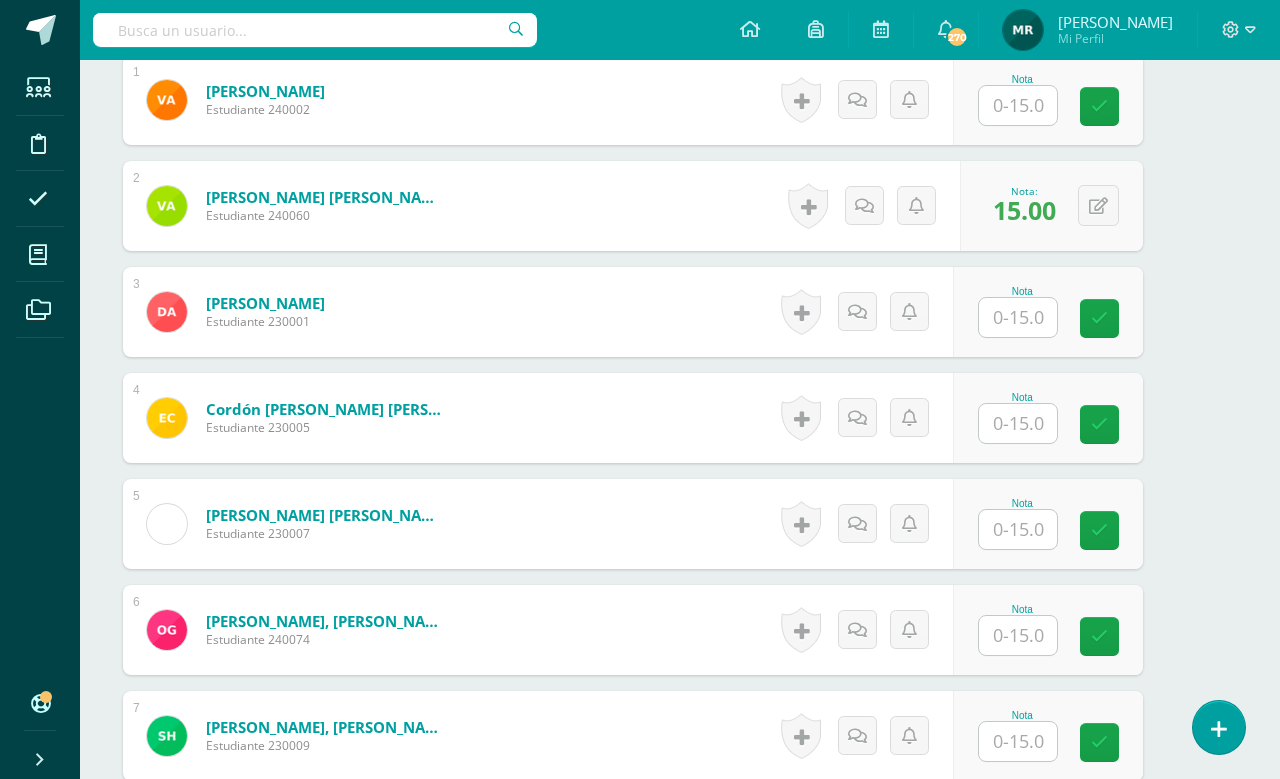 scroll, scrollTop: 1186, scrollLeft: 48, axis: both 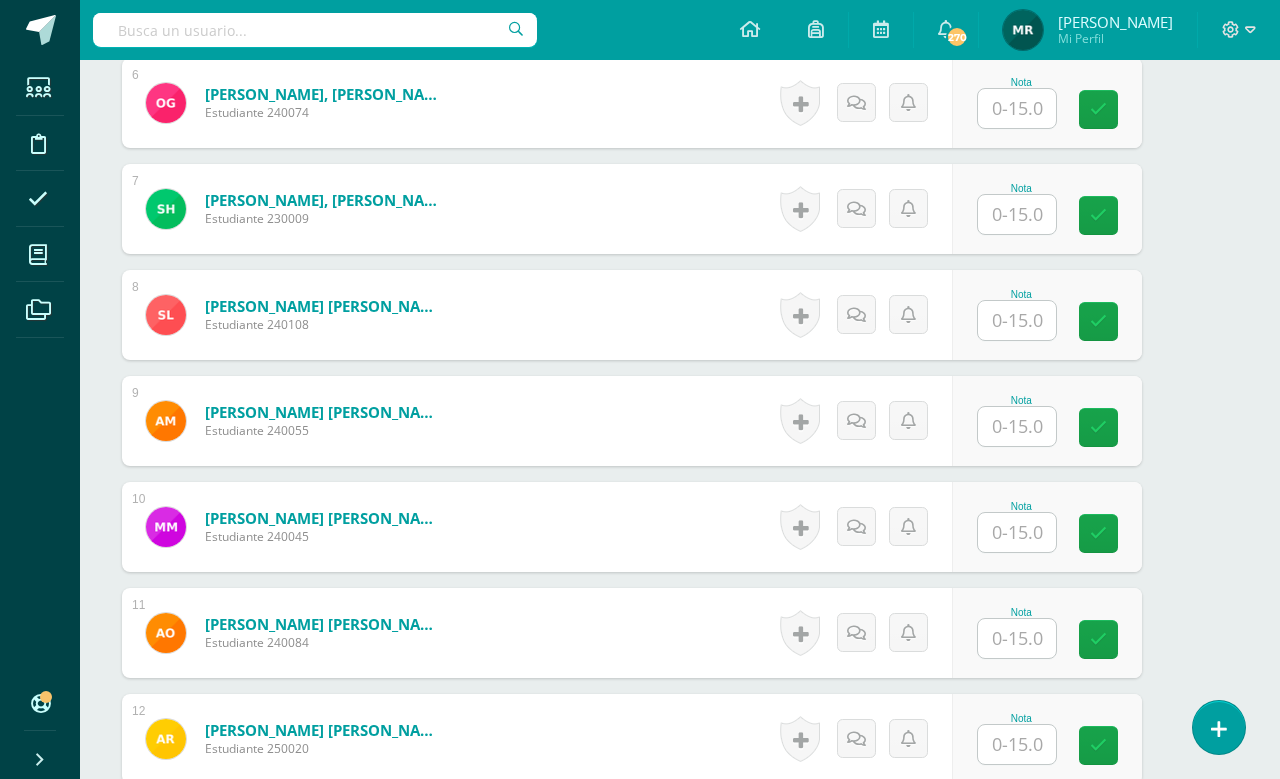 click at bounding box center [1017, 320] 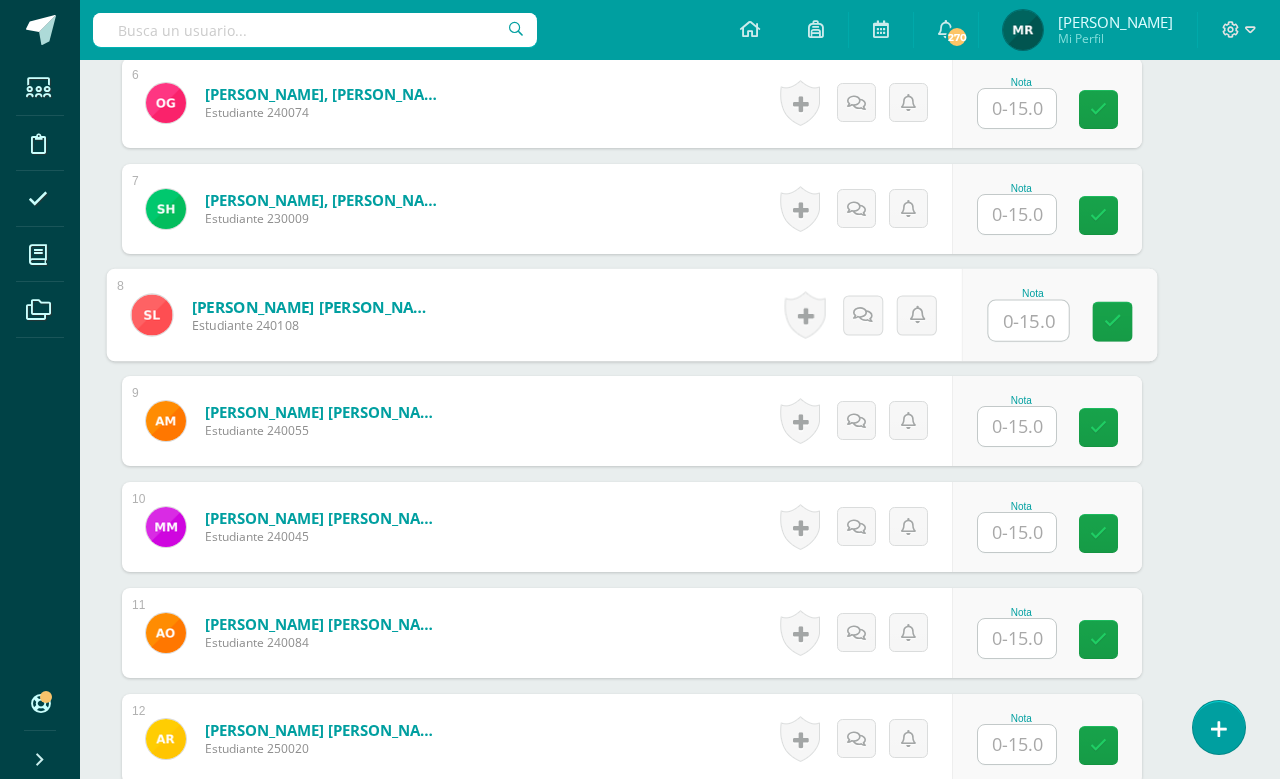 scroll, scrollTop: 1185, scrollLeft: 47, axis: both 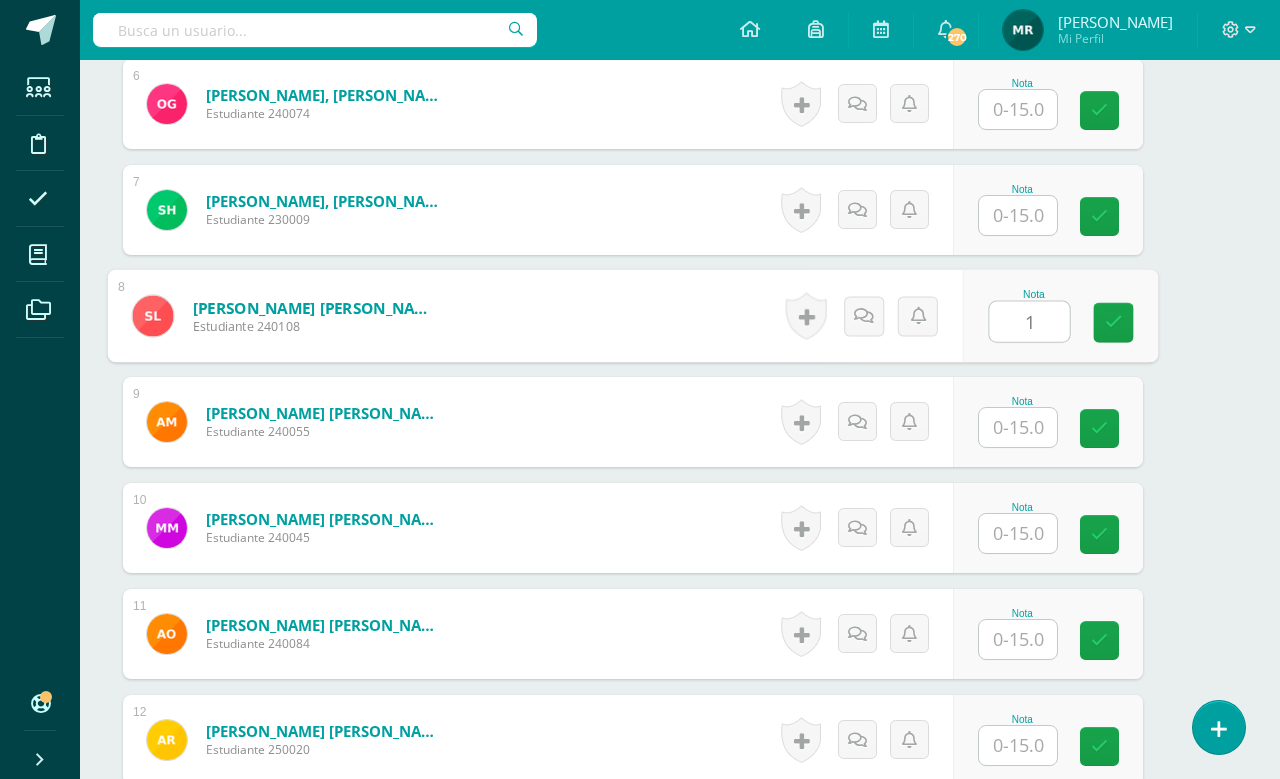 type on "15" 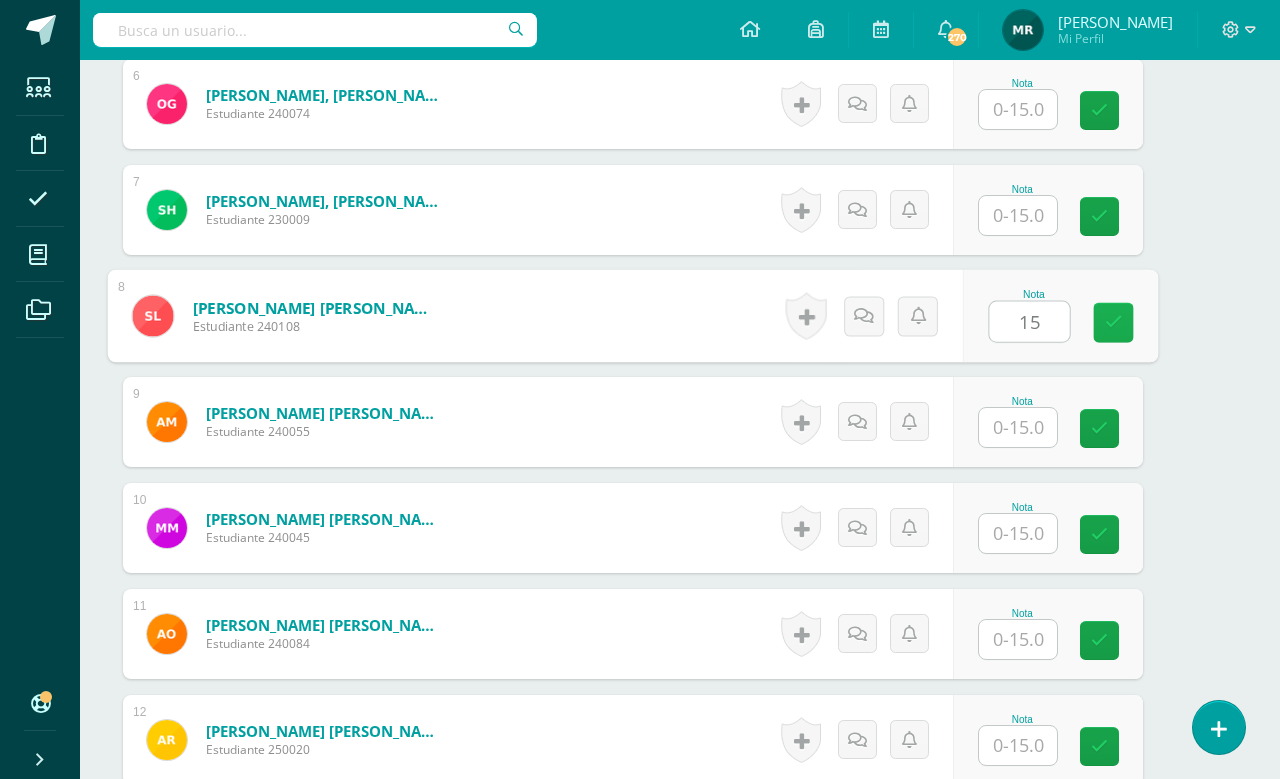 click at bounding box center (1114, 322) 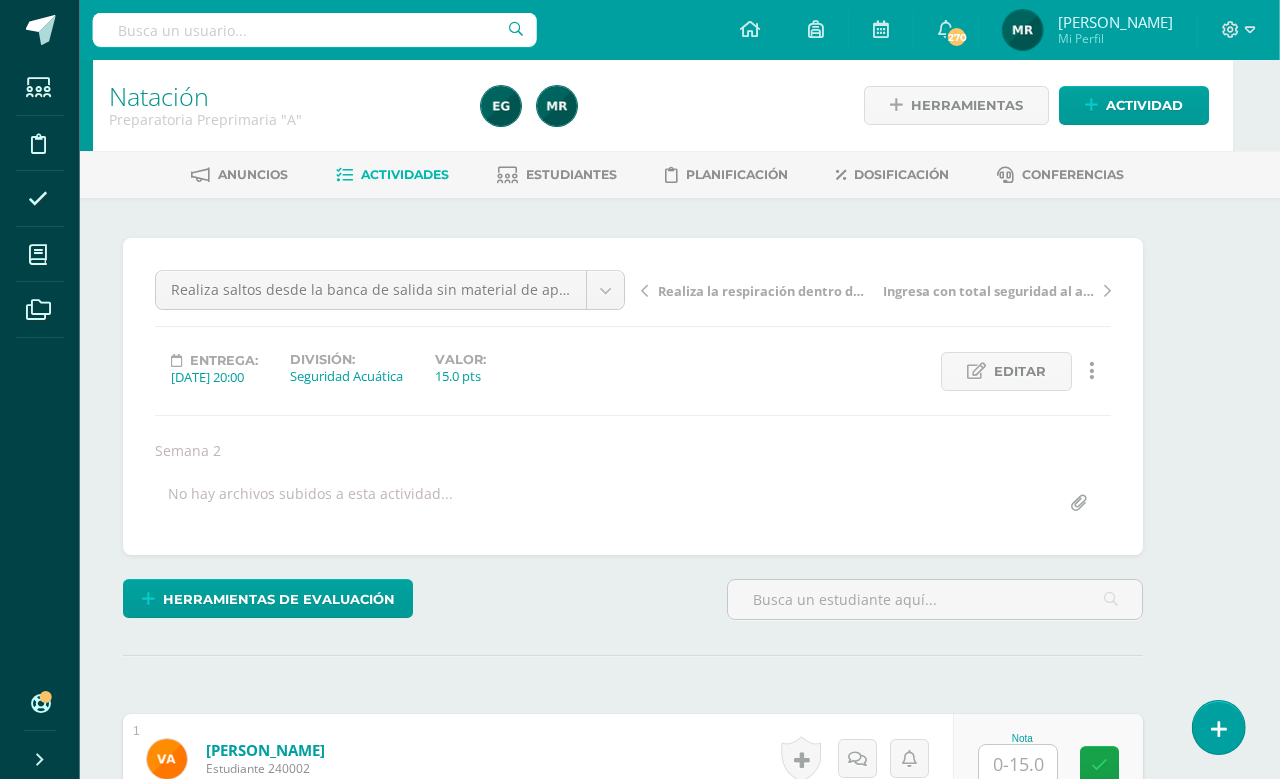 scroll, scrollTop: 0, scrollLeft: 48, axis: horizontal 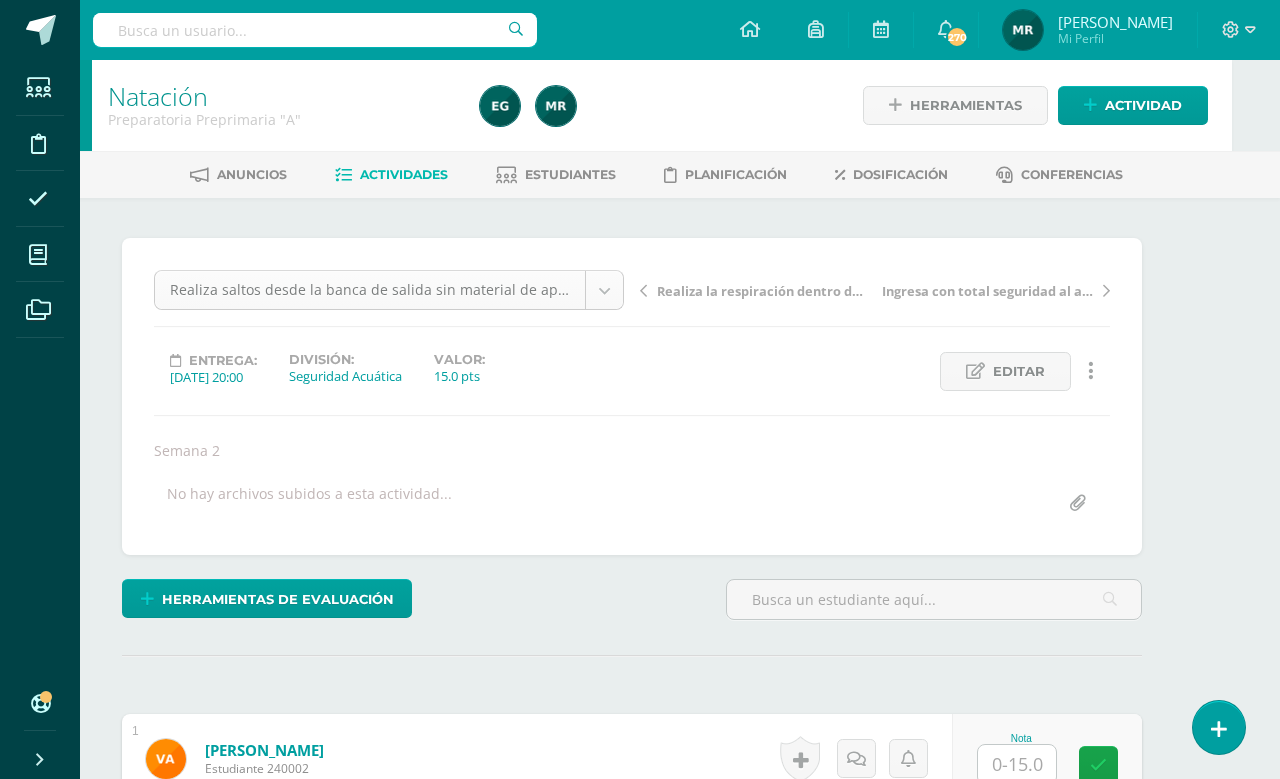 click on "Estudiantes Disciplina Asistencia Mis cursos Archivos Soporte
Centro de ayuda
Últimas actualizaciones
10+ Cerrar panel
Natación
Kinder
Preprimaria
"A"
Actividades Estudiantes Planificación Dosificación
Natación
Kinder
Preprimaria
"B"
Actividades Estudiantes Planificación Dosificación
Natación
Preparatoria
Preprimaria
"A"
Actividades Estudiantes Planificación Dosificación
Natación
Actividades Estudiantes Planificación Dosificación Actividades 270 270" at bounding box center (592, 1258) 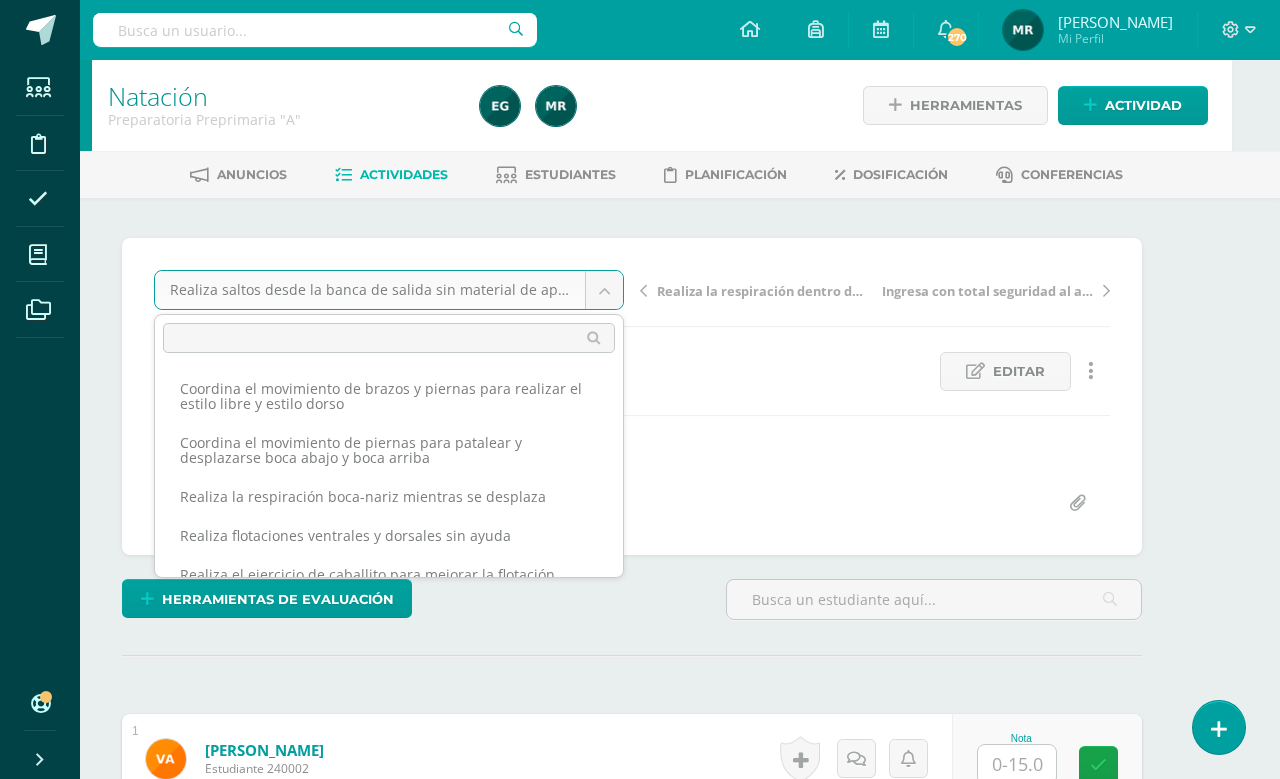 scroll, scrollTop: 0, scrollLeft: 47, axis: horizontal 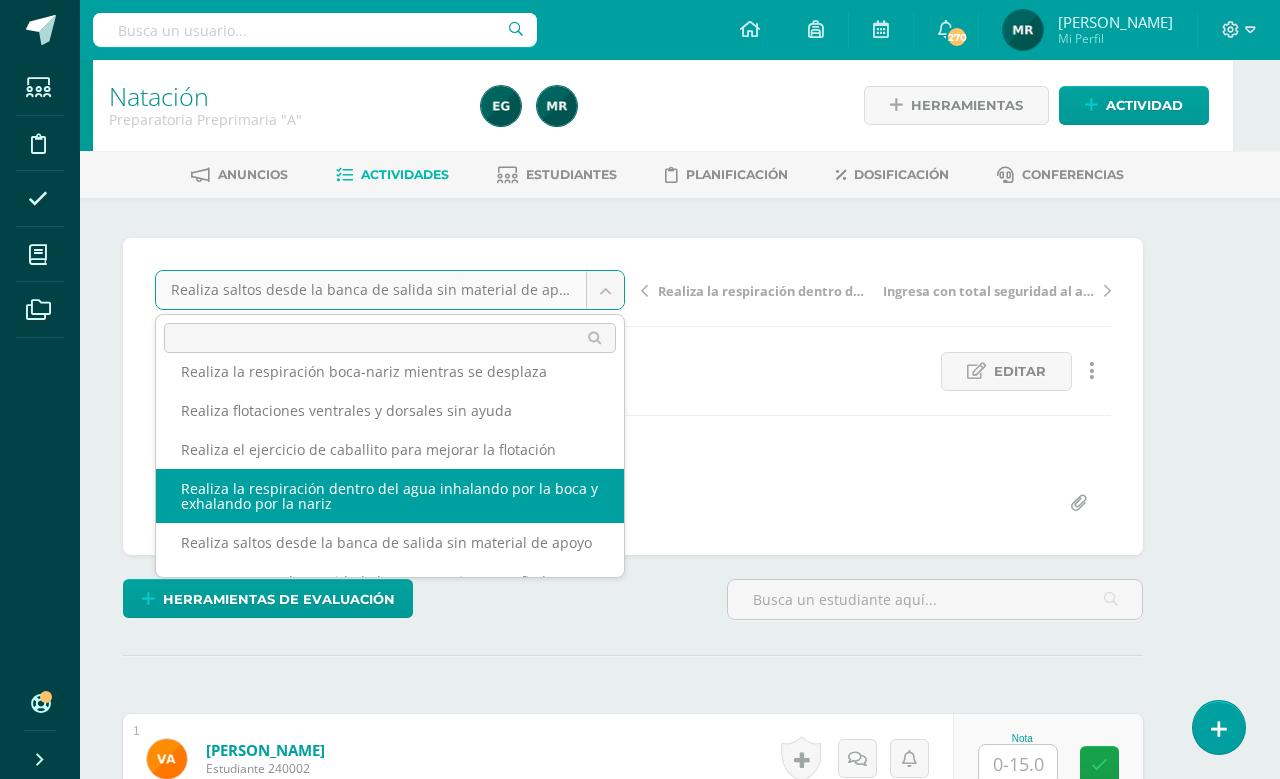 select on "/dashboard/teacher/grade-activity/103702/" 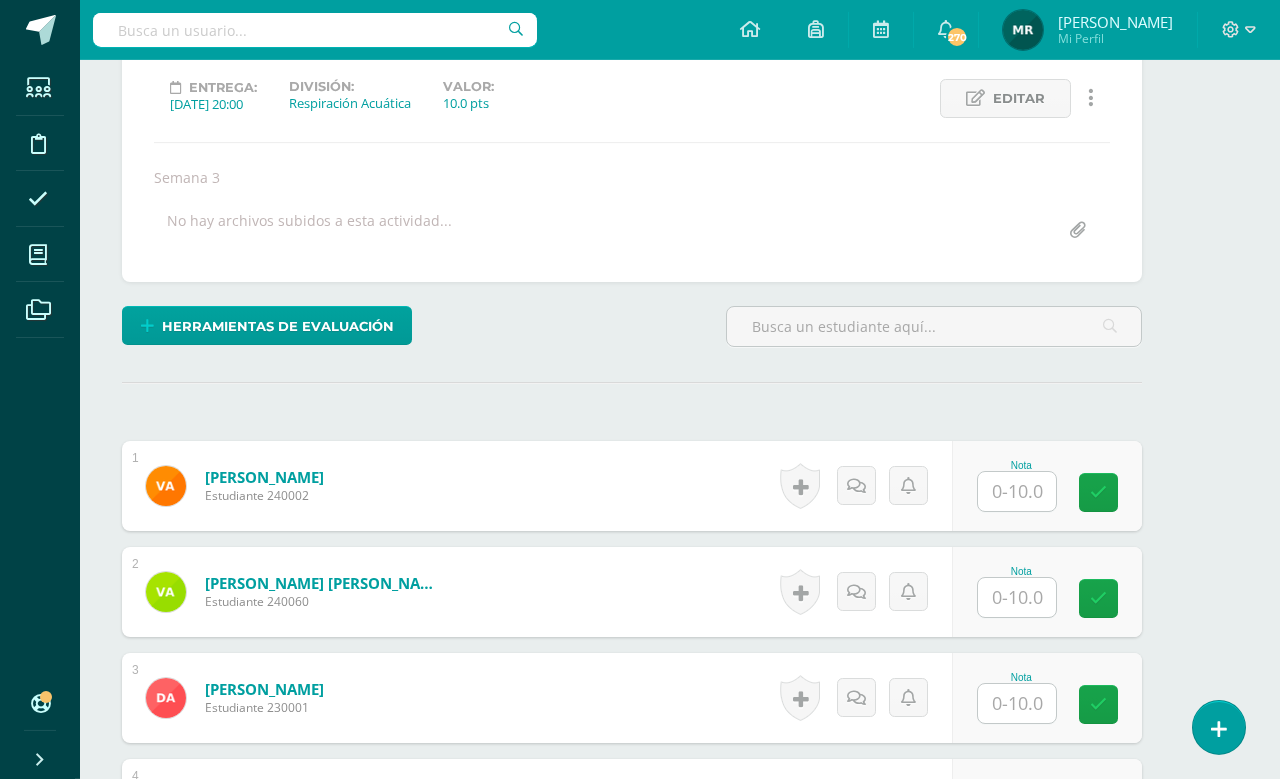 scroll, scrollTop: 274, scrollLeft: 48, axis: both 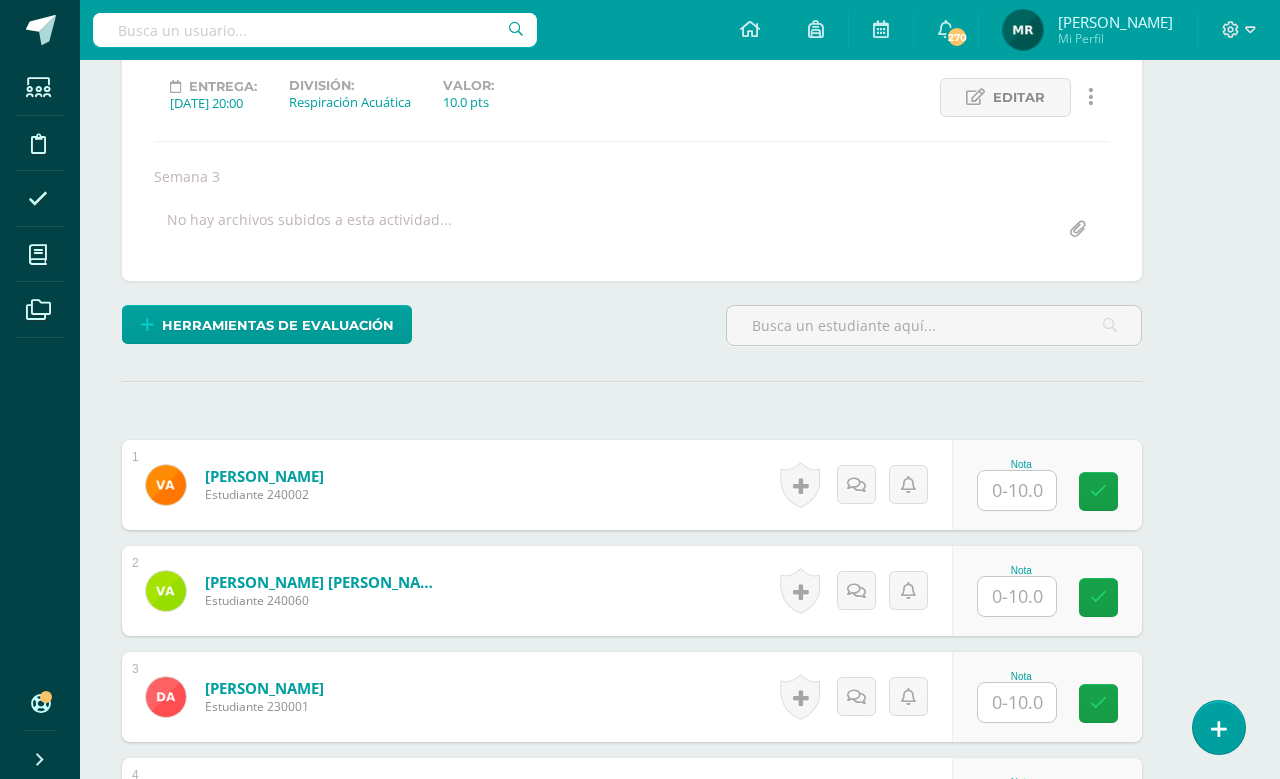 click at bounding box center (1017, 596) 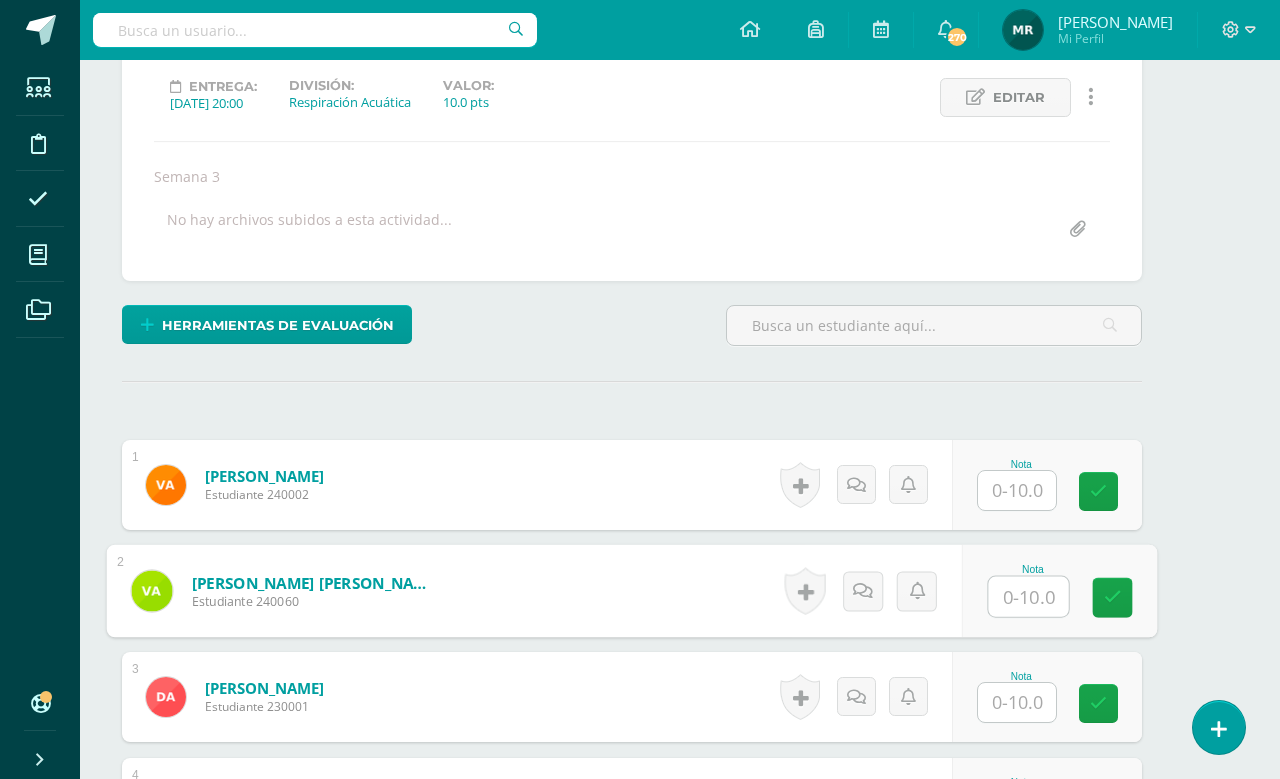 scroll, scrollTop: 274, scrollLeft: 47, axis: both 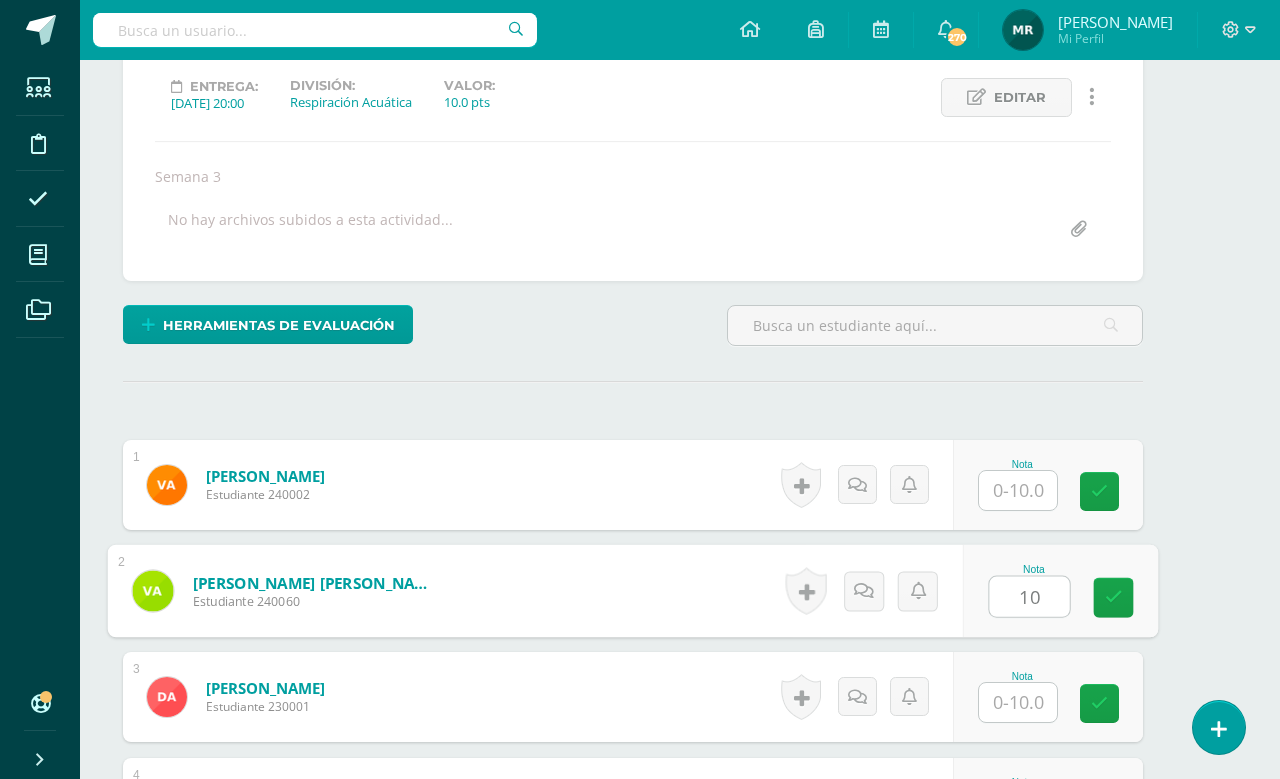 type on "10" 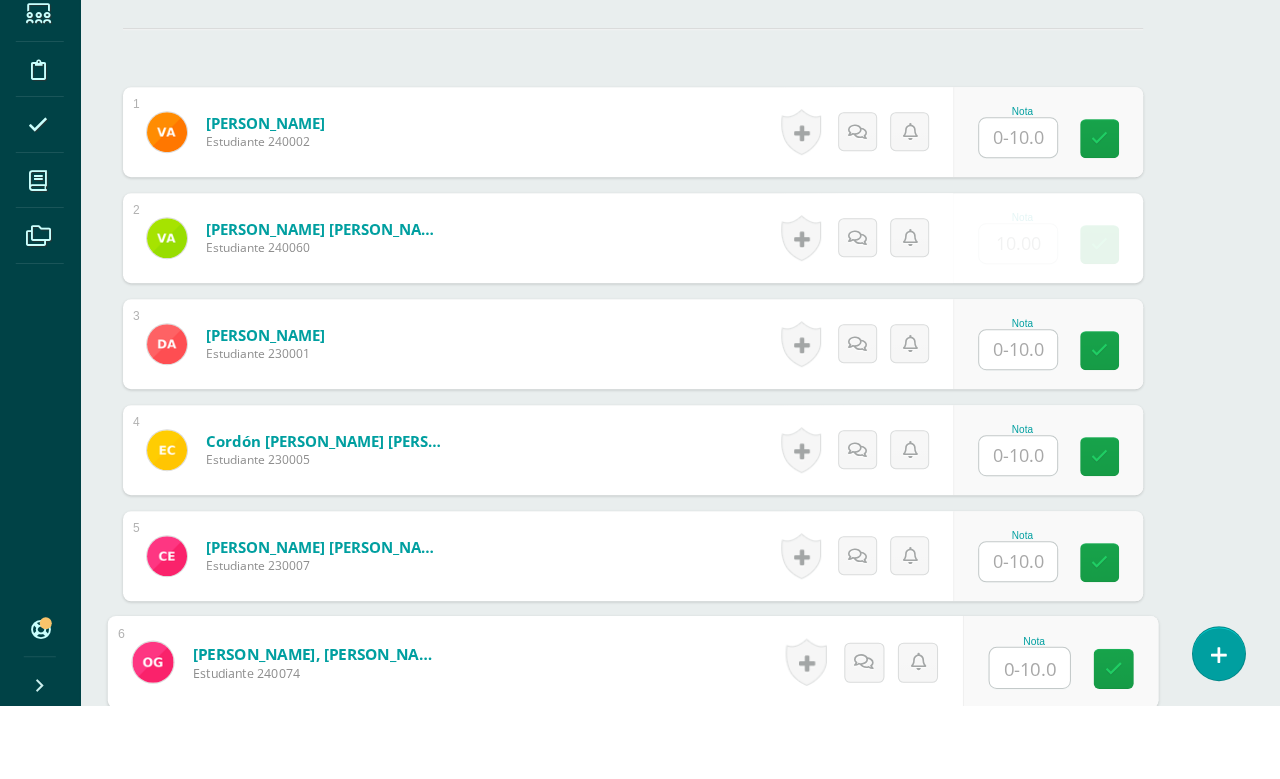 scroll, scrollTop: 871, scrollLeft: 47, axis: both 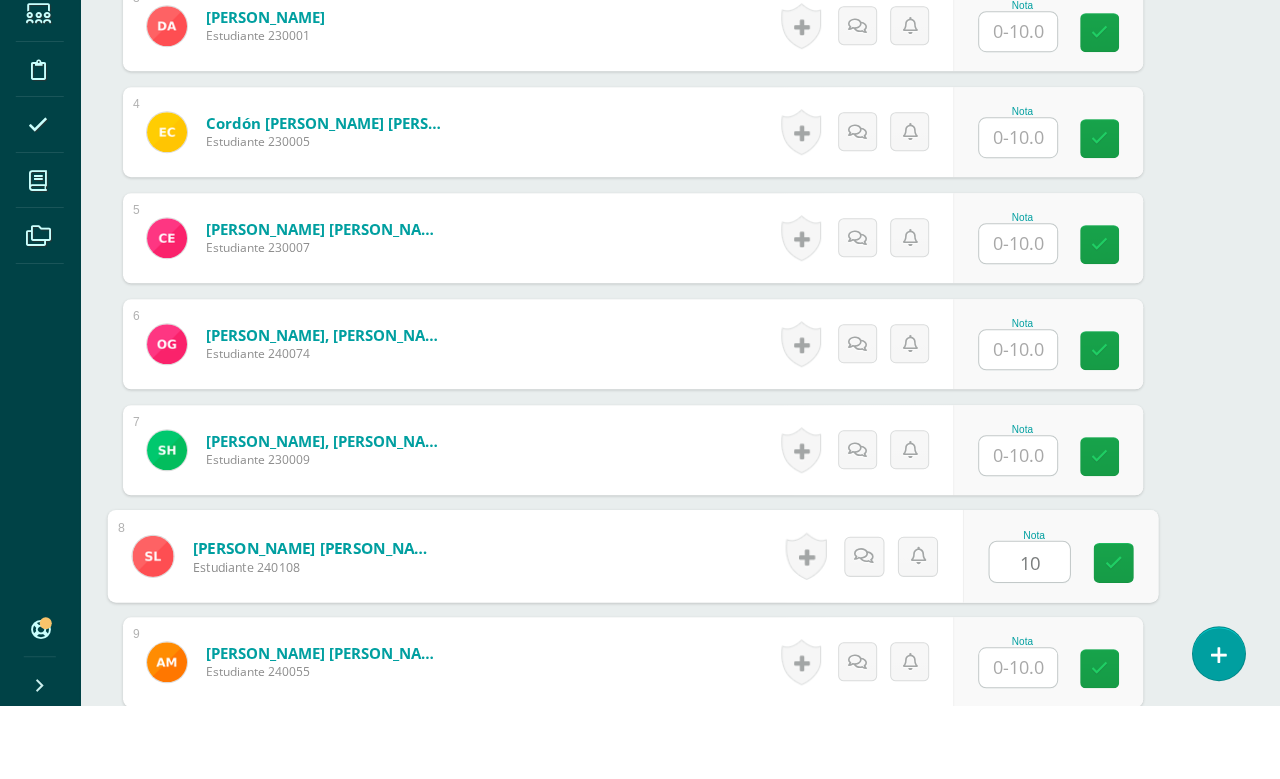 type on "10" 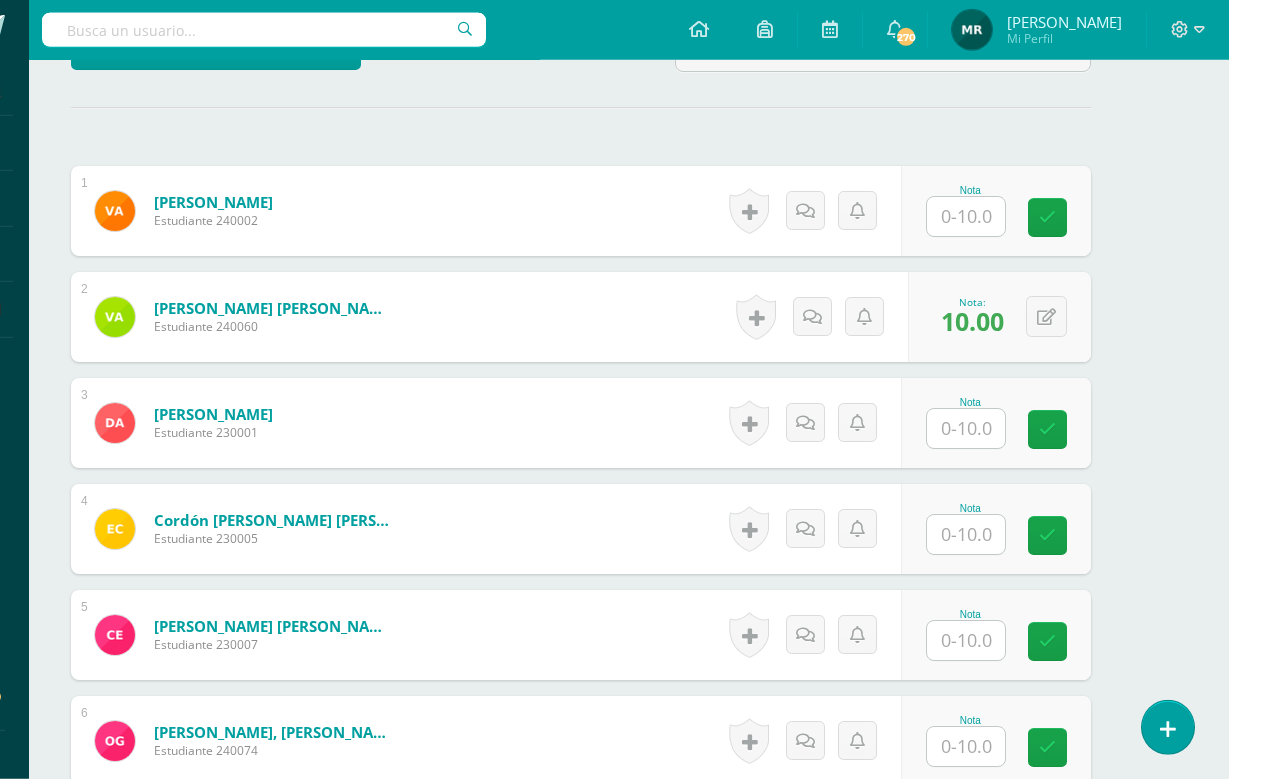 scroll, scrollTop: 0, scrollLeft: 48, axis: horizontal 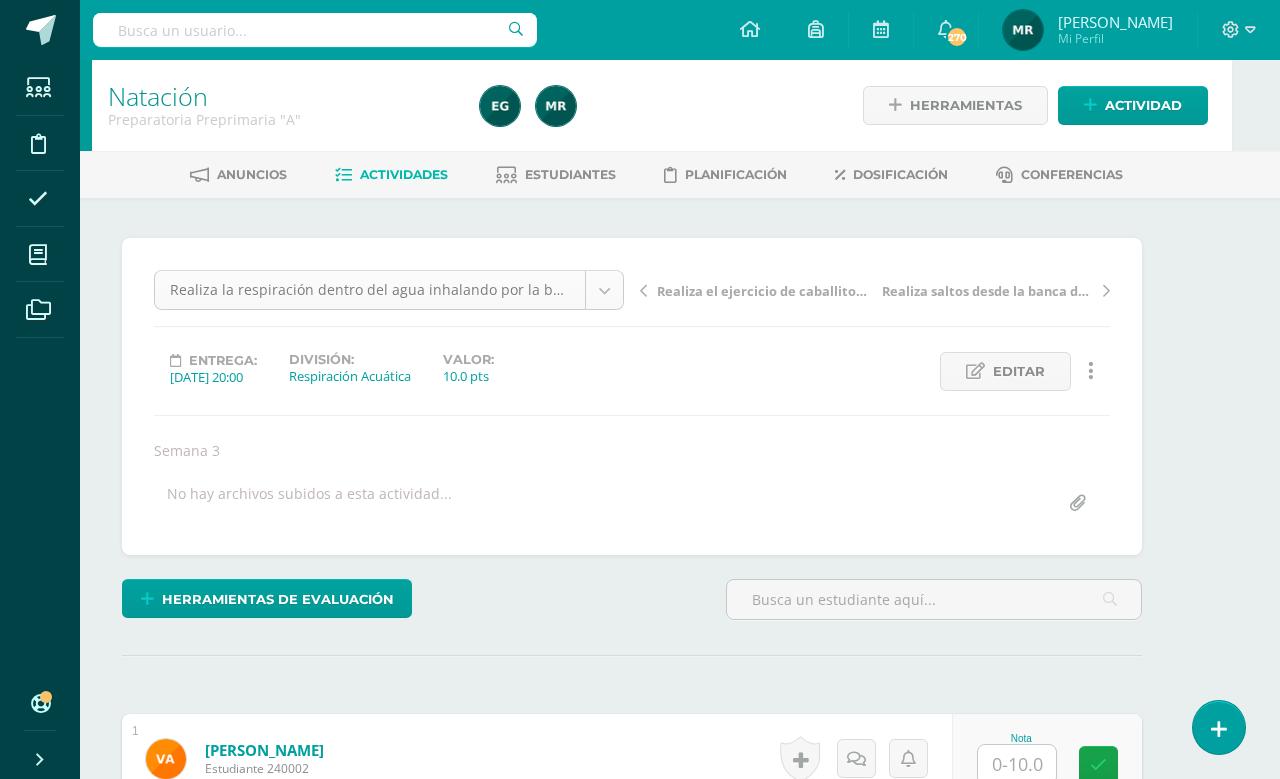 click on "Estudiantes Disciplina Asistencia Mis cursos Archivos Soporte
Centro de ayuda
Últimas actualizaciones
10+ Cerrar panel
Natación
Kinder
Preprimaria
"A"
Actividades Estudiantes Planificación Dosificación
Natación
Kinder
Preprimaria
"B"
Actividades Estudiantes Planificación Dosificación
Natación
Preparatoria
Preprimaria
"A"
Actividades Estudiantes Planificación Dosificación
Natación
Actividades Estudiantes Planificación Dosificación Actividades 270 270" at bounding box center [592, 1258] 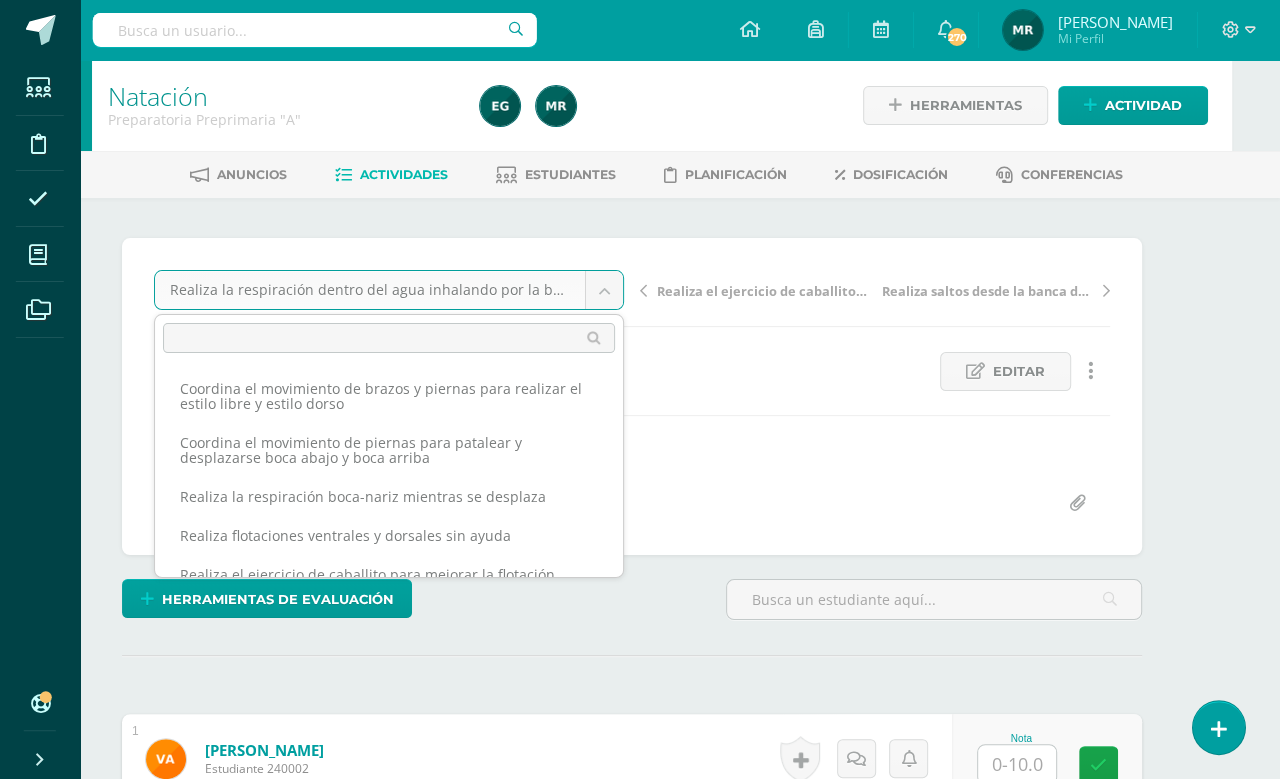 scroll, scrollTop: 71, scrollLeft: 0, axis: vertical 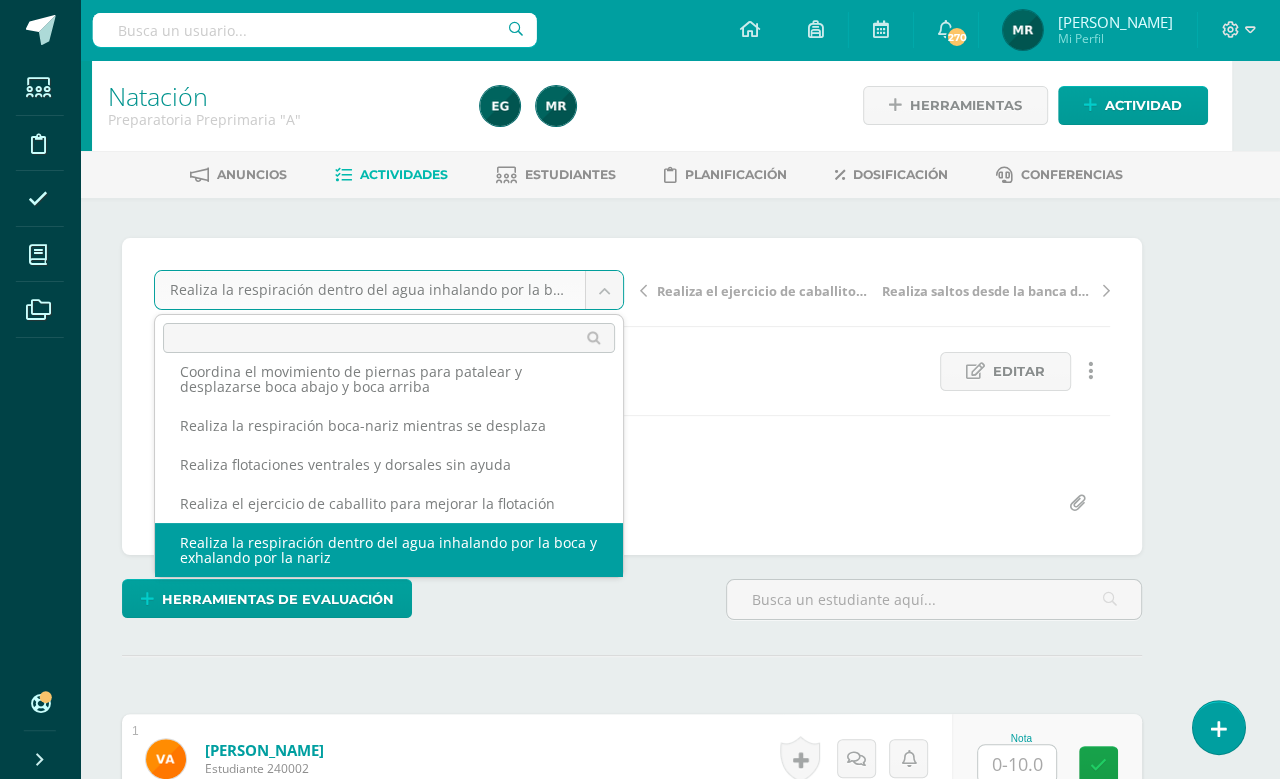 select on "/dashboard/teacher/grade-activity/103706/" 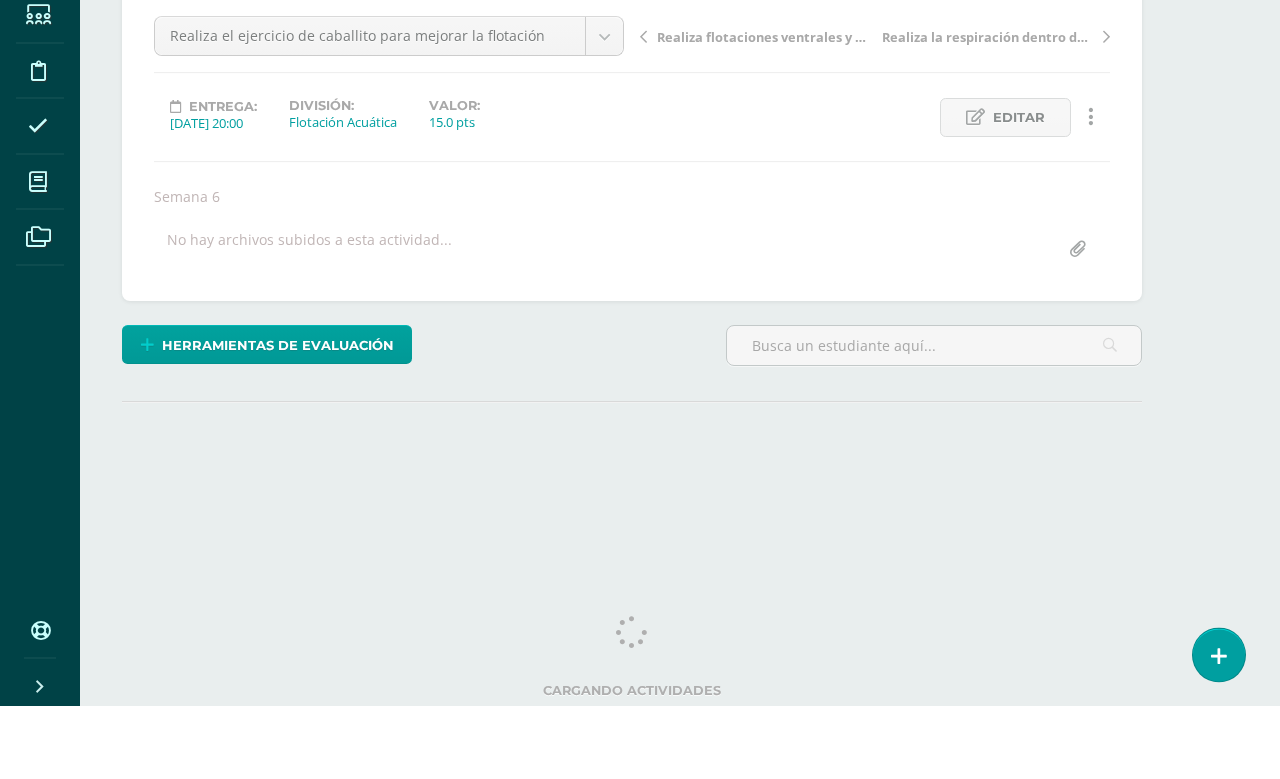 scroll, scrollTop: 0, scrollLeft: 0, axis: both 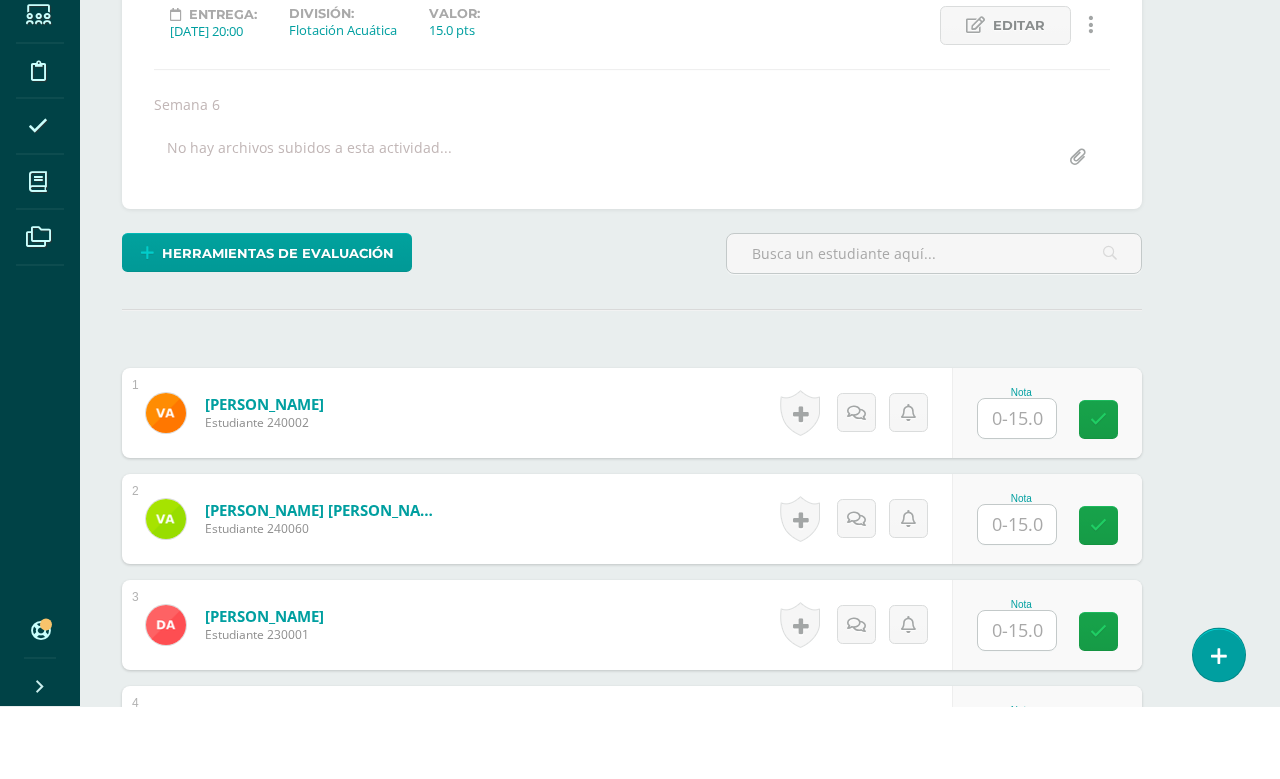 click at bounding box center [1017, 597] 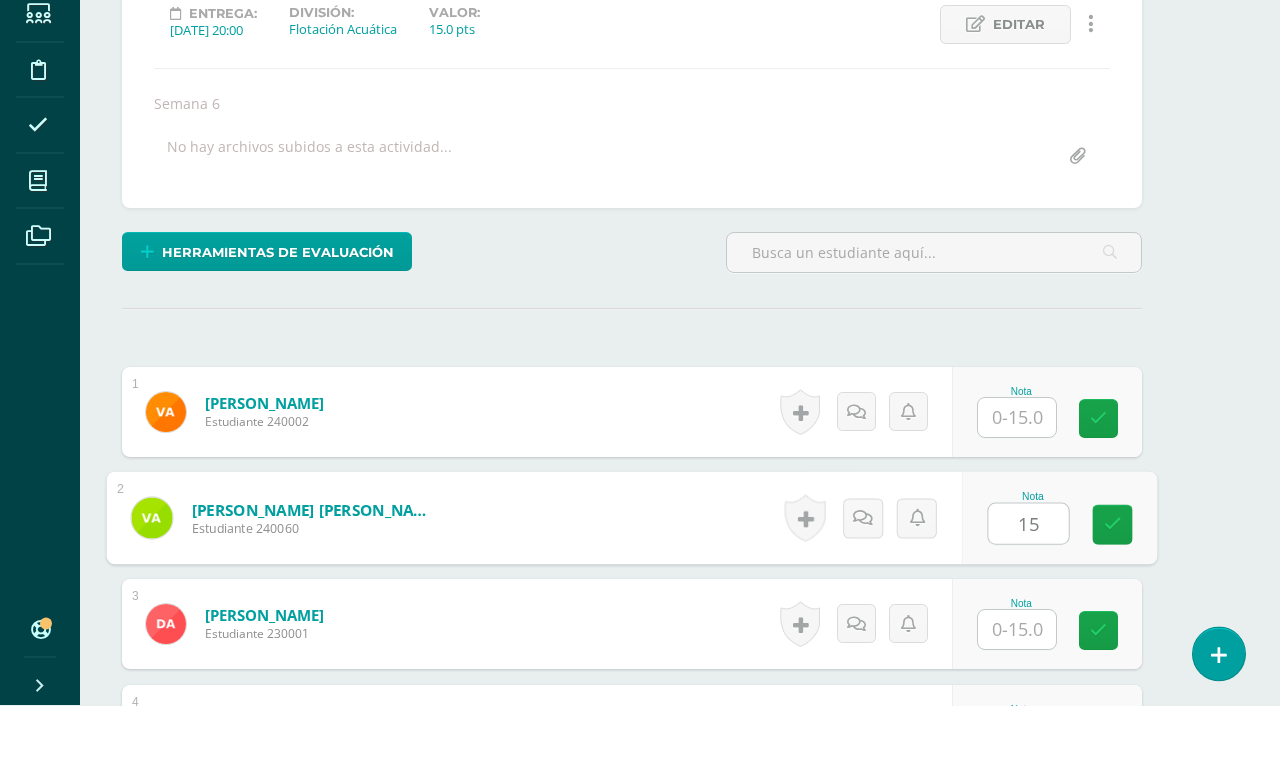 type on "15" 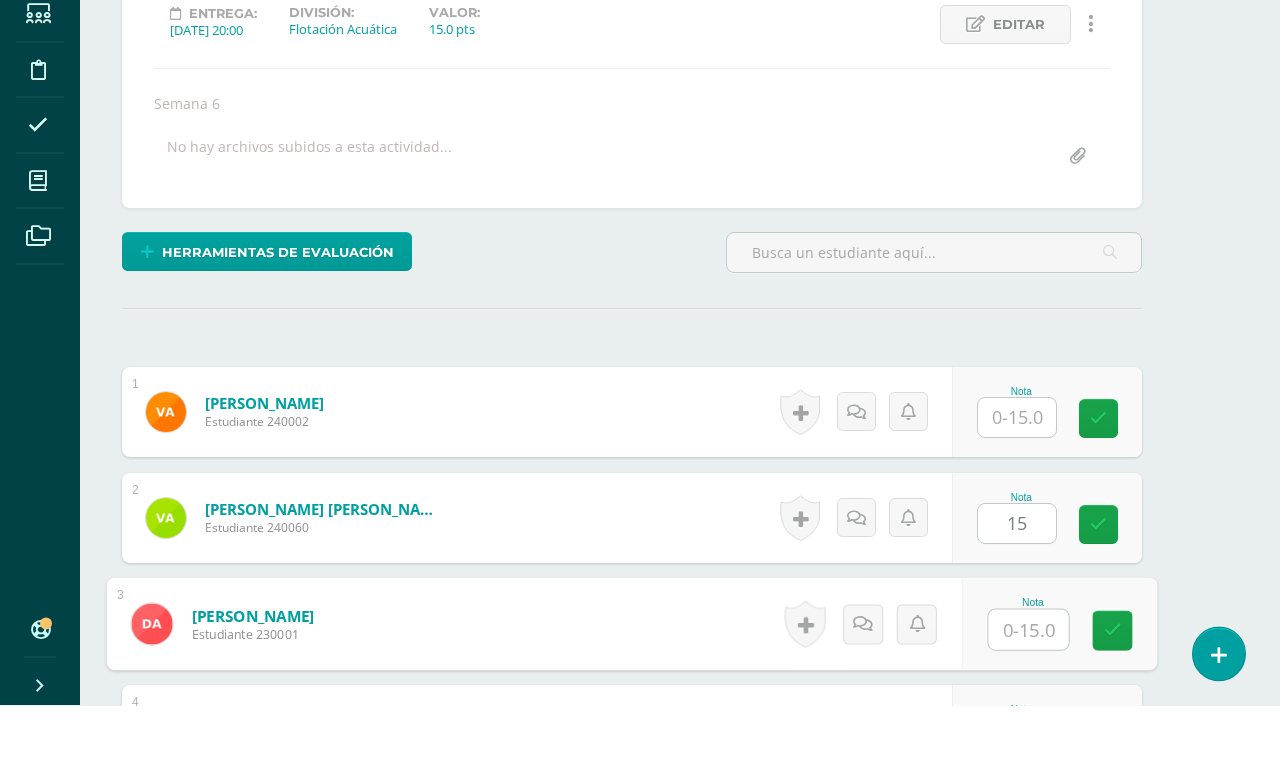 scroll, scrollTop: 553, scrollLeft: 47, axis: both 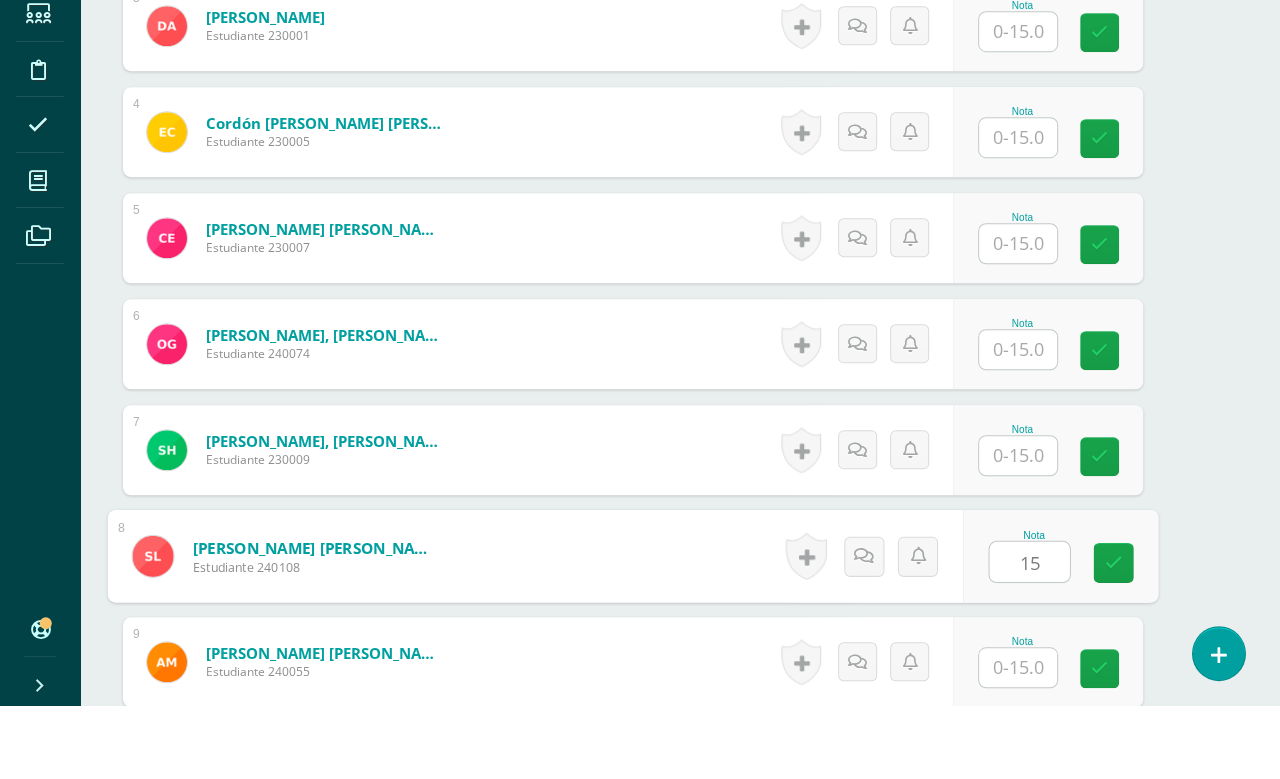 type on "15" 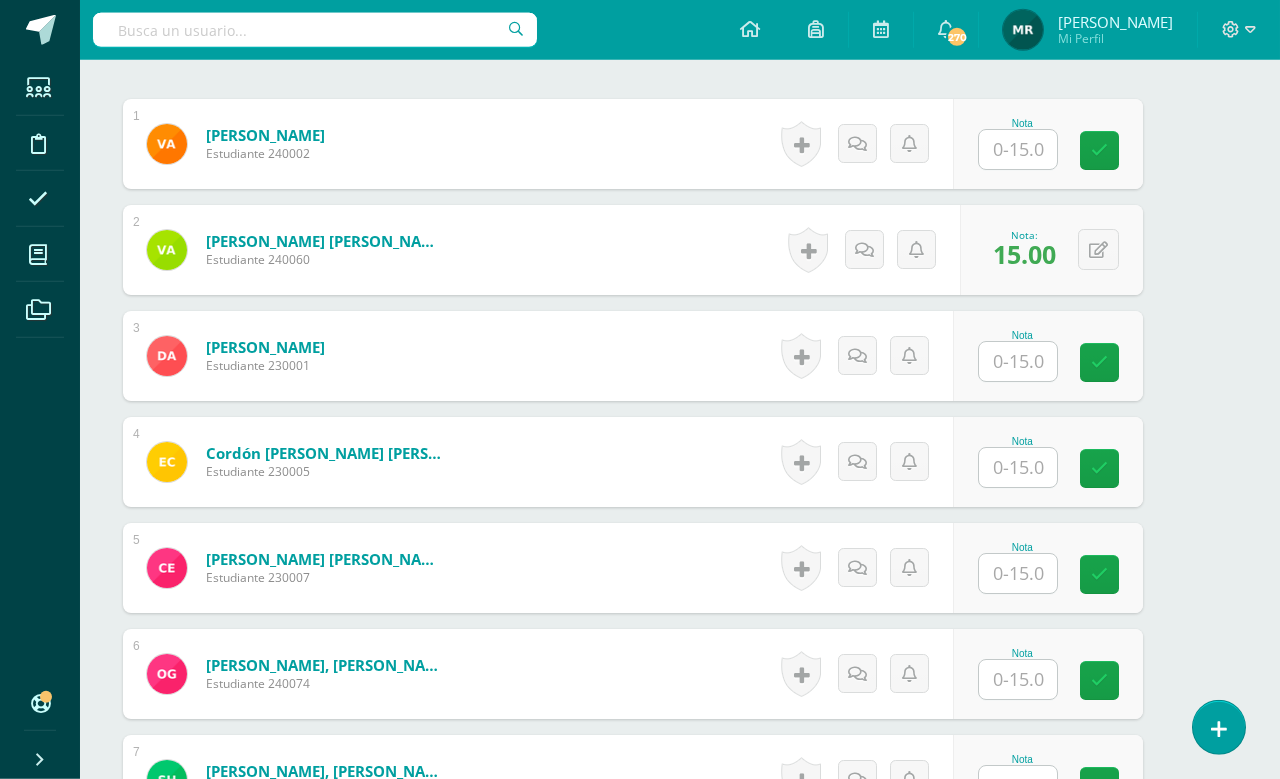 scroll, scrollTop: 157, scrollLeft: 47, axis: both 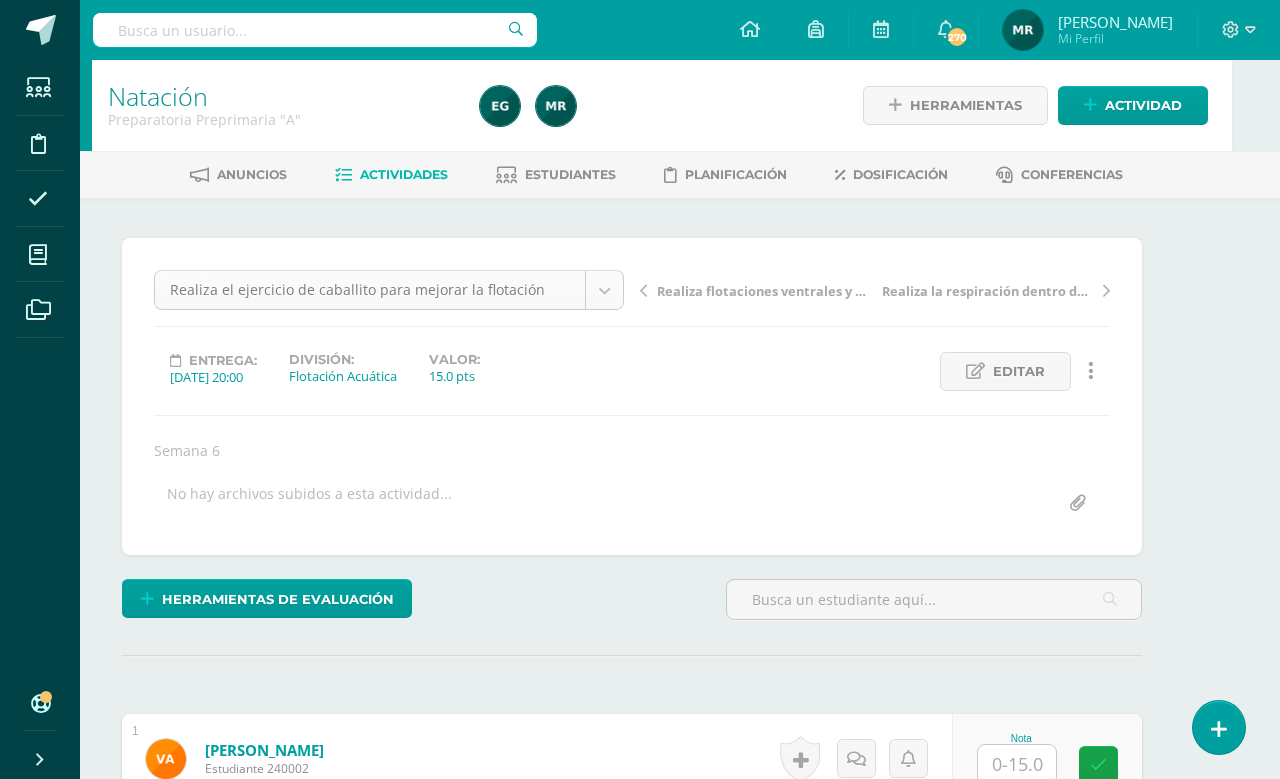 click on "Estudiantes Disciplina Asistencia Mis cursos Archivos Soporte
Centro de ayuda
Últimas actualizaciones
10+ Cerrar panel
Natación
Kinder
Preprimaria
"A"
Actividades Estudiantes Planificación Dosificación
Natación
Kinder
Preprimaria
"B"
Actividades Estudiantes Planificación Dosificación
Natación
Preparatoria
Preprimaria
"A"
Actividades Estudiantes Planificación Dosificación
Natación
Actividades Estudiantes Planificación Dosificación Actividades 270 270" at bounding box center [592, 1258] 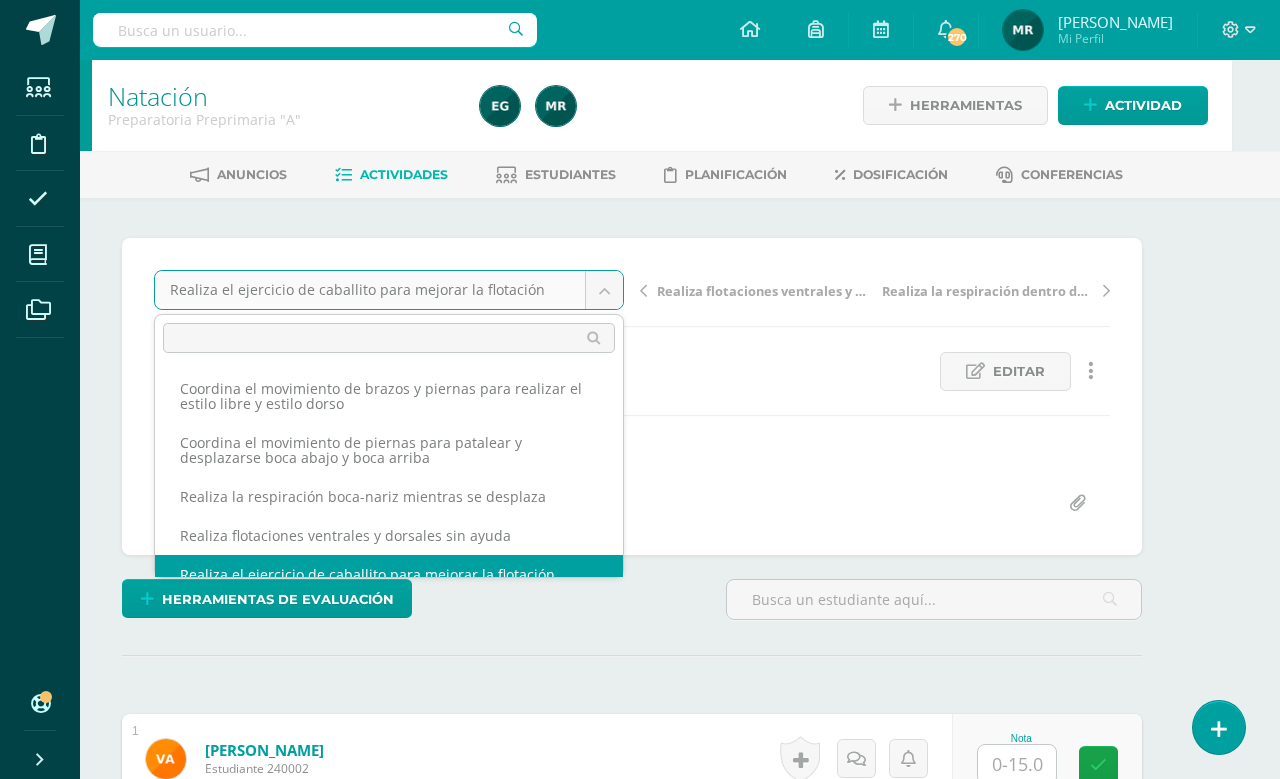 scroll, scrollTop: 0, scrollLeft: 47, axis: horizontal 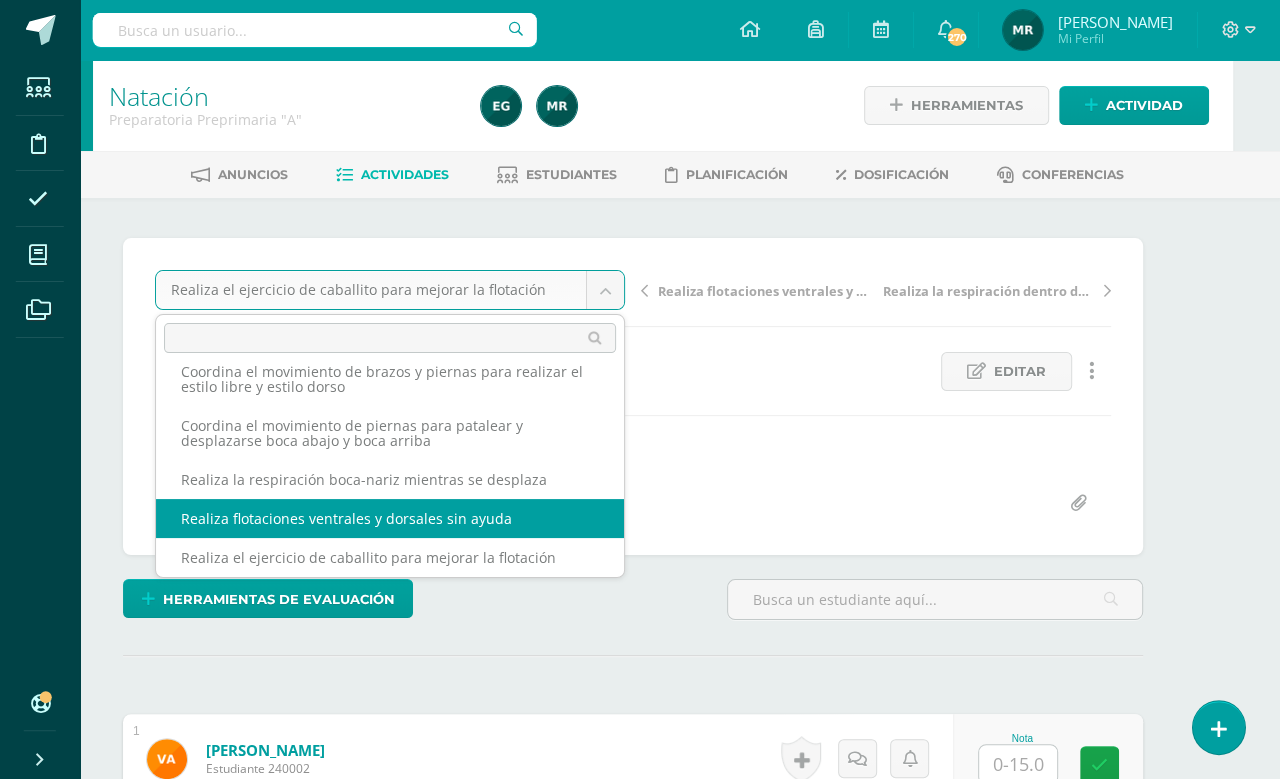 select on "/dashboard/teacher/grade-activity/103705/" 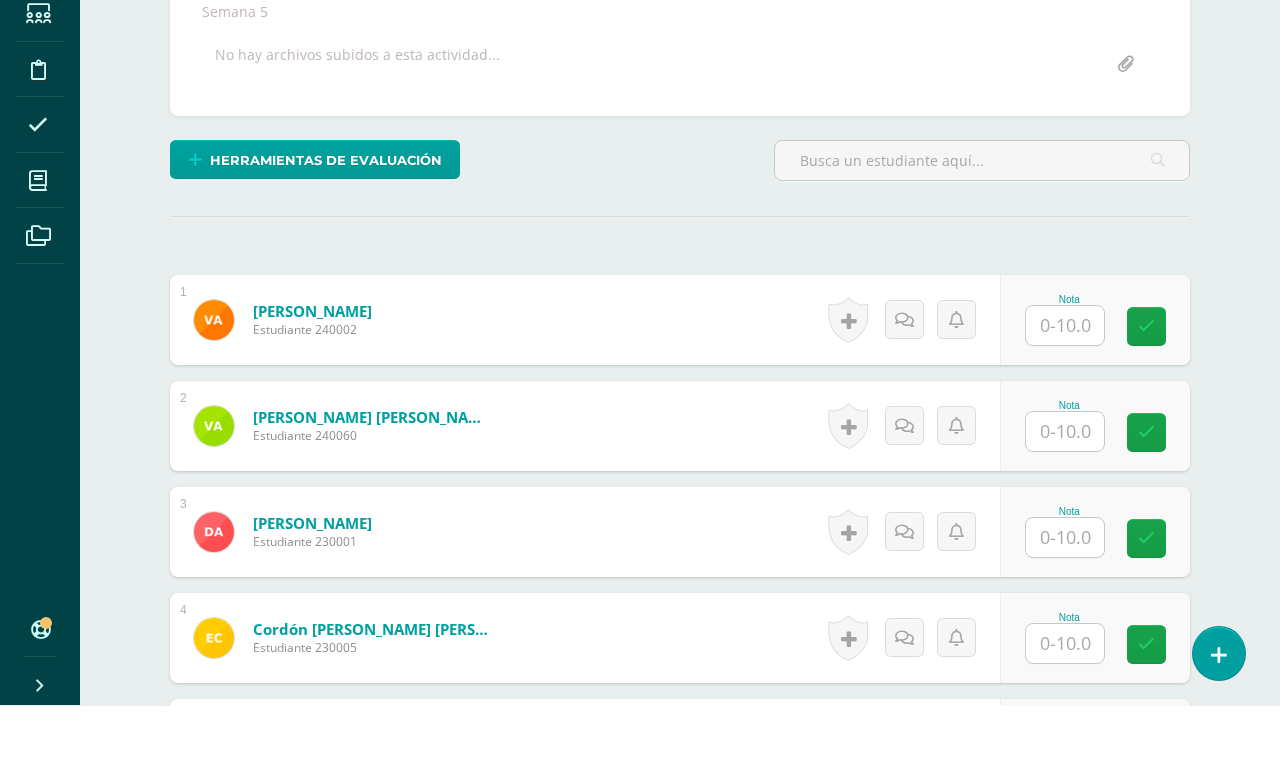 scroll, scrollTop: 429, scrollLeft: 0, axis: vertical 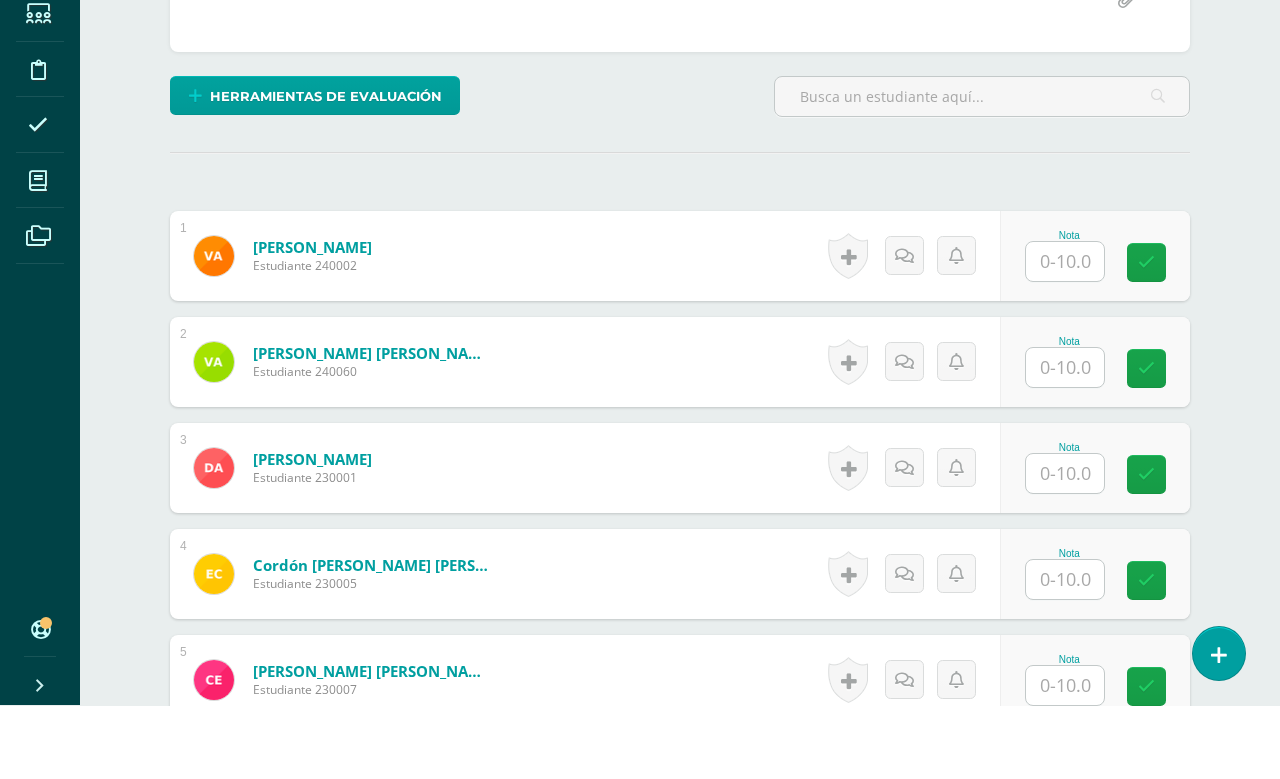 click at bounding box center [1065, 441] 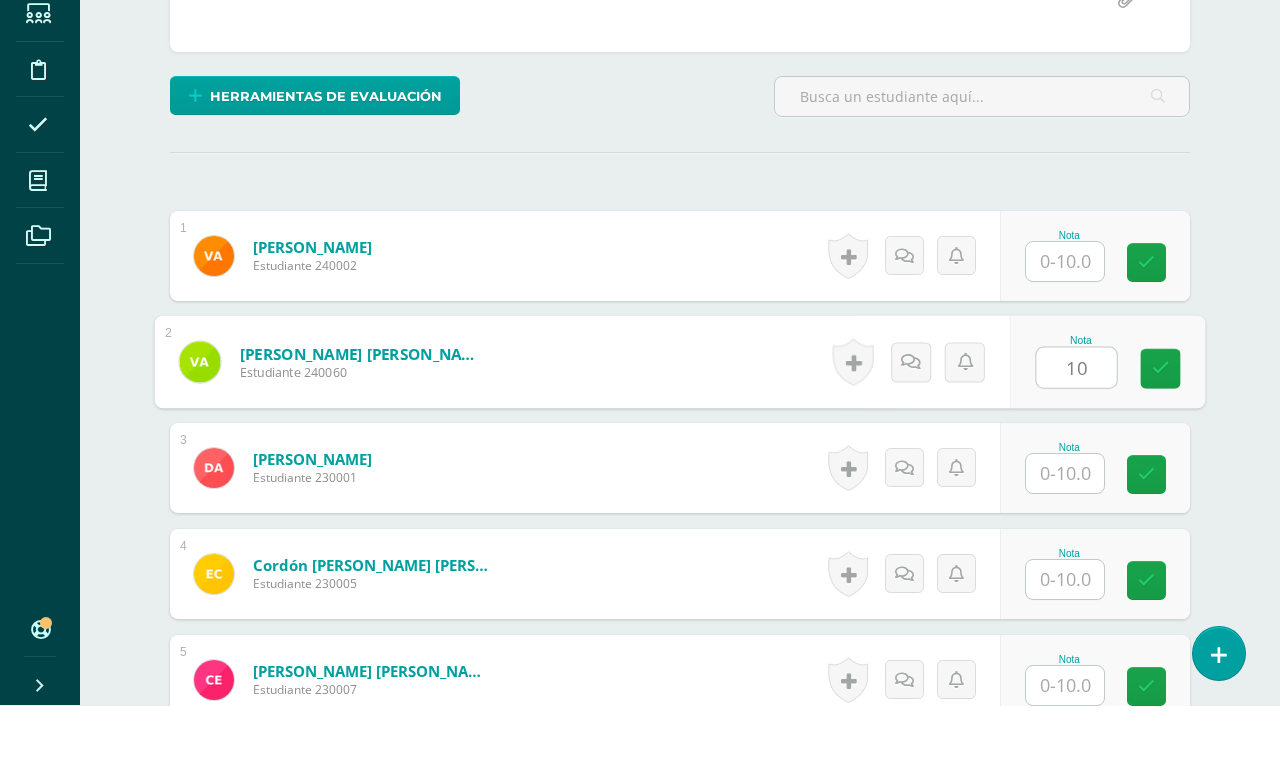 type on "10" 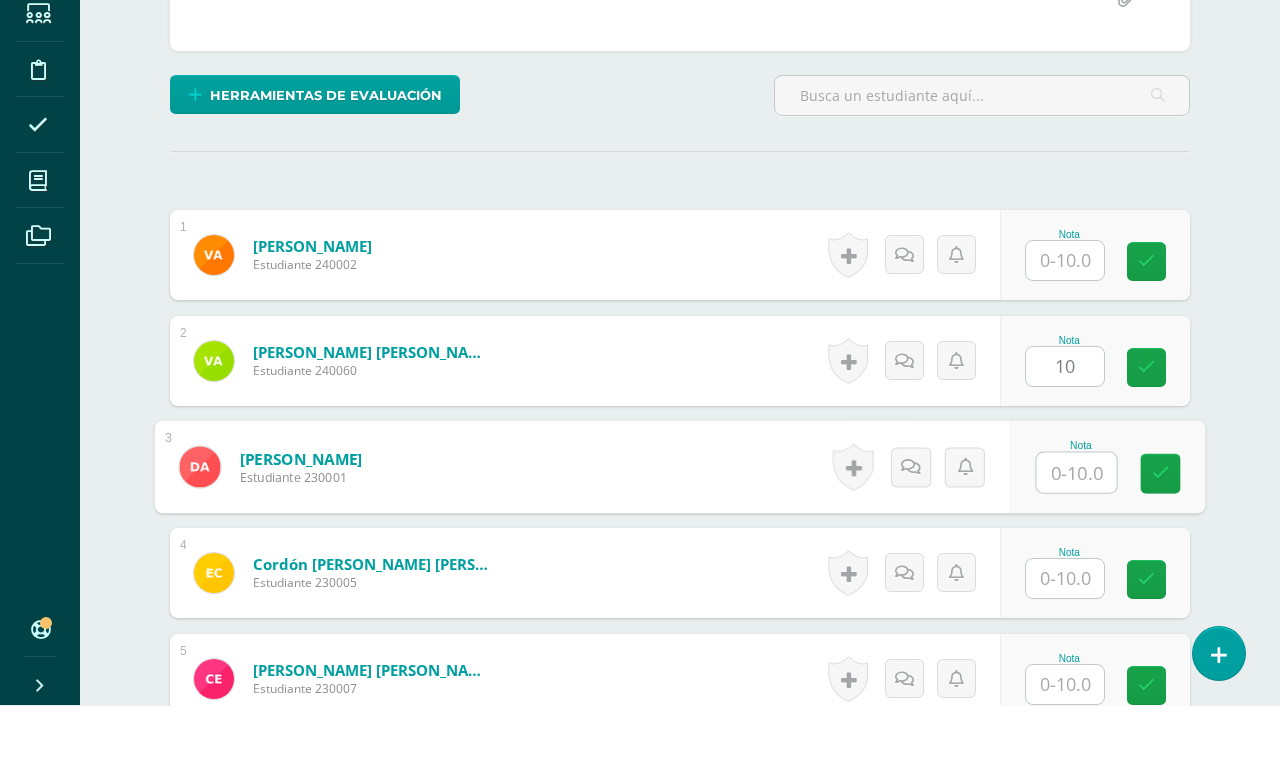 scroll, scrollTop: 430, scrollLeft: 0, axis: vertical 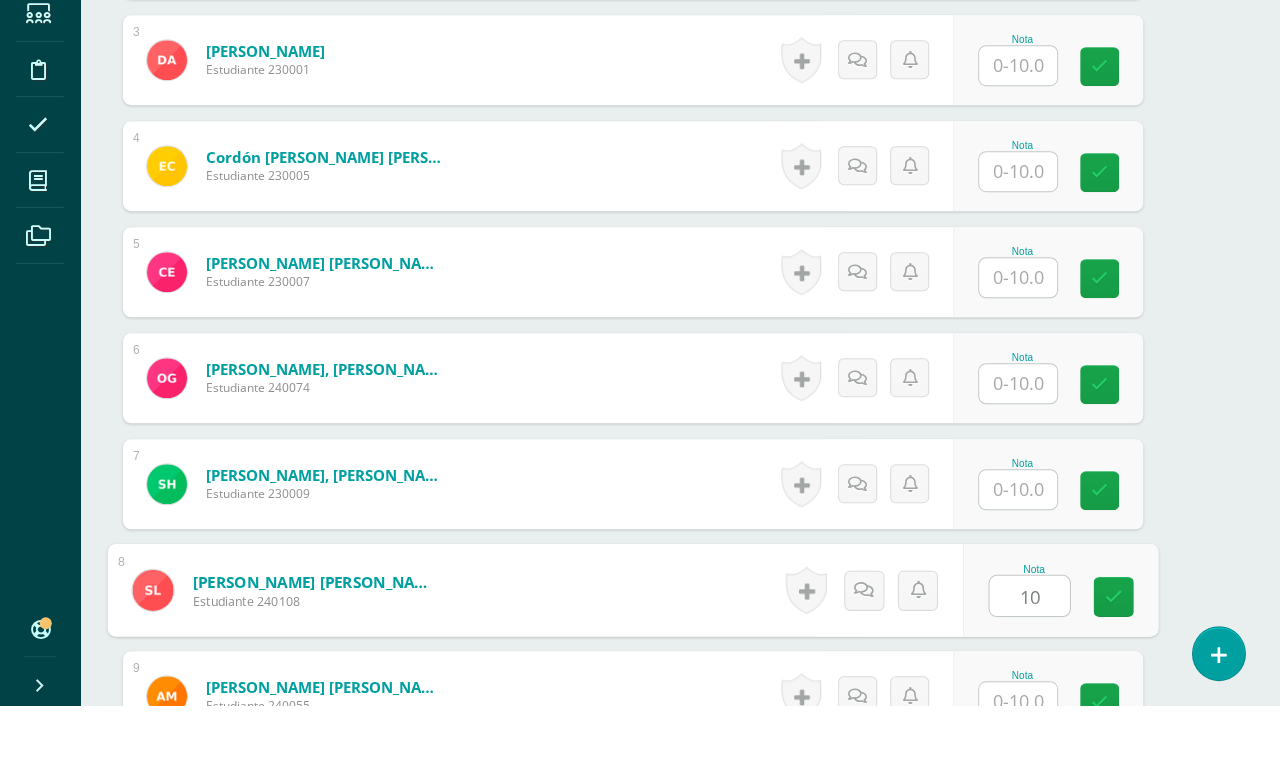 type on "10" 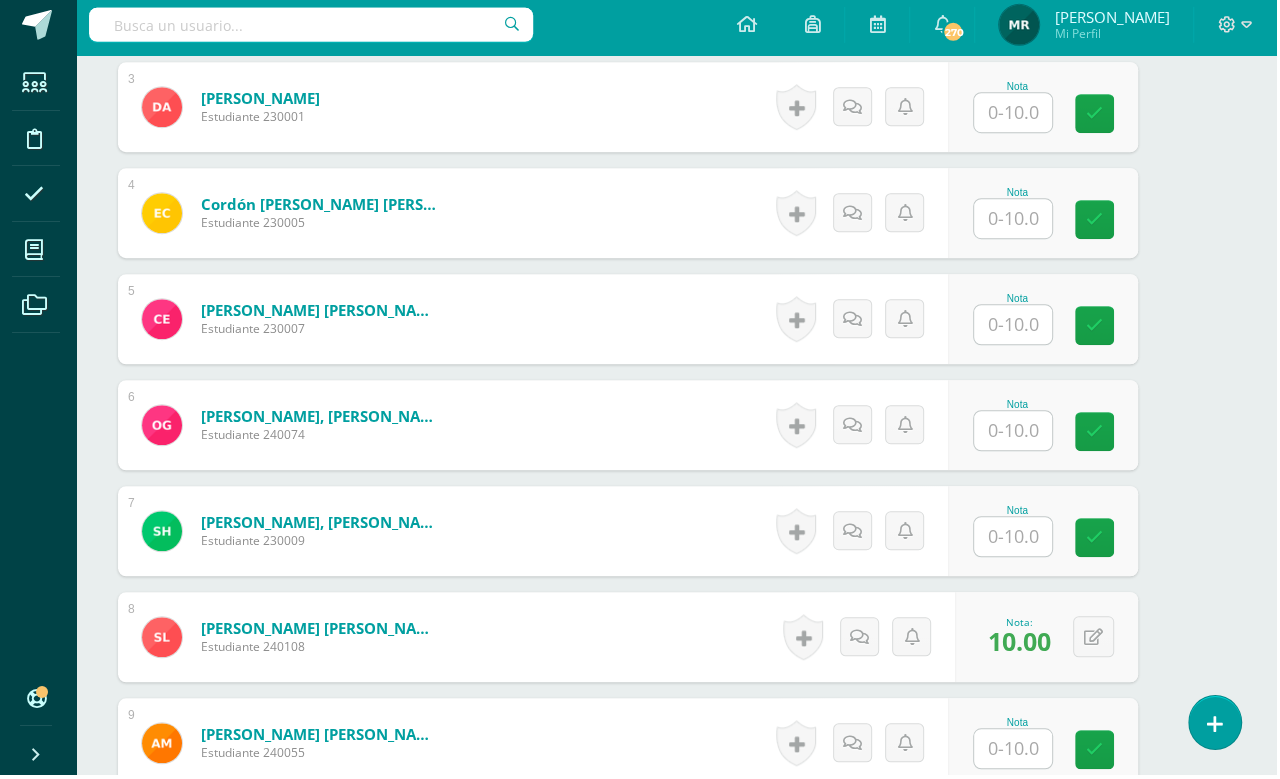 scroll, scrollTop: 0, scrollLeft: 48, axis: horizontal 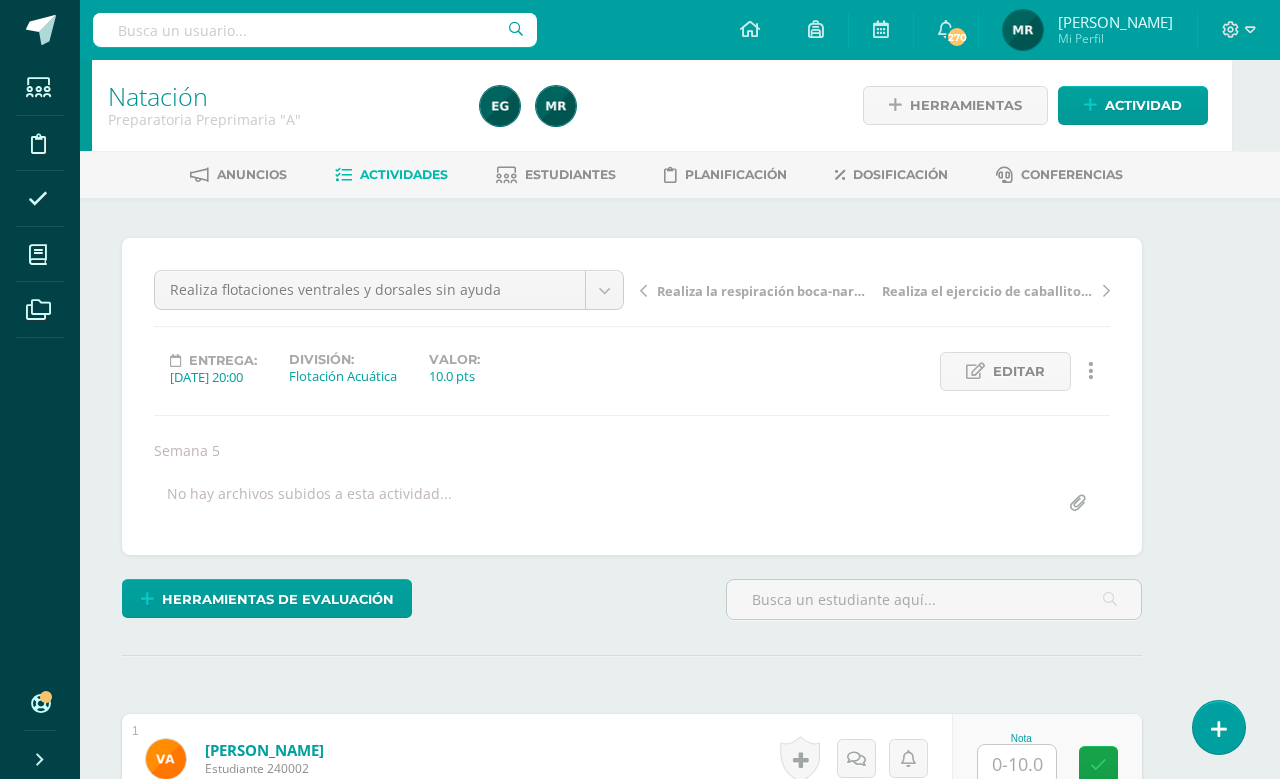 click on "Actividades" at bounding box center [404, 174] 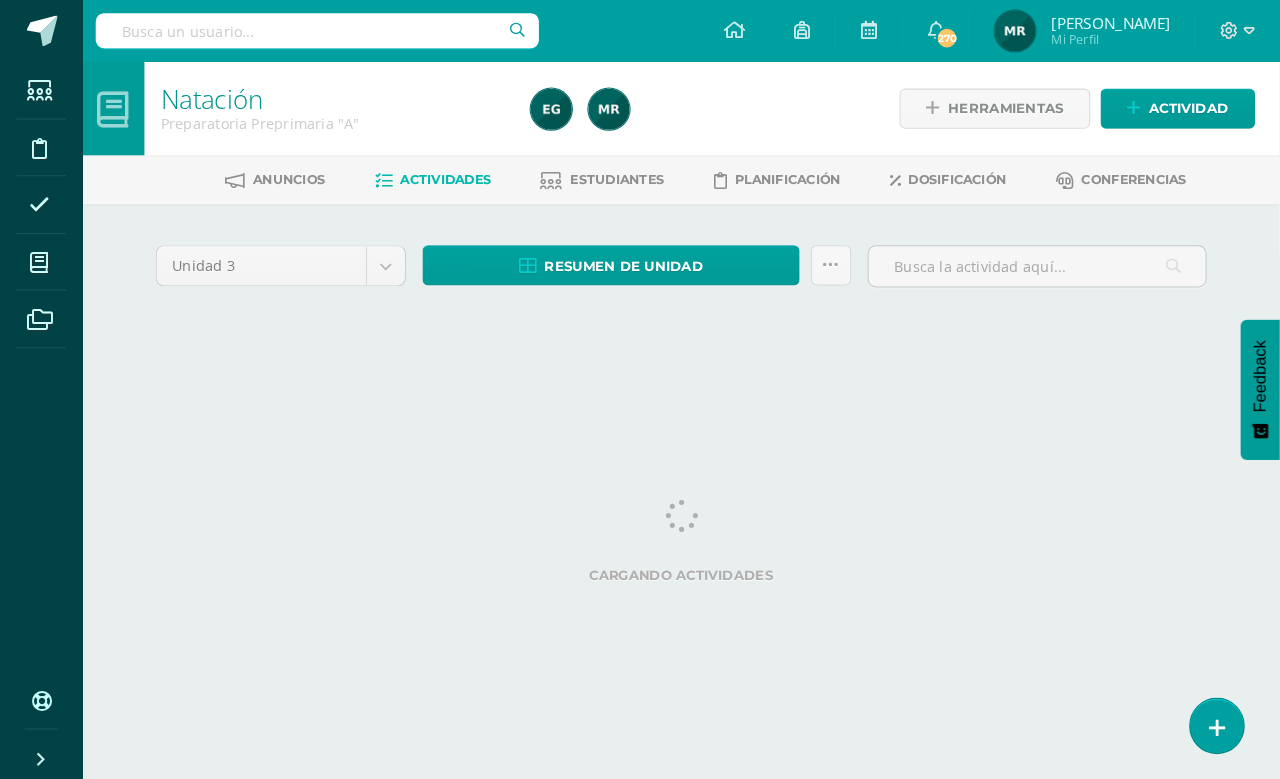 scroll, scrollTop: 0, scrollLeft: 0, axis: both 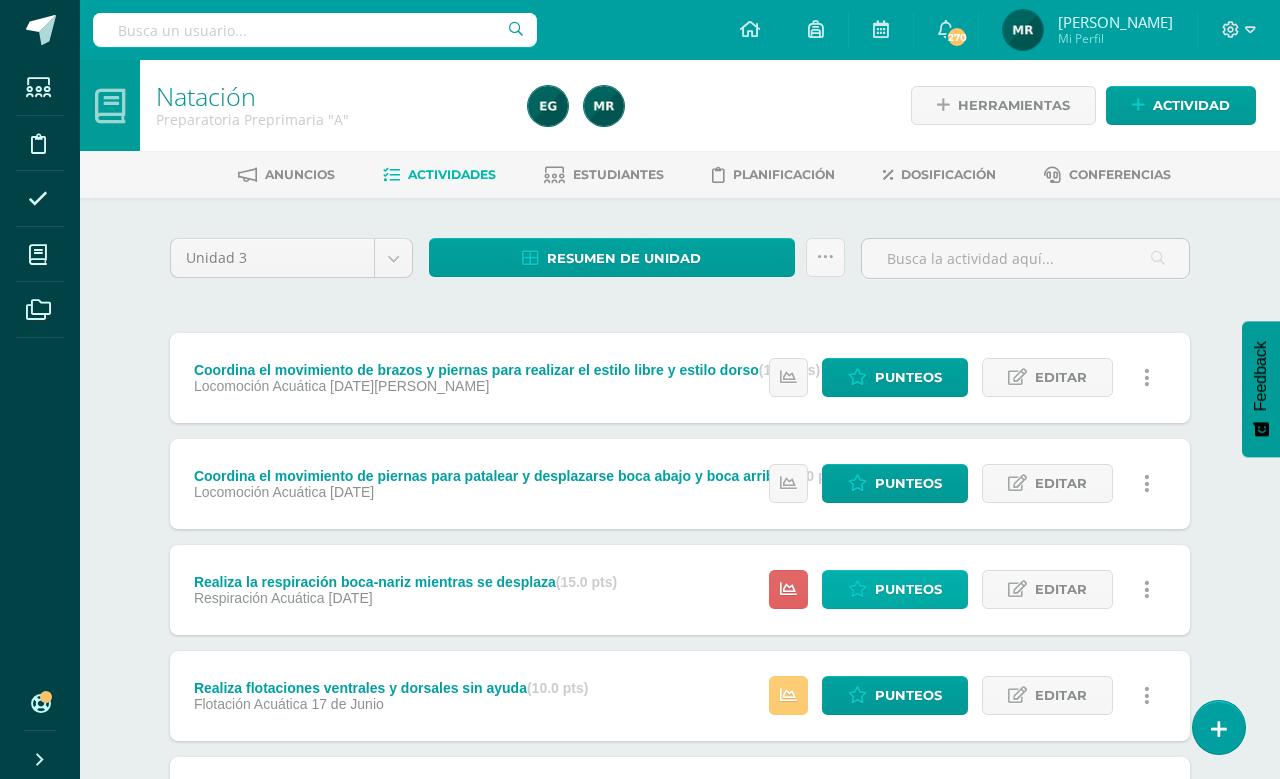 click on "Punteos" at bounding box center [908, 589] 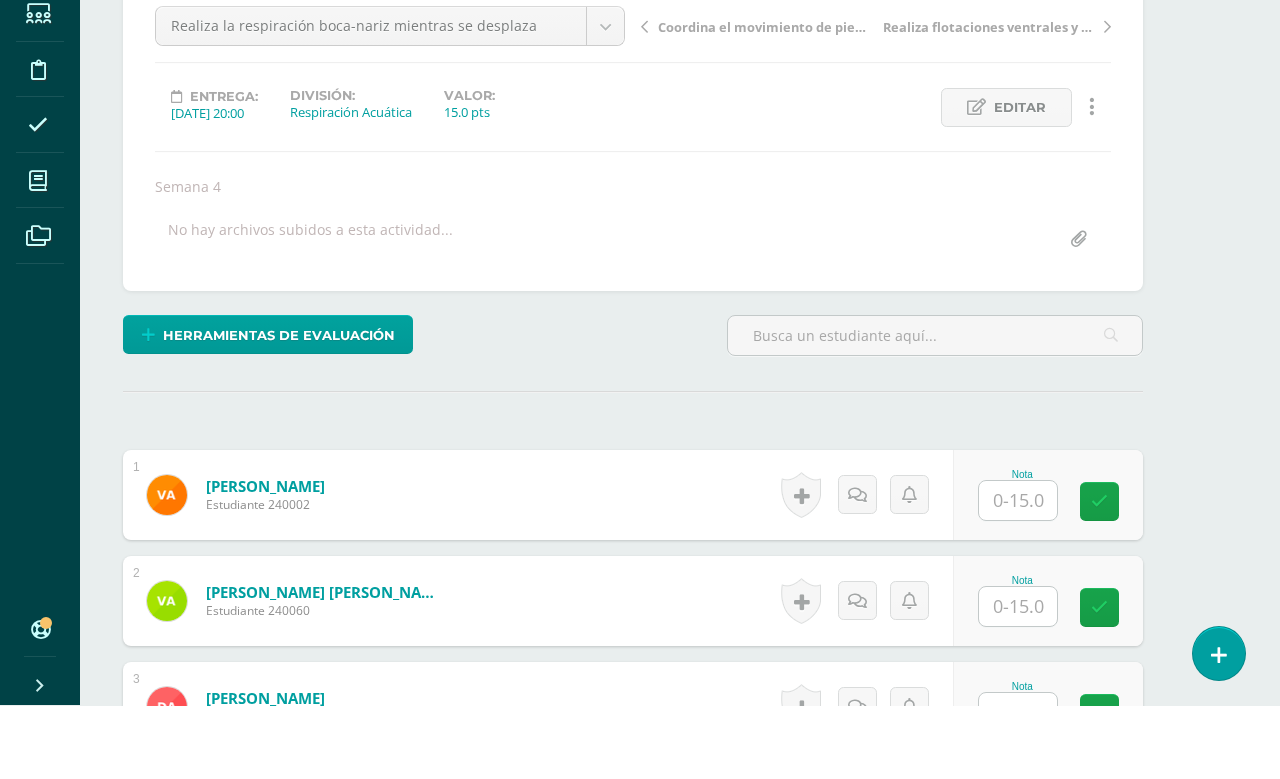 scroll, scrollTop: 191, scrollLeft: 47, axis: both 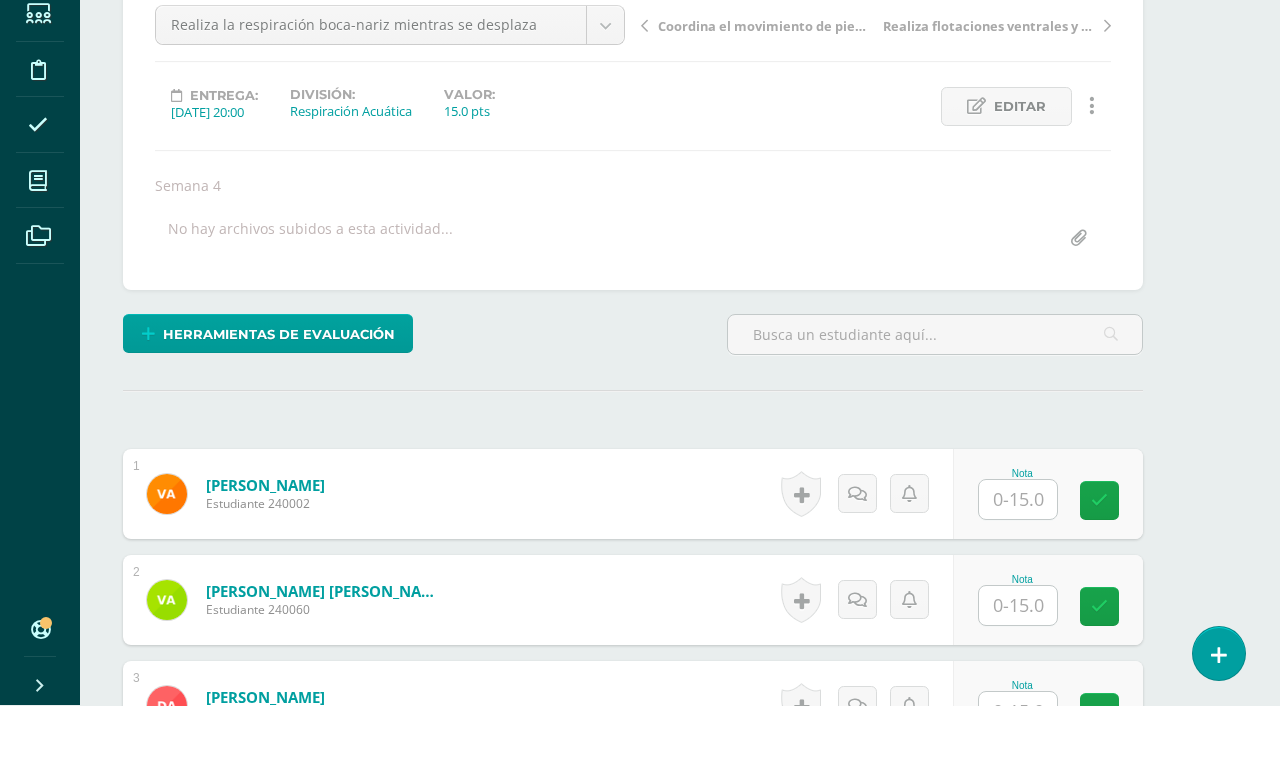 click at bounding box center [1018, 679] 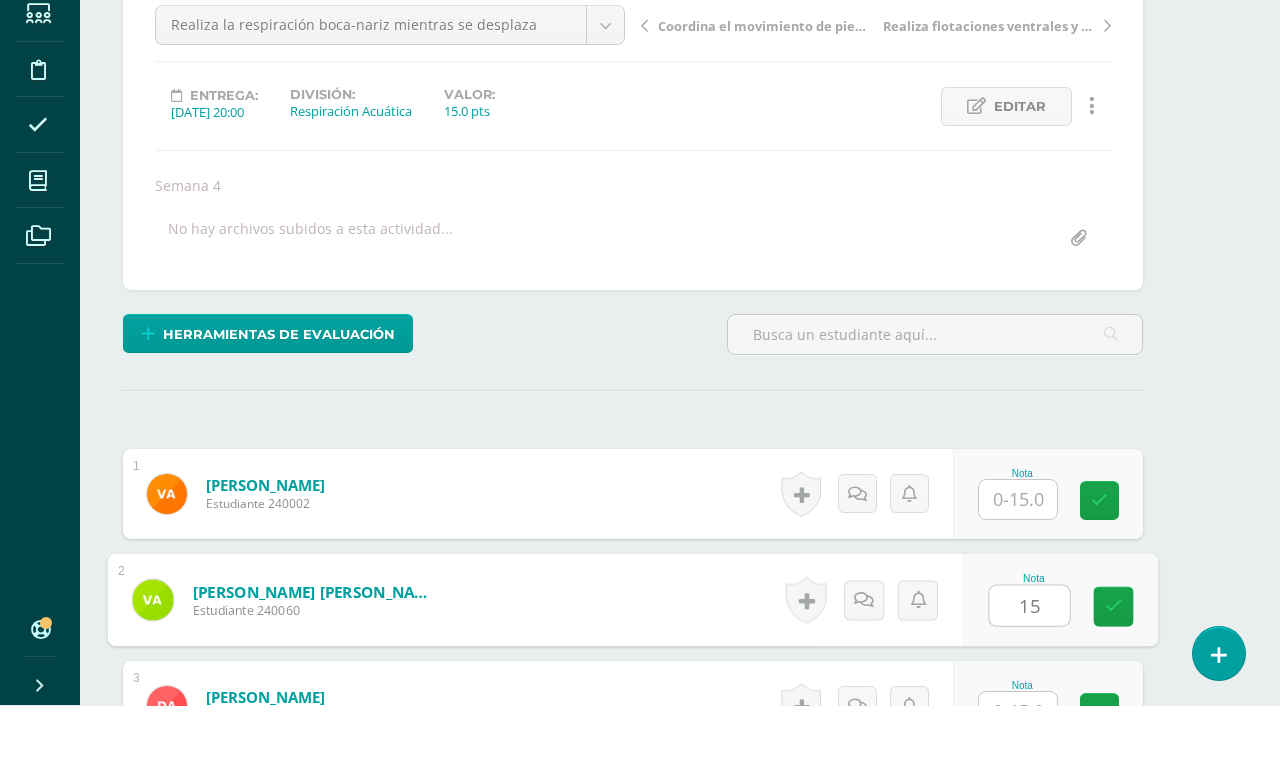 type on "15" 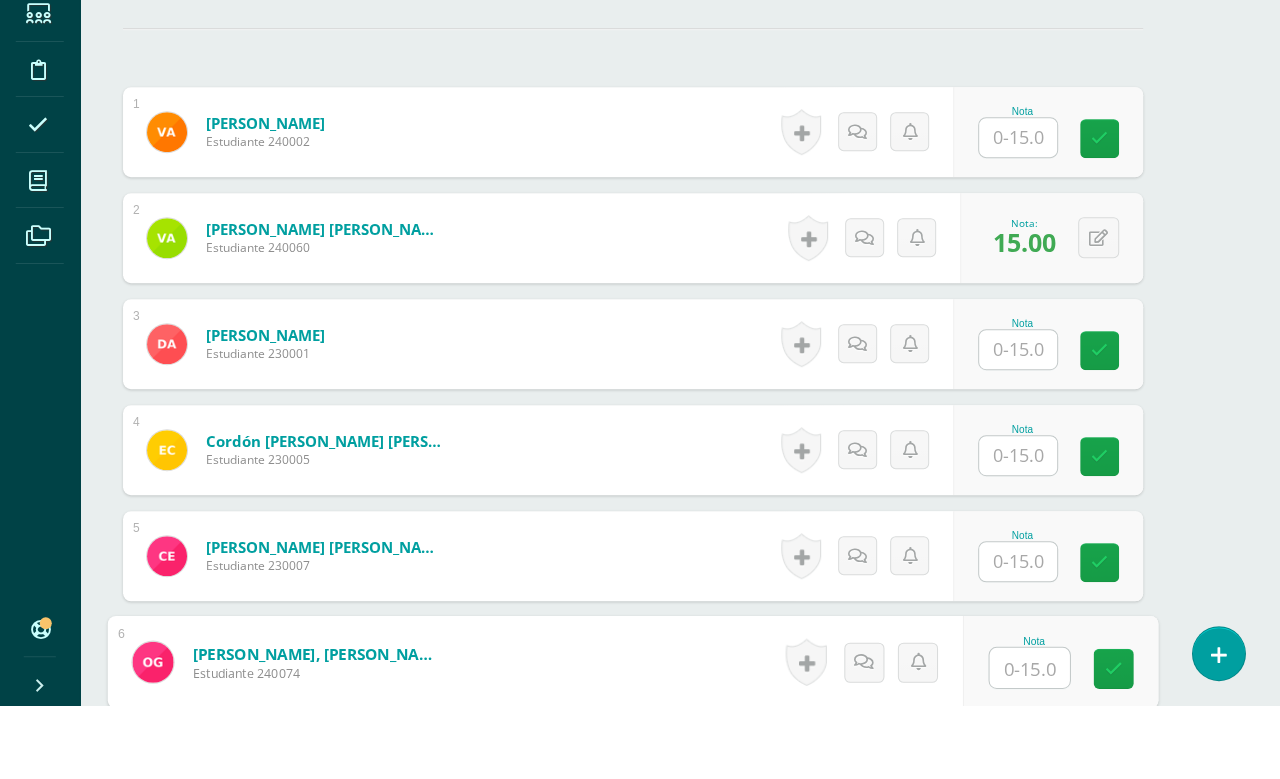 scroll, scrollTop: 871, scrollLeft: 47, axis: both 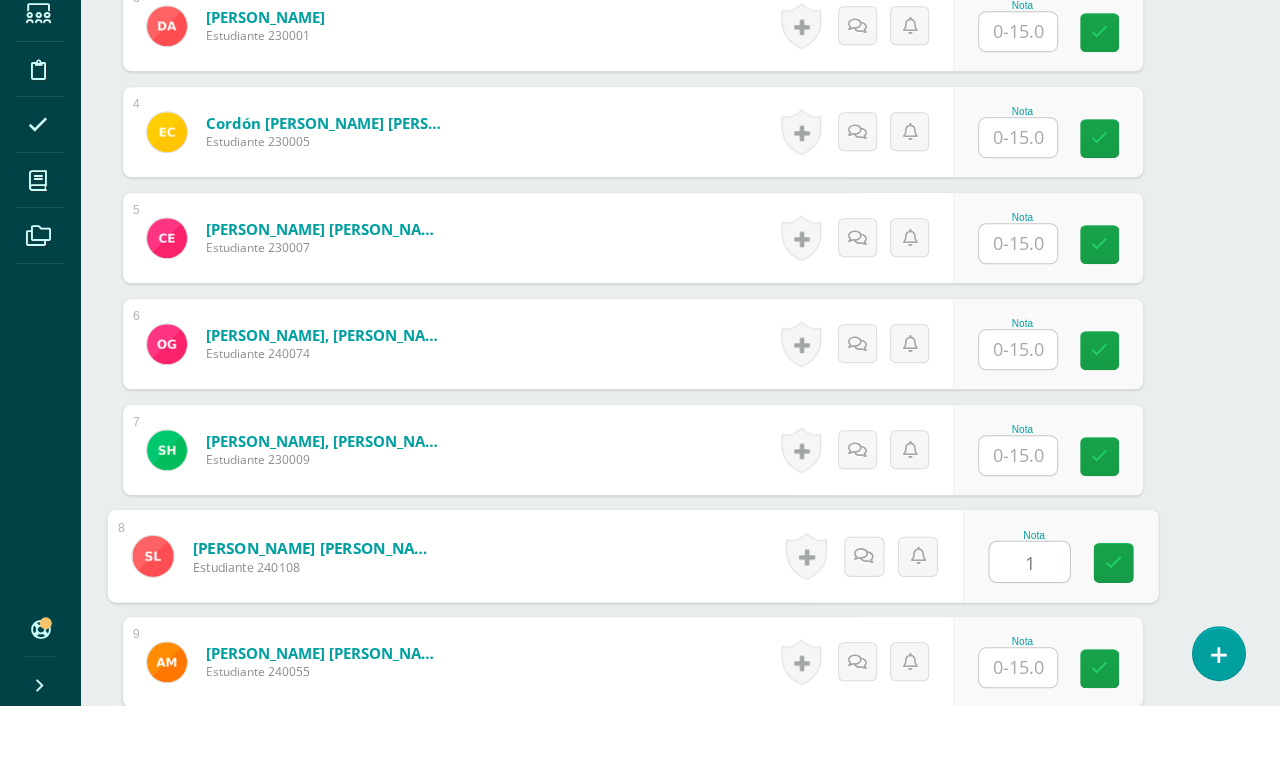 type on "15" 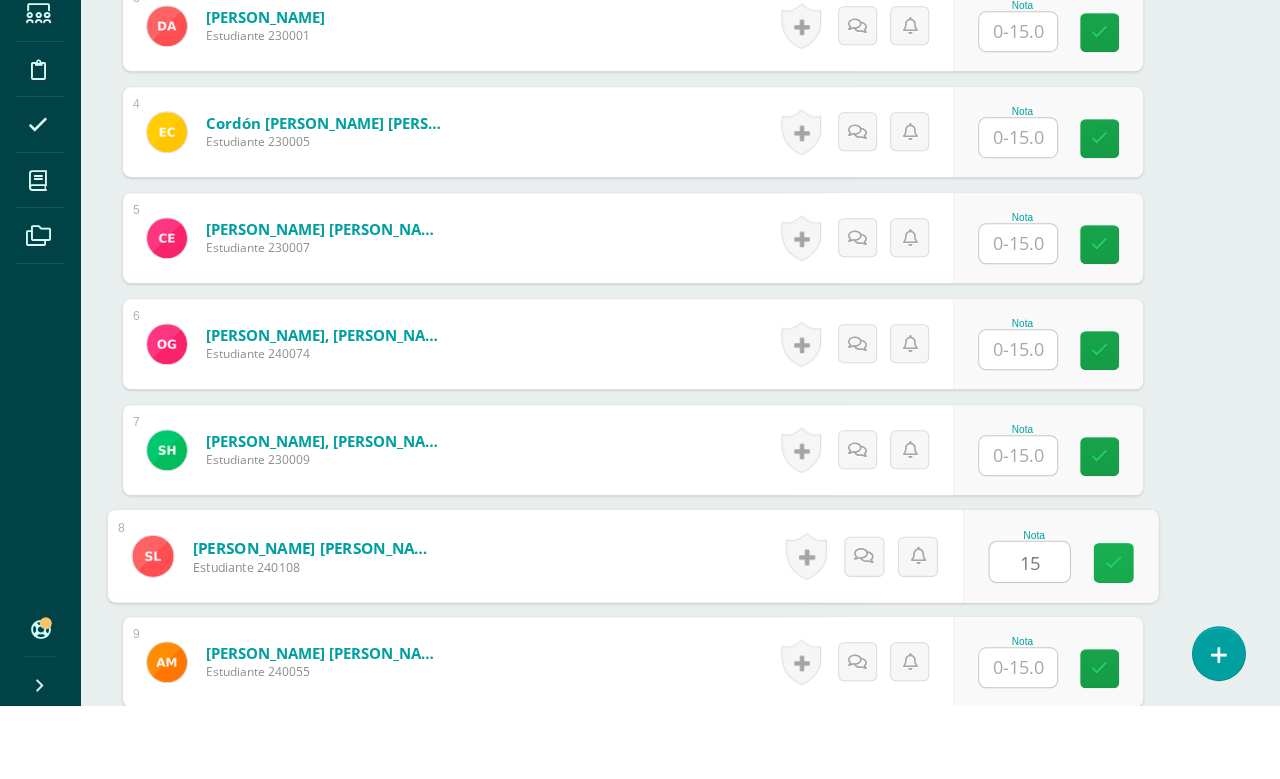 click at bounding box center (1114, 637) 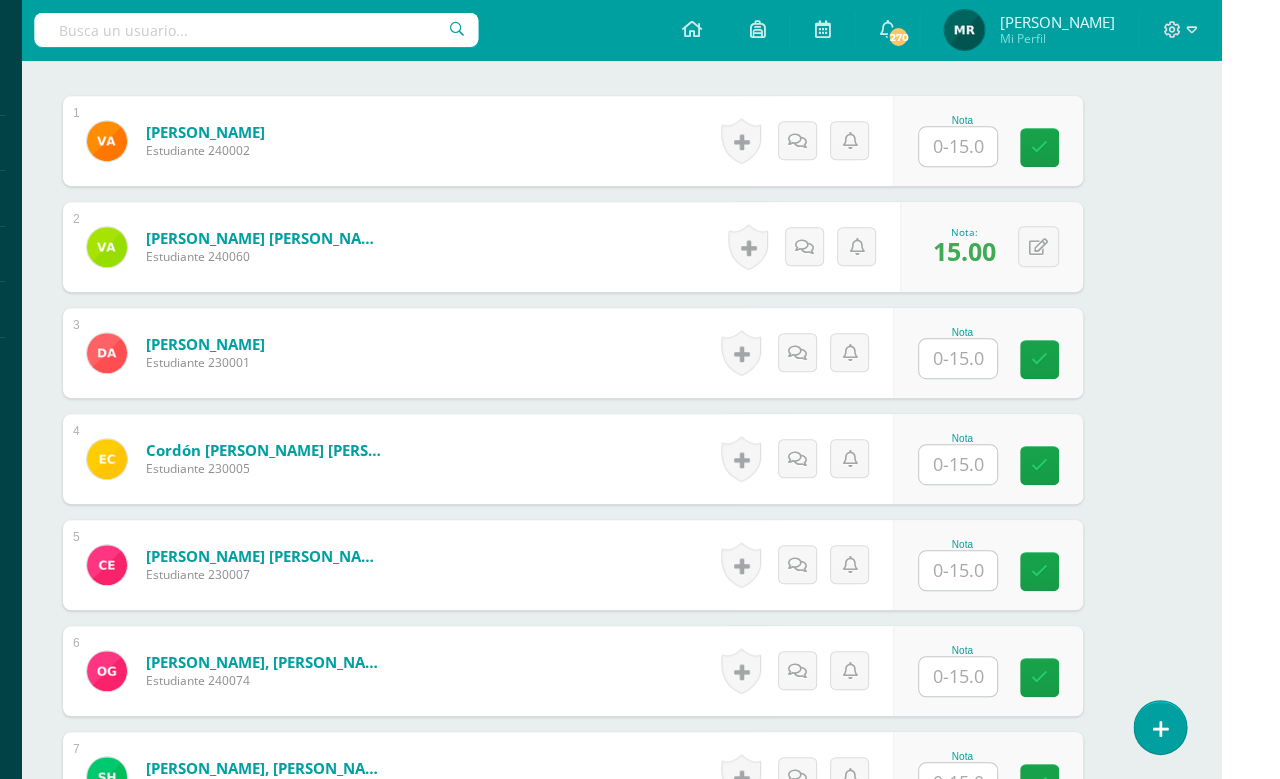 scroll, scrollTop: 0, scrollLeft: 48, axis: horizontal 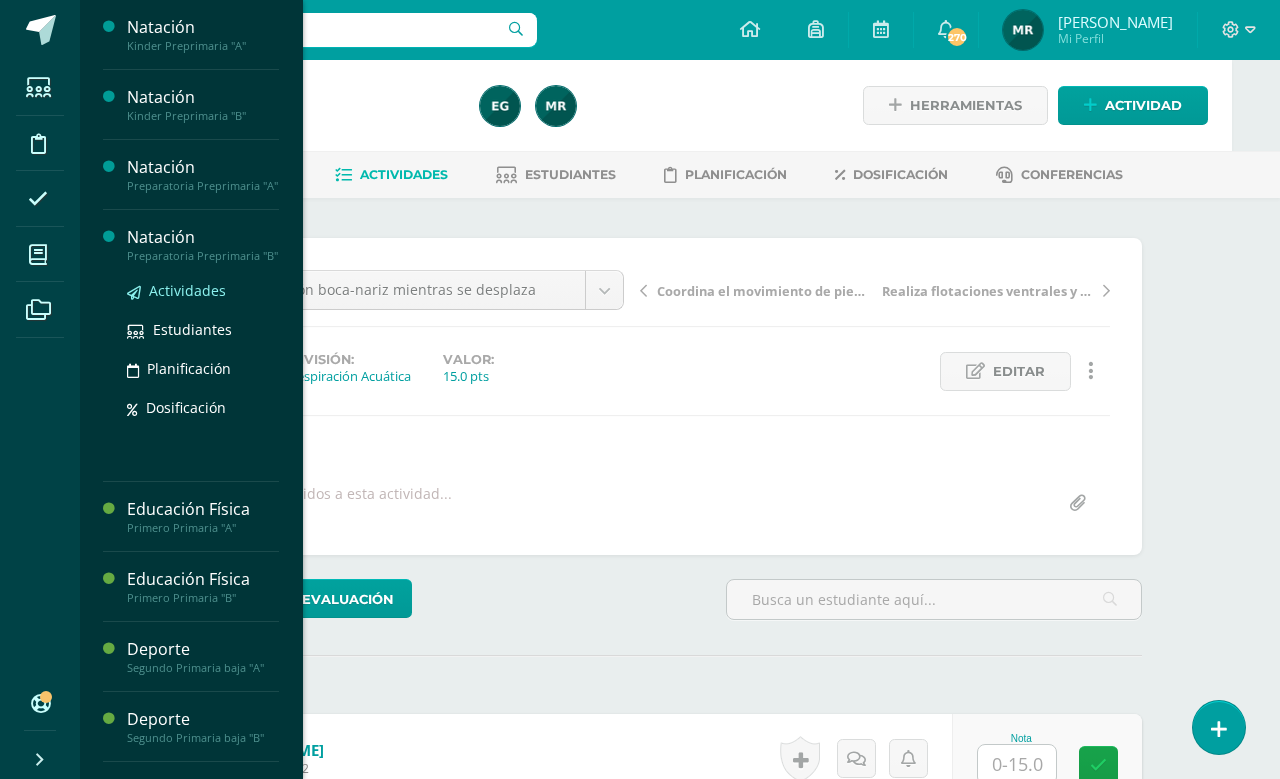 click on "Actividades" at bounding box center (187, 290) 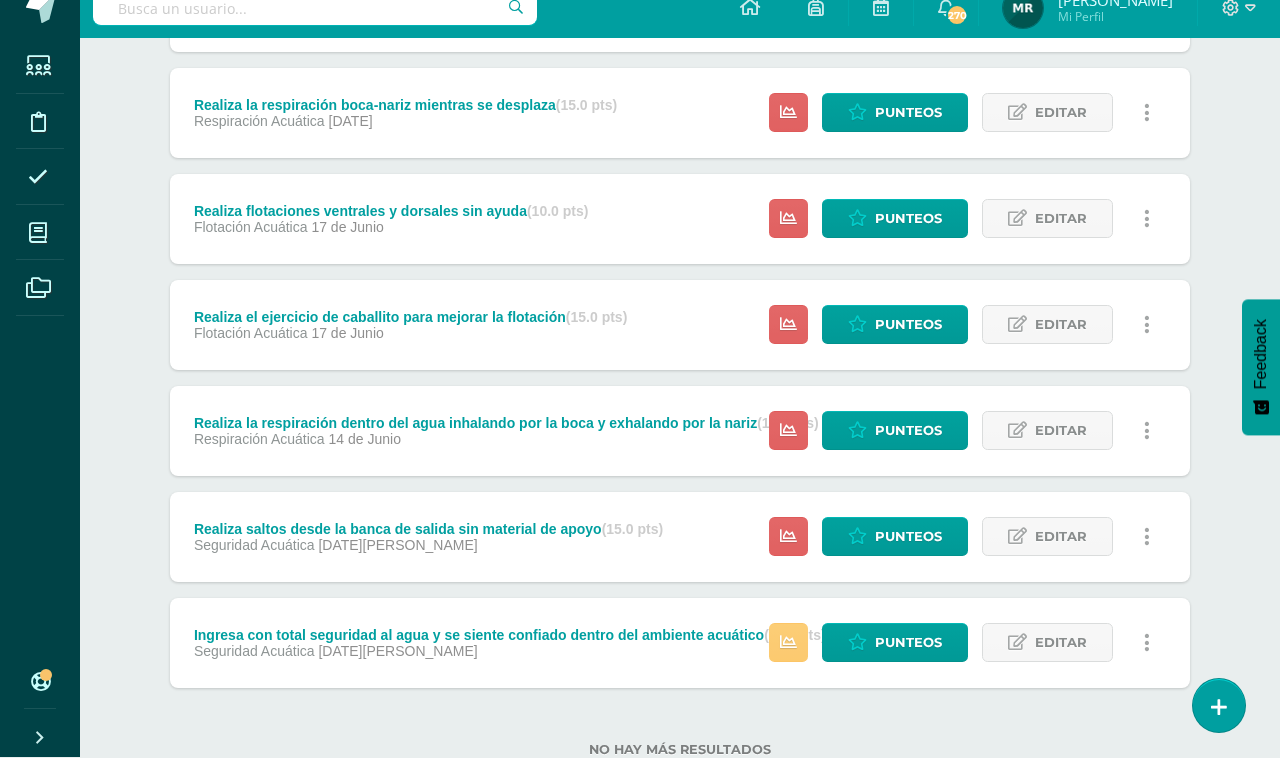 scroll, scrollTop: 455, scrollLeft: 0, axis: vertical 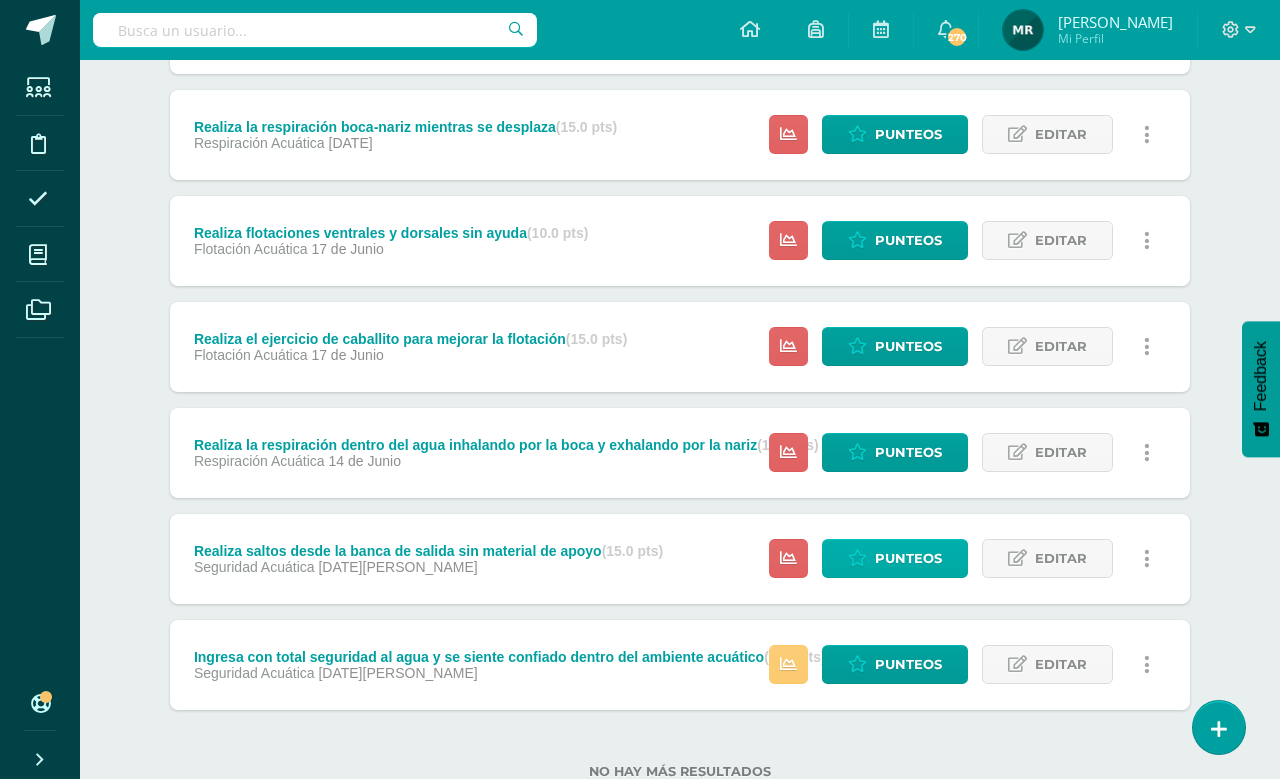click on "Punteos" at bounding box center [908, 558] 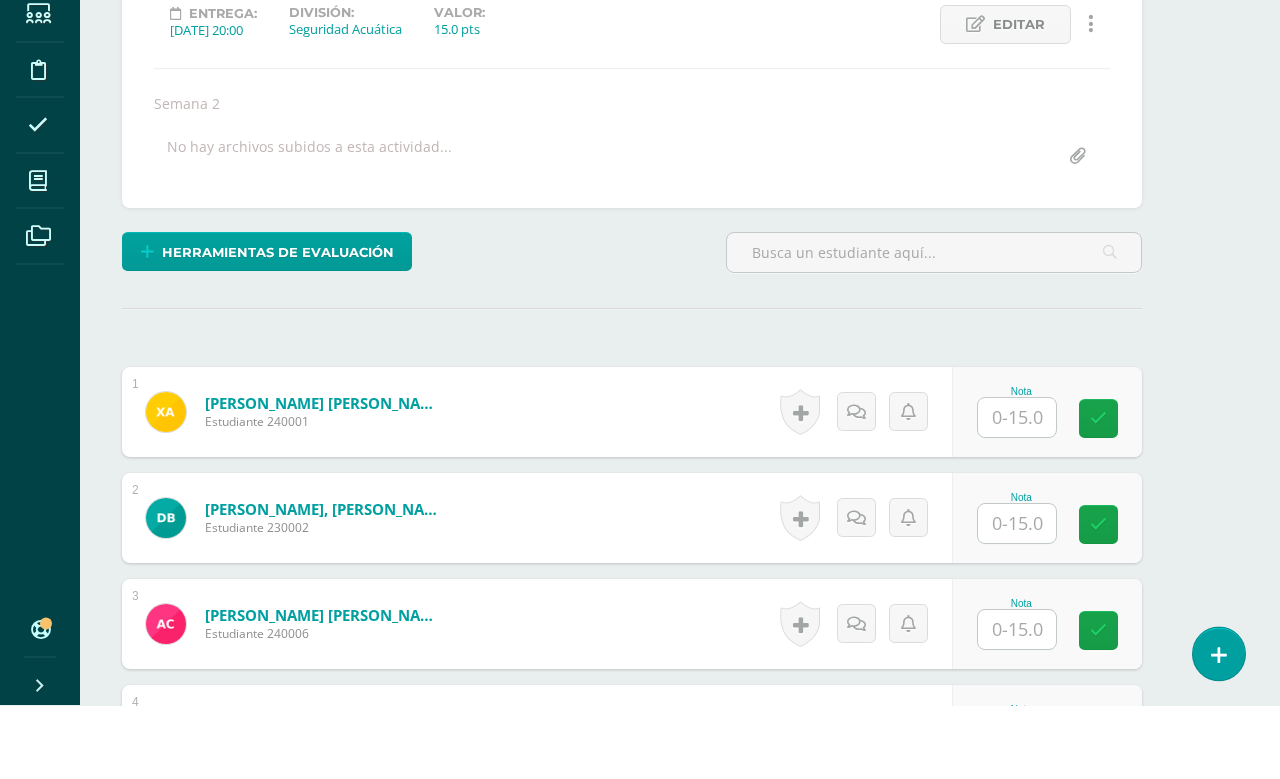 scroll, scrollTop: 201, scrollLeft: 47, axis: both 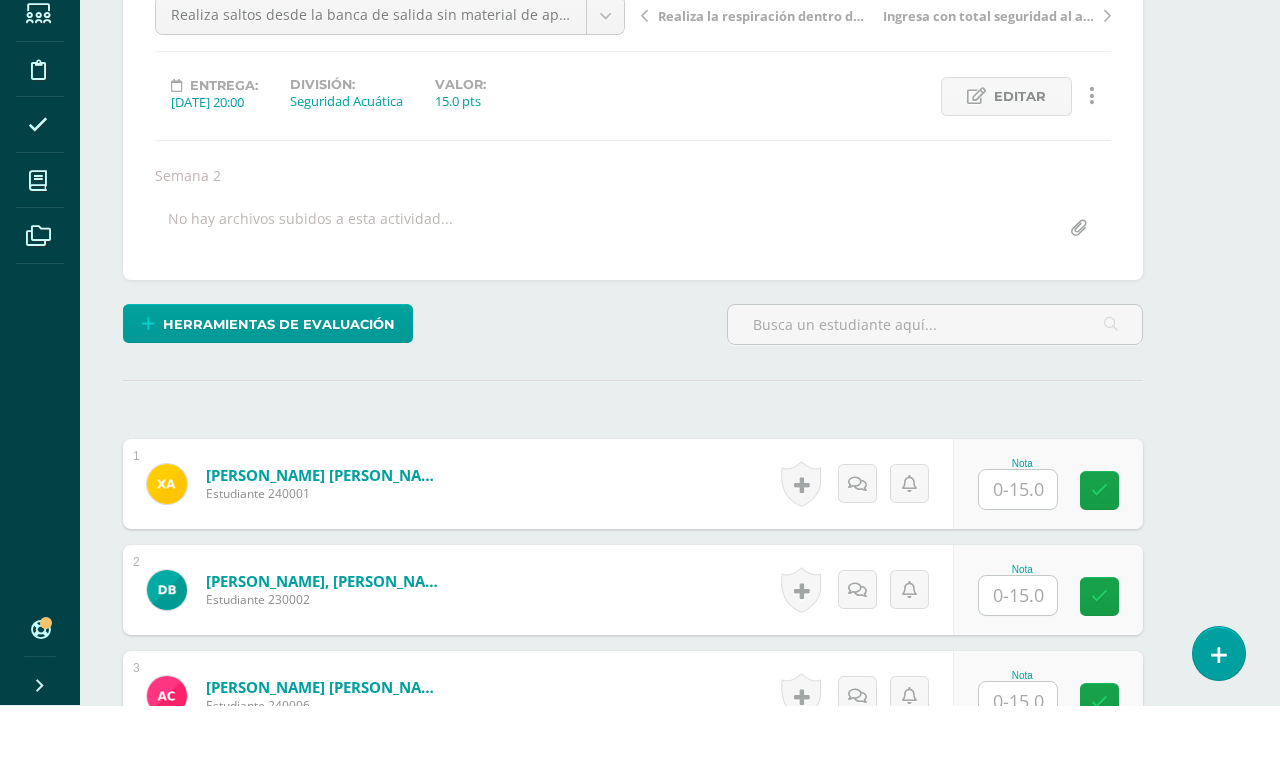 click at bounding box center [1018, 563] 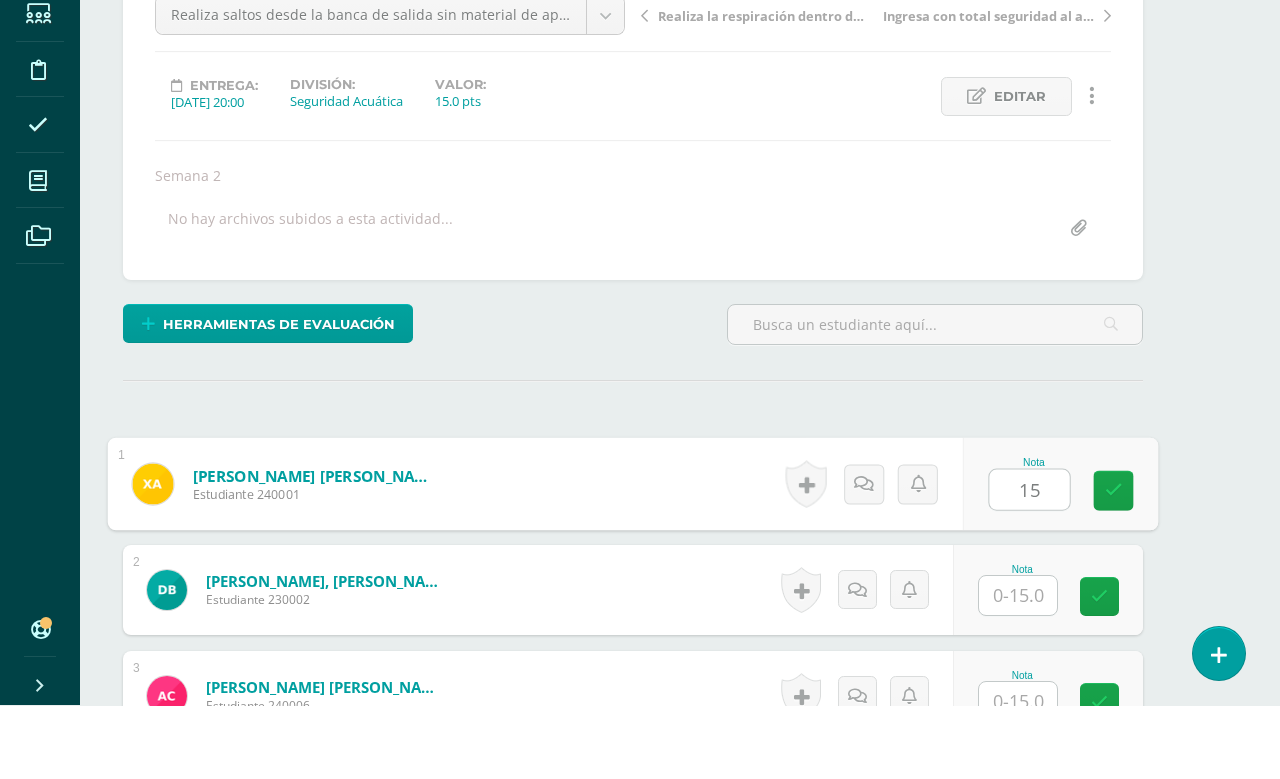 type on "15" 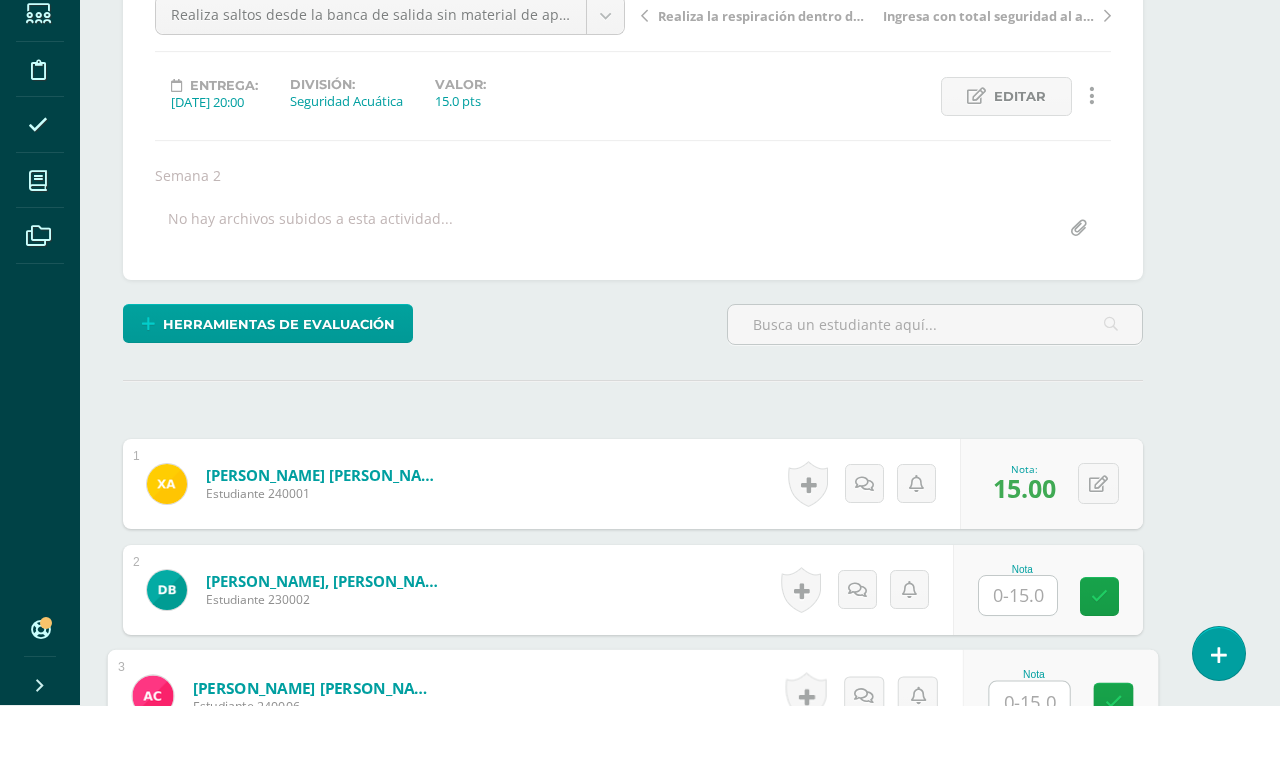 scroll, scrollTop: 553, scrollLeft: 47, axis: both 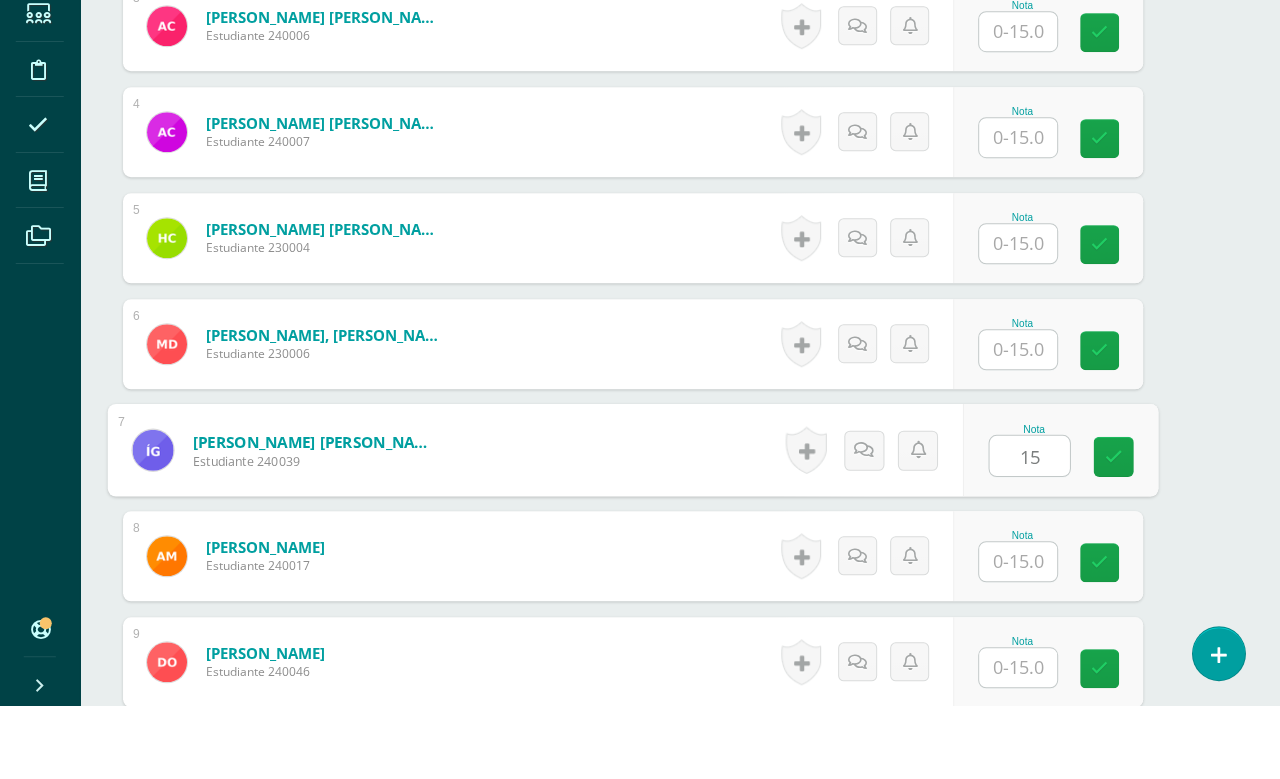 type on "15" 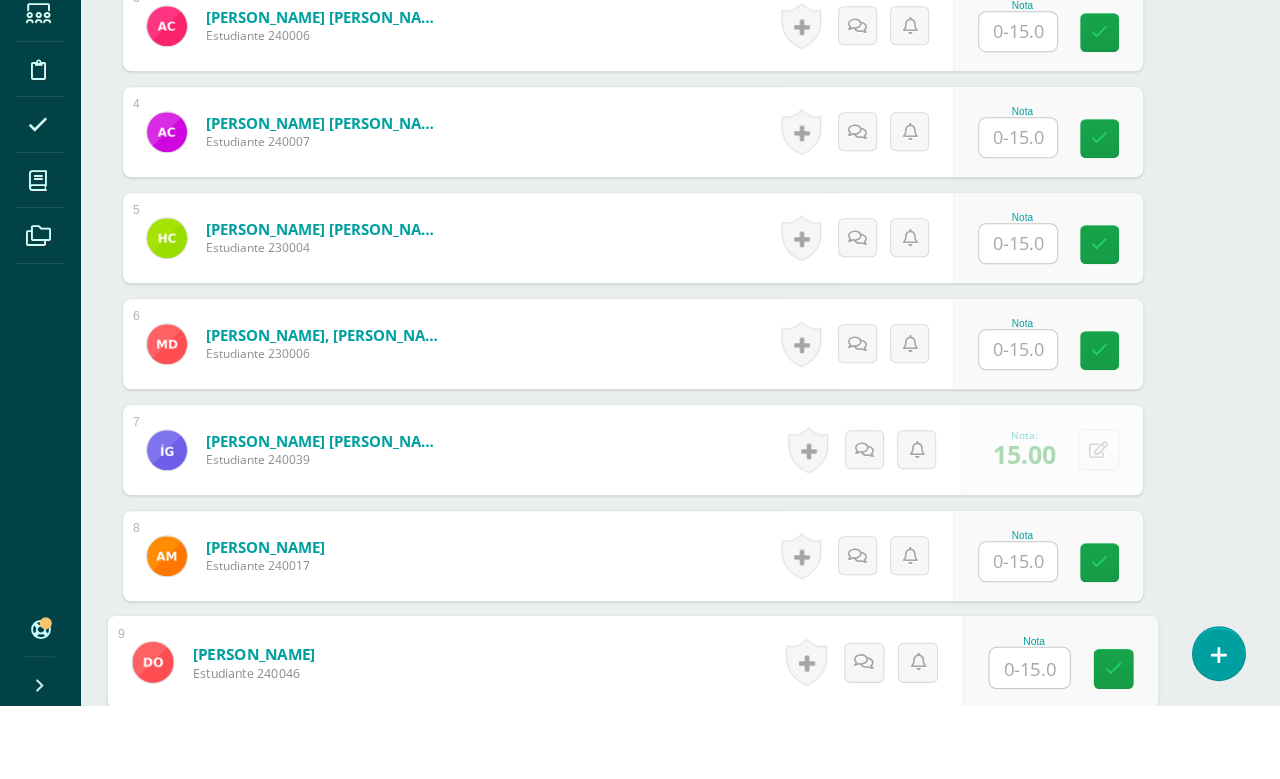 scroll, scrollTop: 1189, scrollLeft: 47, axis: both 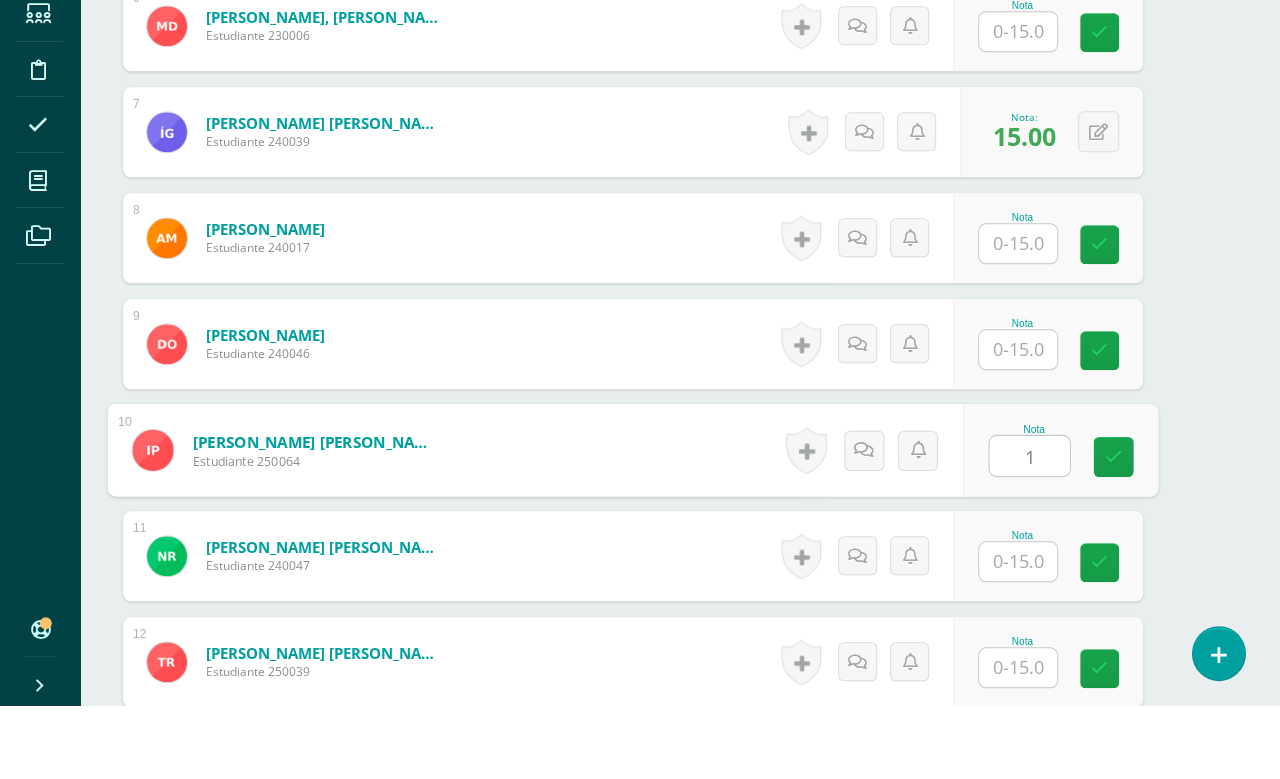 type on "15" 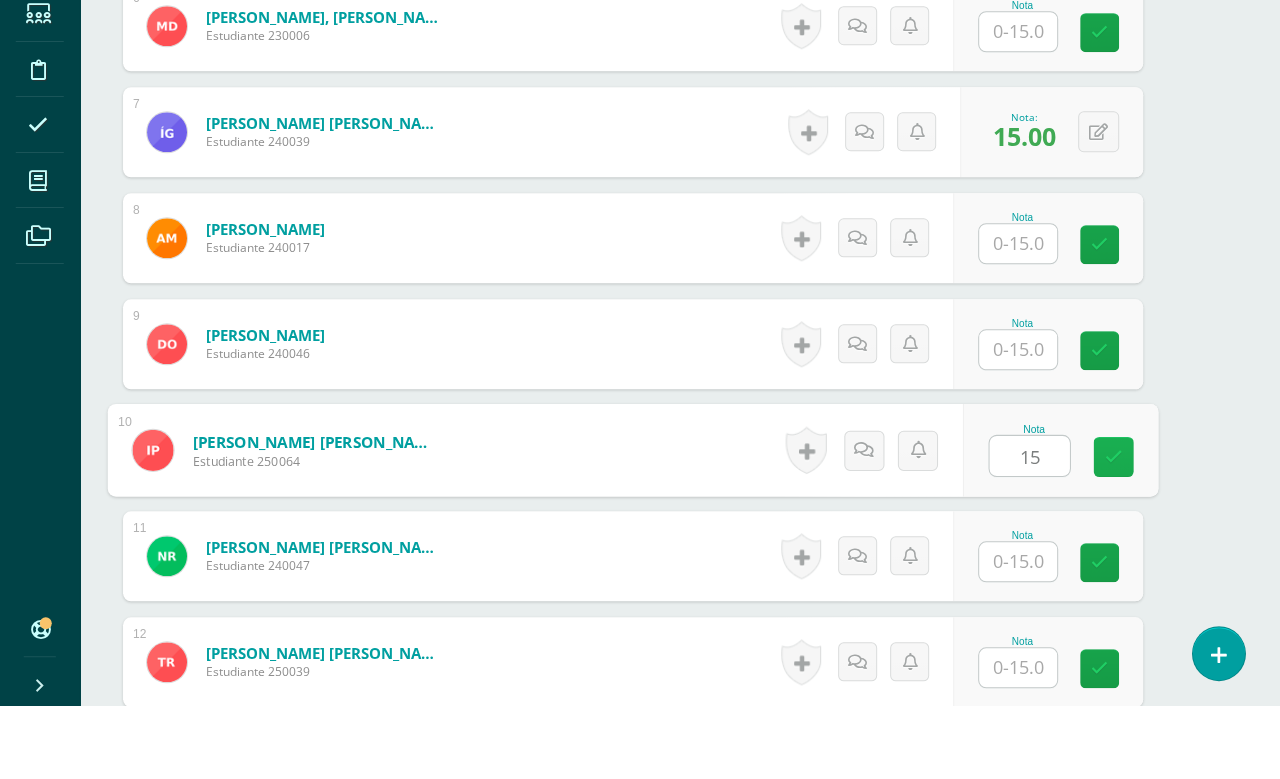 click at bounding box center (1114, 531) 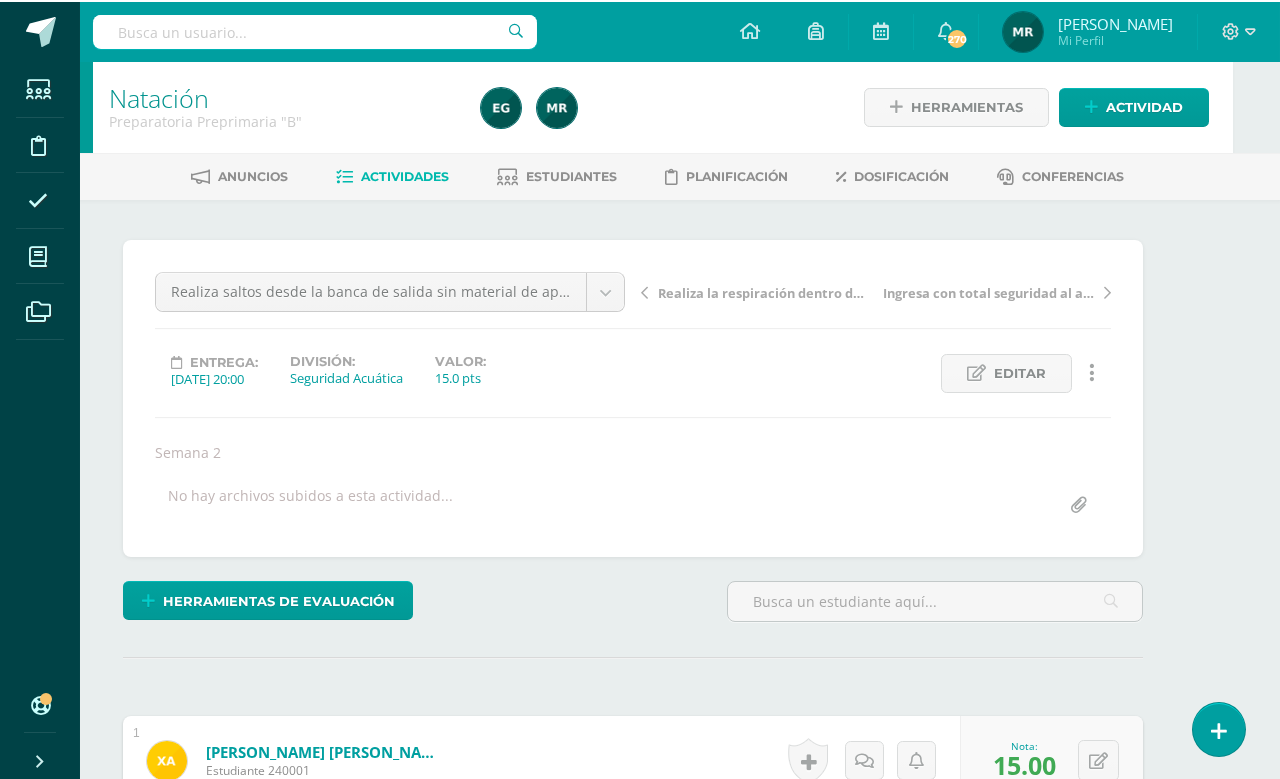 scroll, scrollTop: 0, scrollLeft: 48, axis: horizontal 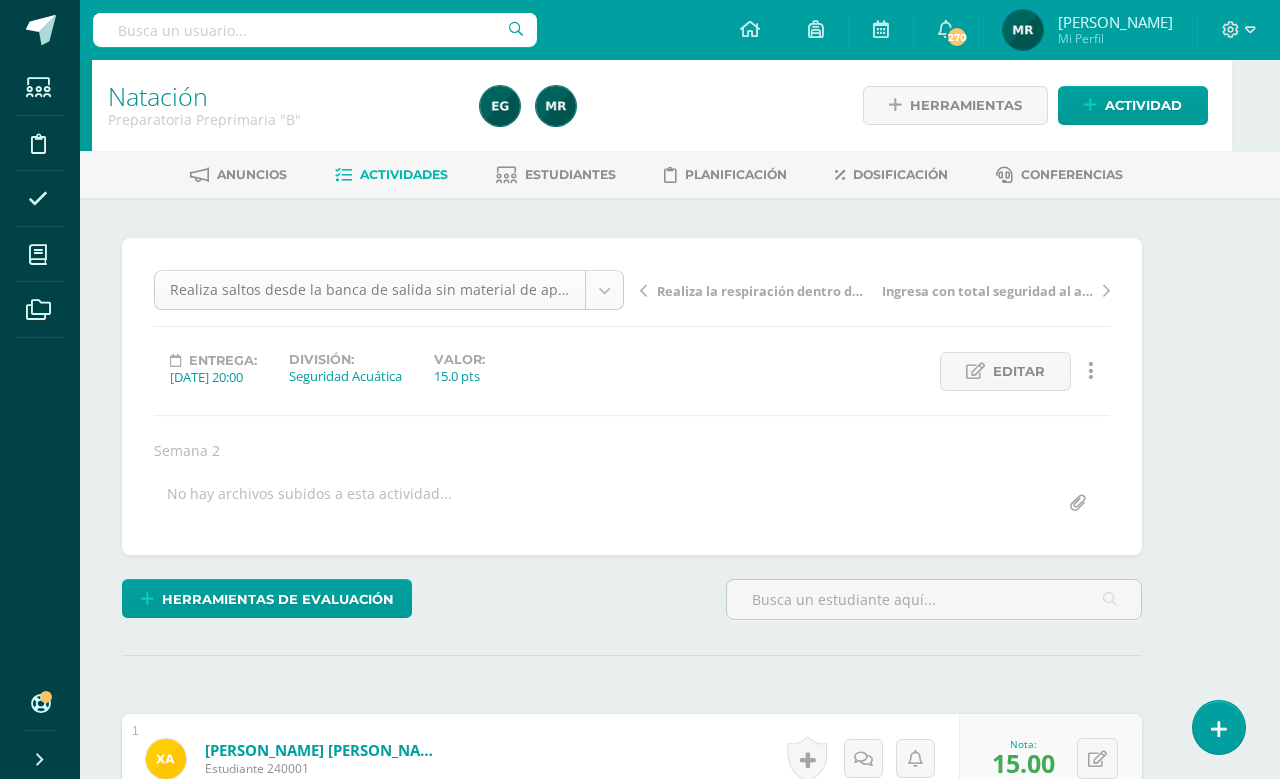 click on "Estudiantes Disciplina Asistencia Mis cursos Archivos Soporte
Centro de ayuda
Últimas actualizaciones
10+ Cerrar panel
Natación
Kinder
Preprimaria
"A"
Actividades Estudiantes Planificación Dosificación
Natación
Kinder
Preprimaria
"B"
Actividades Estudiantes Planificación Dosificación
Natación
Preparatoria
Preprimaria
"A"
Actividades Estudiantes Planificación Dosificación
Natación
Actividades Estudiantes Planificación Dosificación Actividades 270 270" at bounding box center [592, 1205] 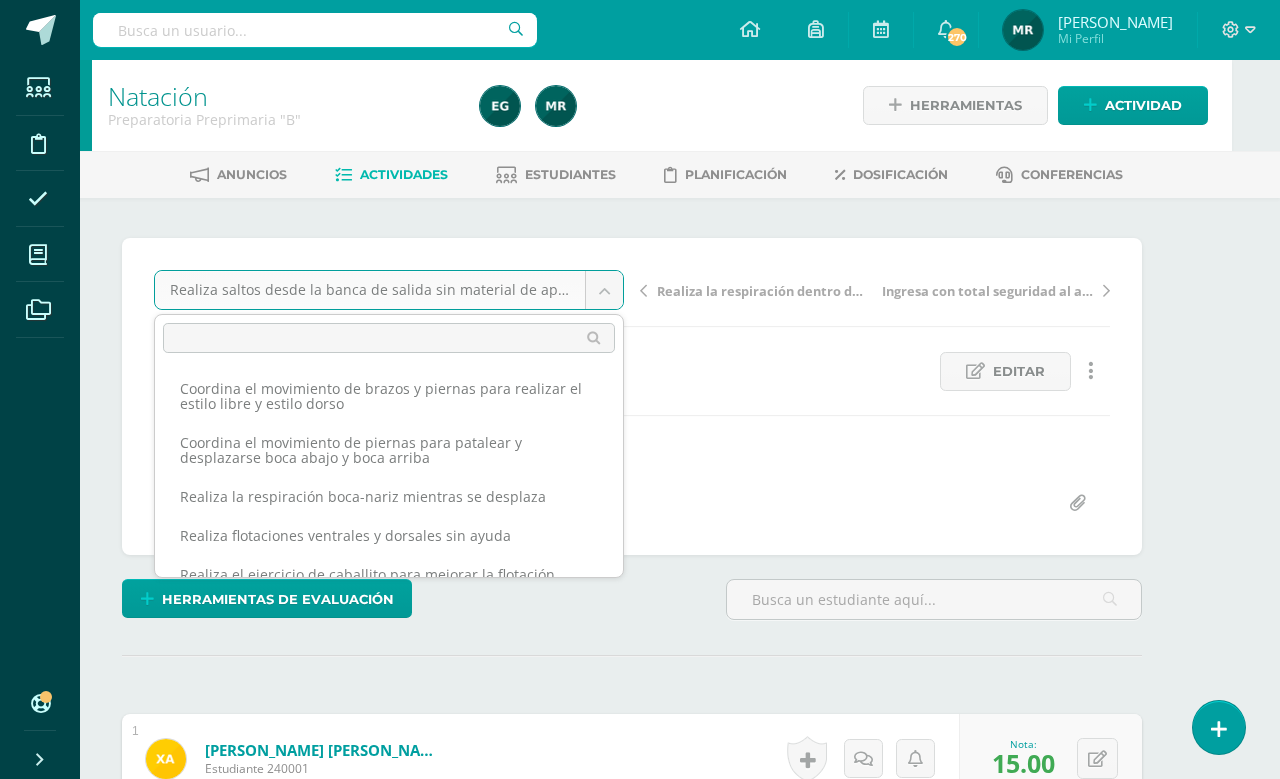 scroll, scrollTop: 125, scrollLeft: 0, axis: vertical 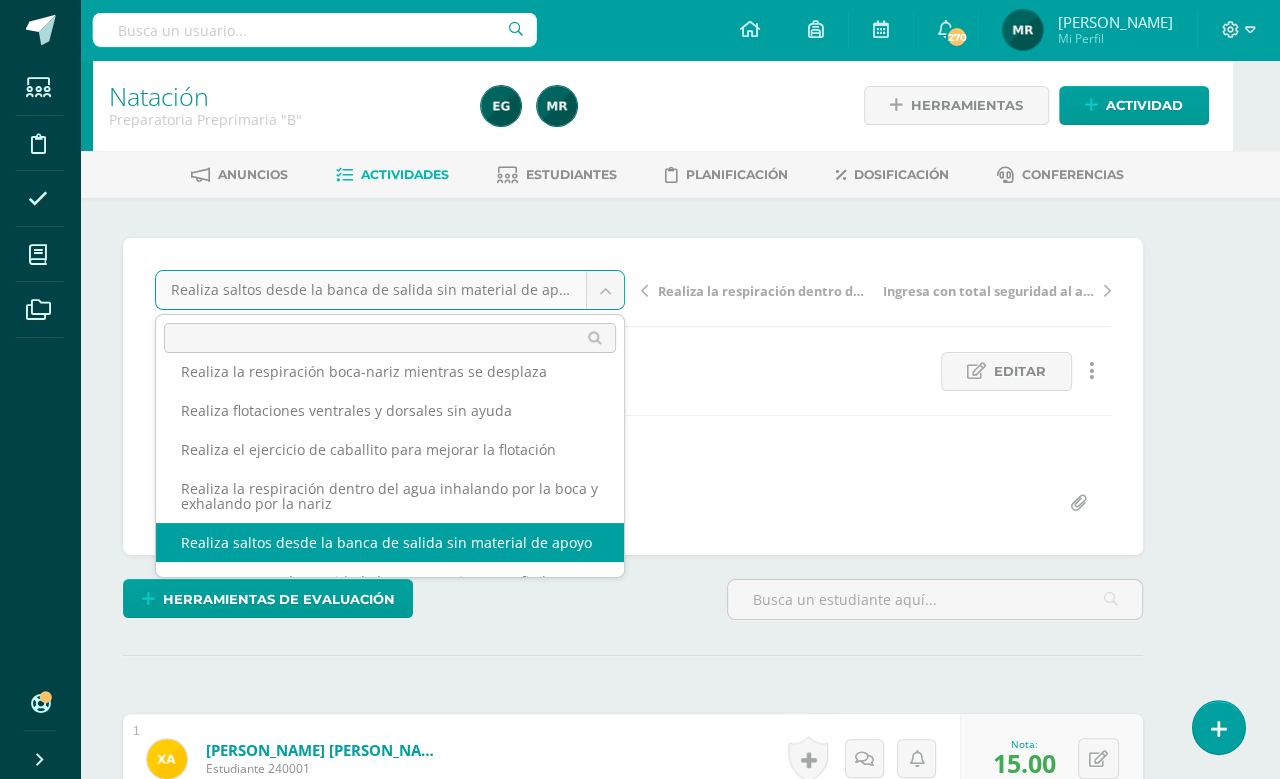 select on "/dashboard/teacher/grade-activity/103714/" 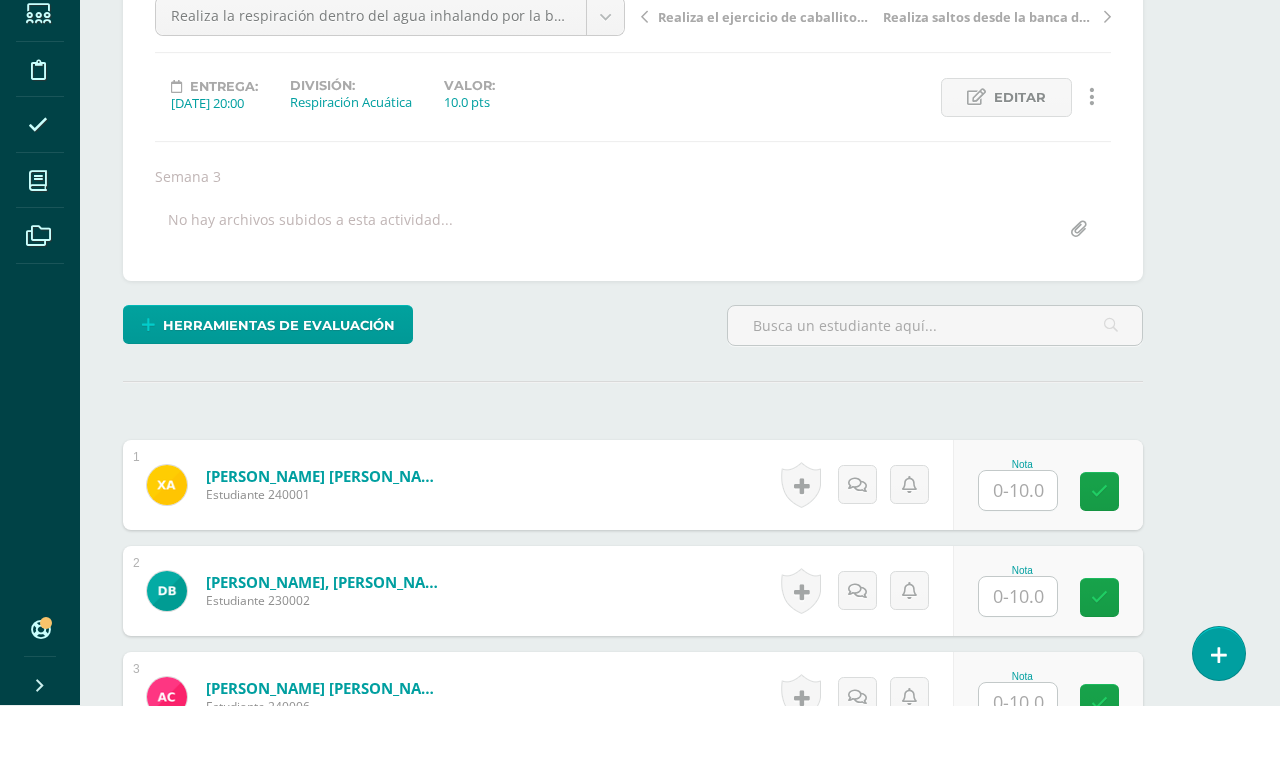 scroll, scrollTop: 201, scrollLeft: 47, axis: both 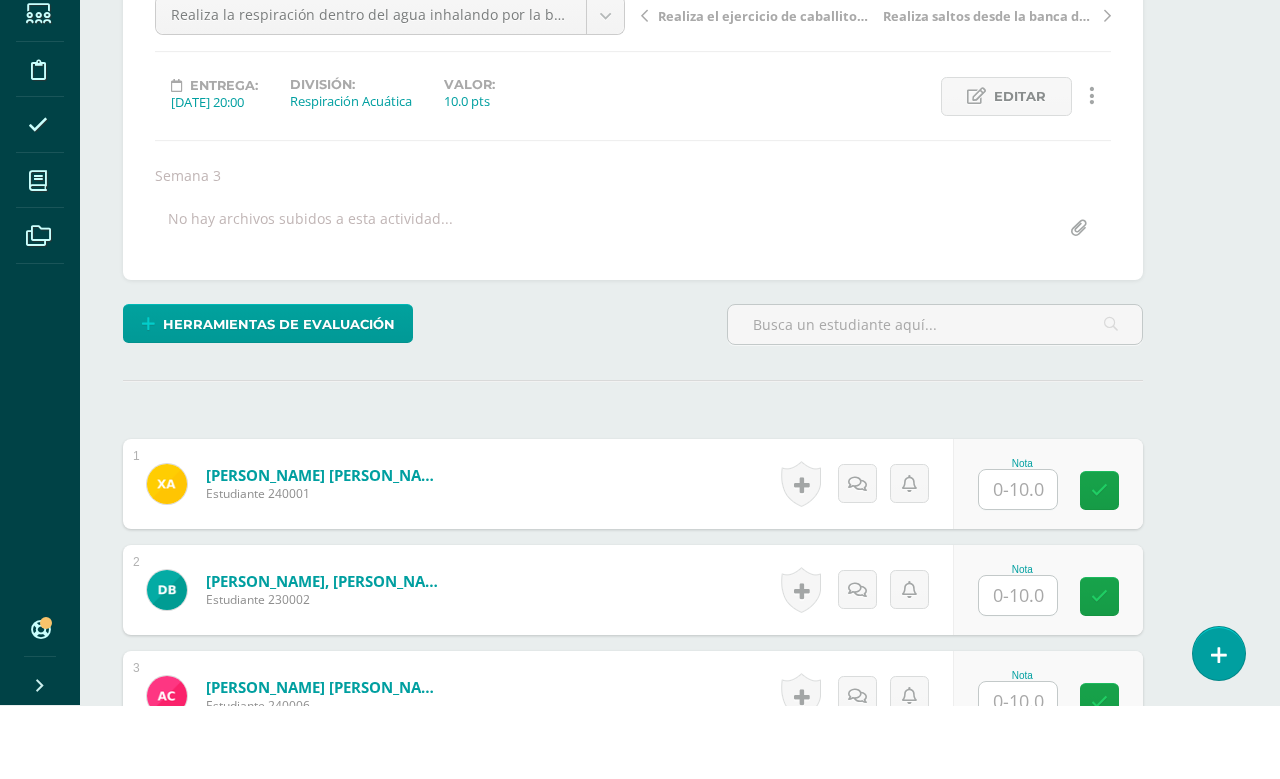 click at bounding box center [1018, 563] 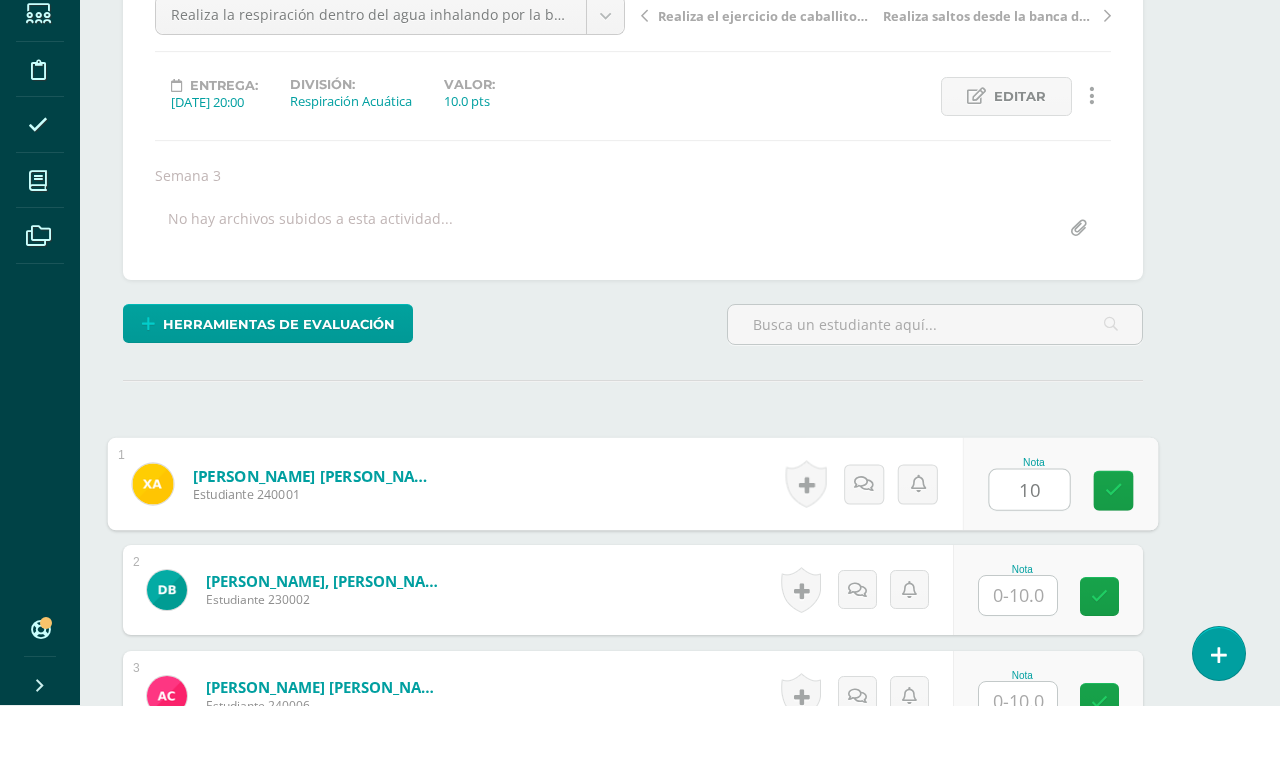 type on "10" 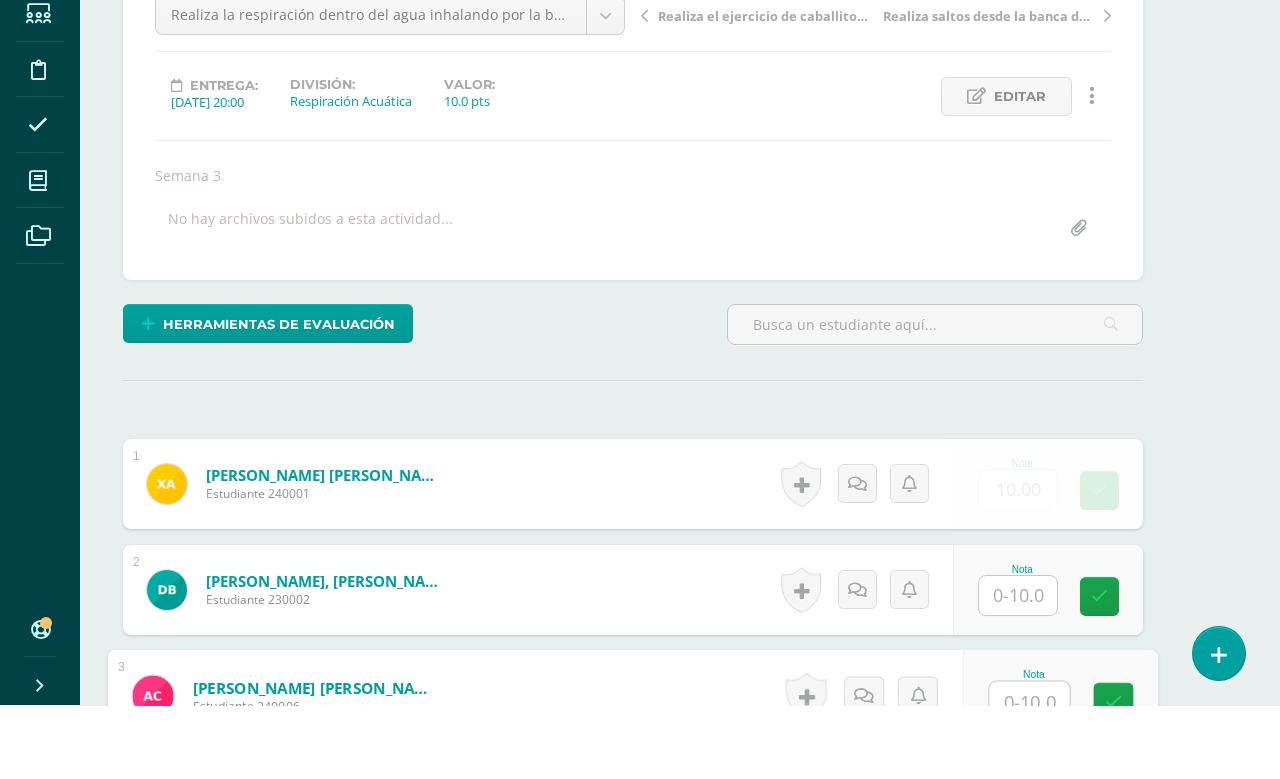 scroll, scrollTop: 553, scrollLeft: 47, axis: both 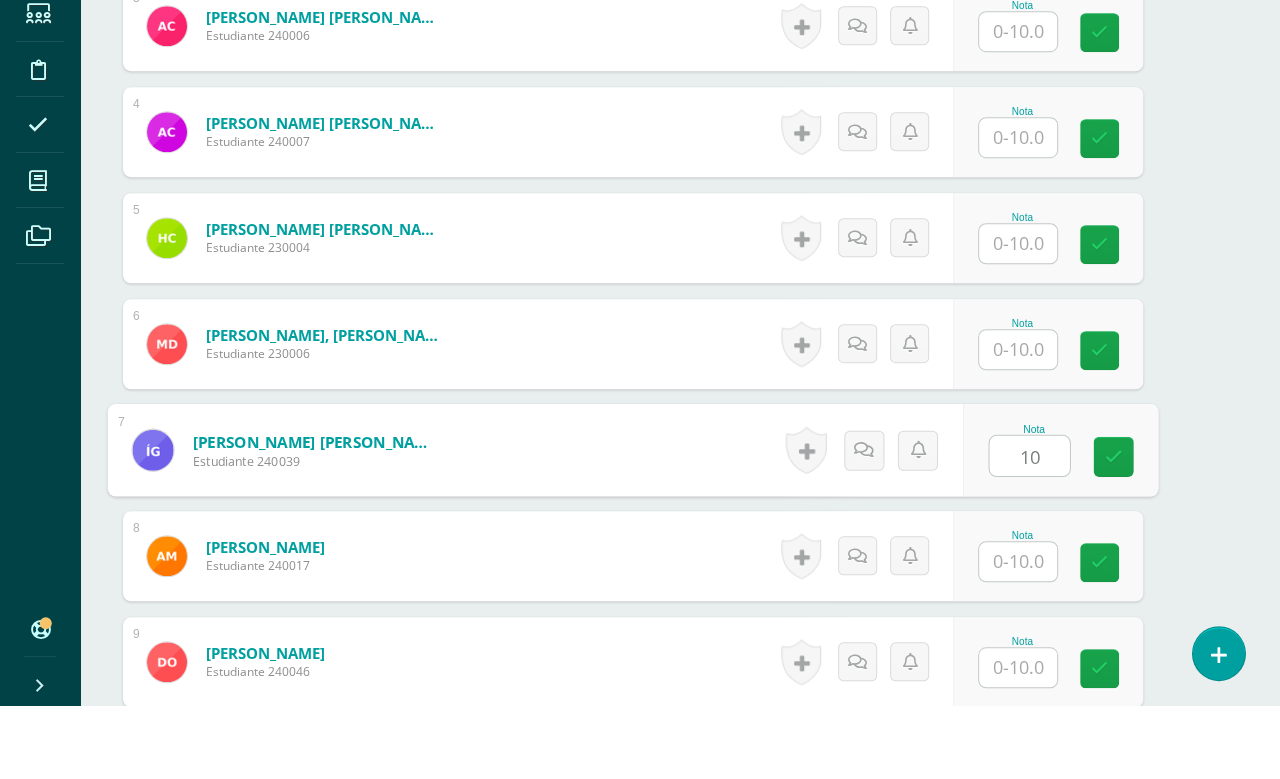 type on "10" 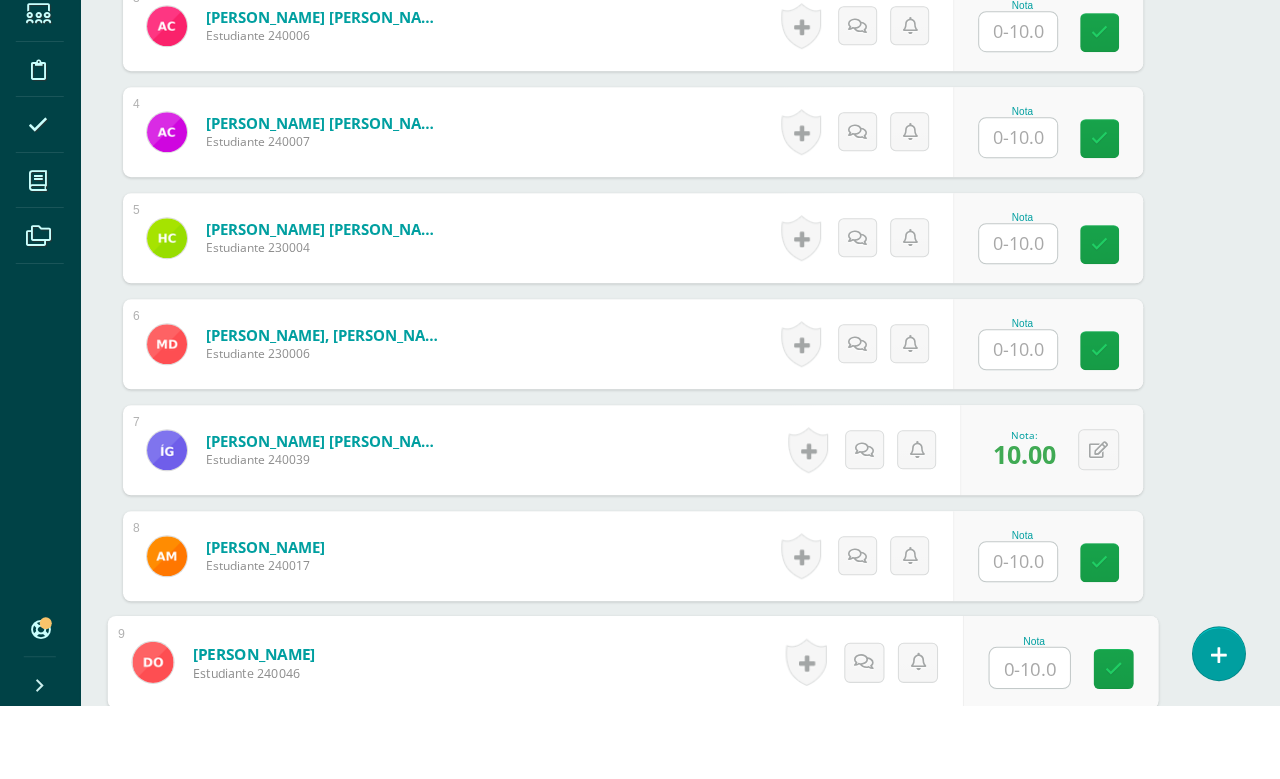 scroll, scrollTop: 1189, scrollLeft: 47, axis: both 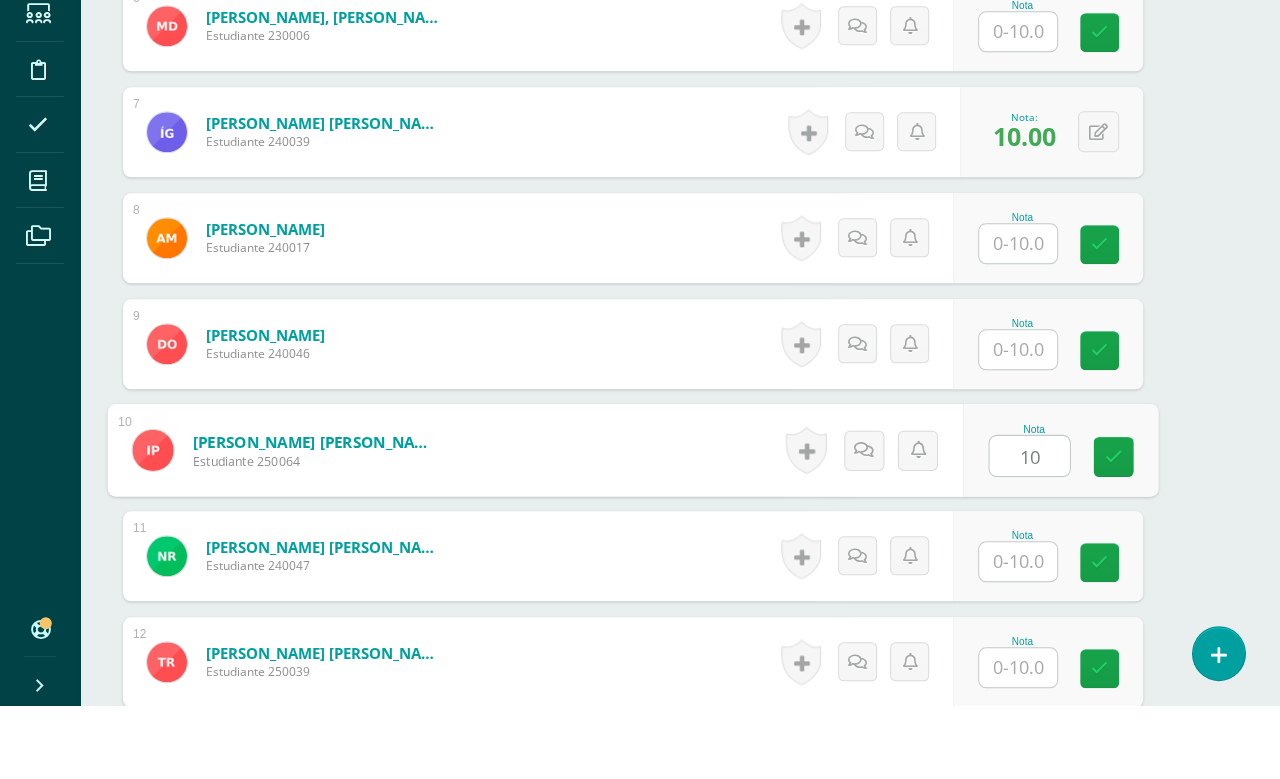 type on "10" 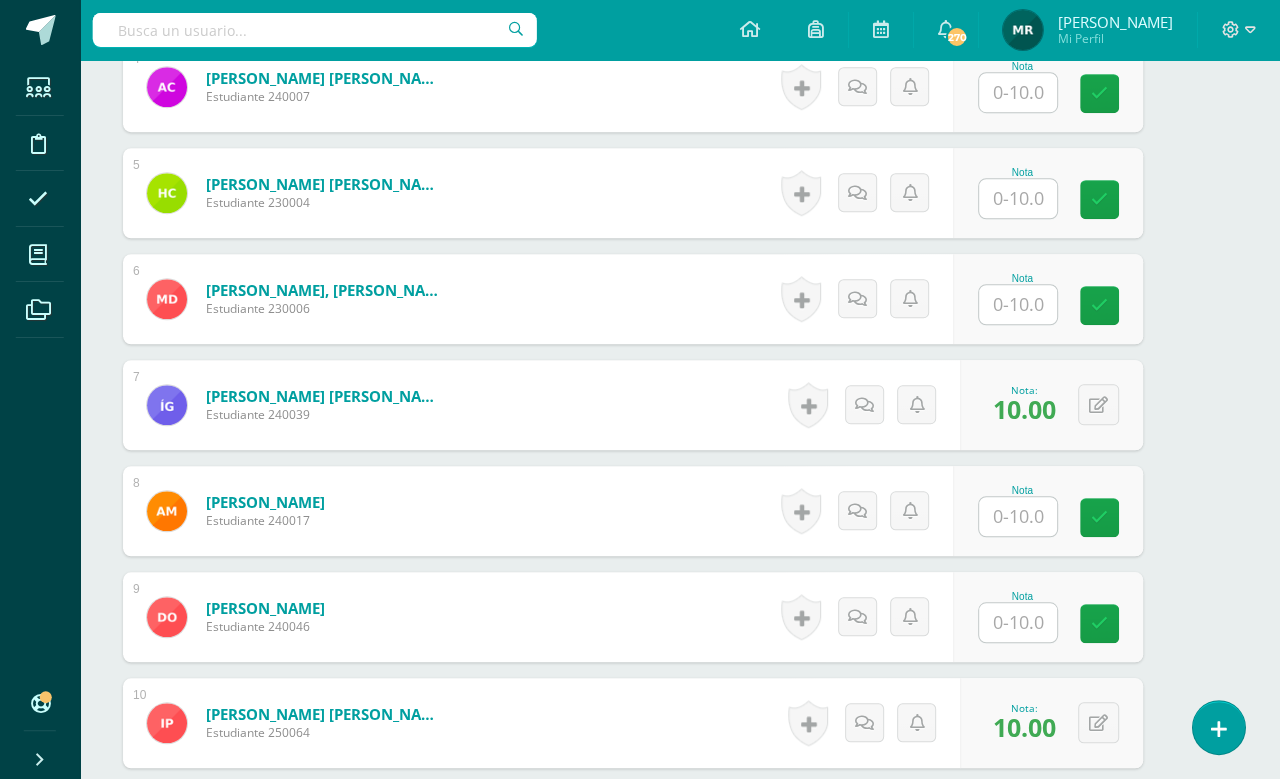 scroll, scrollTop: 51, scrollLeft: 47, axis: both 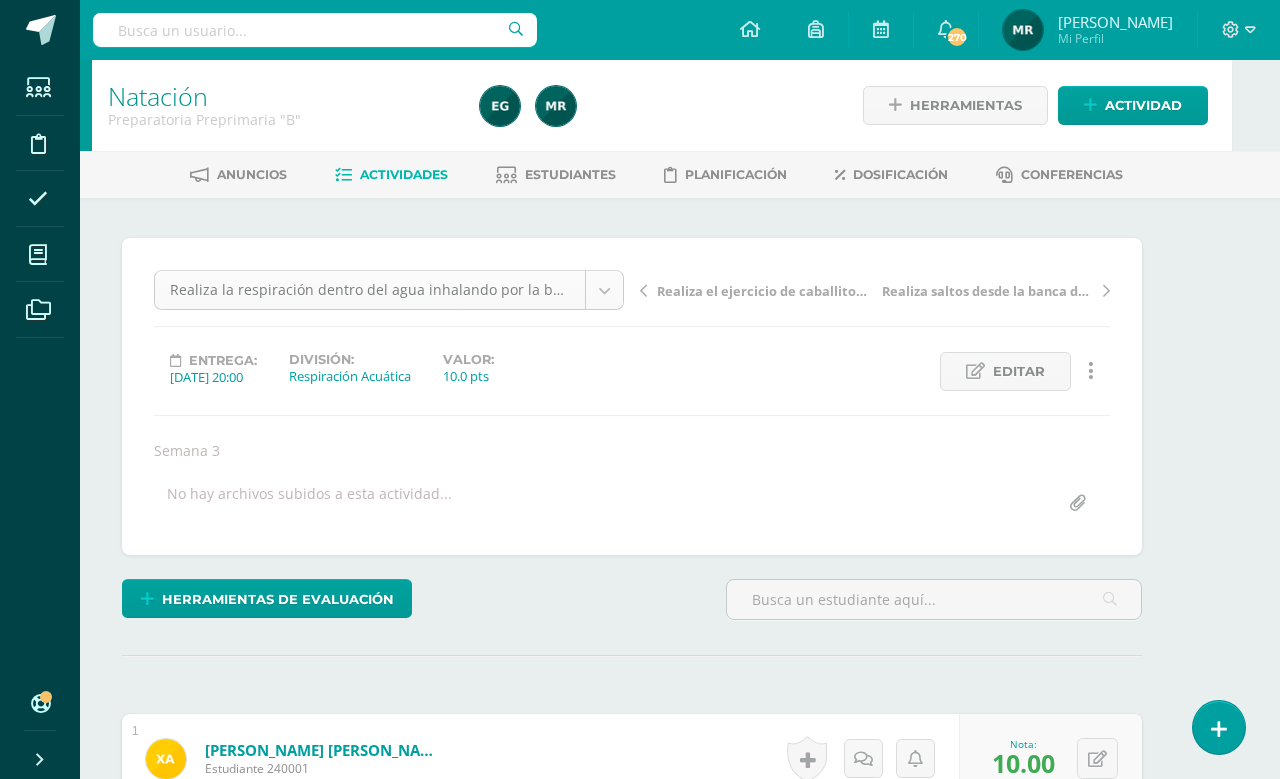 click on "Estudiantes Disciplina Asistencia Mis cursos Archivos Soporte
Centro de ayuda
Últimas actualizaciones
10+ Cerrar panel
Natación
Kinder
Preprimaria
"A"
Actividades Estudiantes Planificación Dosificación
Natación
Kinder
Preprimaria
"B"
Actividades Estudiantes Planificación Dosificación
Natación
Preparatoria
Preprimaria
"A"
Actividades Estudiantes Planificación Dosificación
Natación
Actividades Estudiantes Planificación Dosificación Actividades 270 270" at bounding box center (592, 1205) 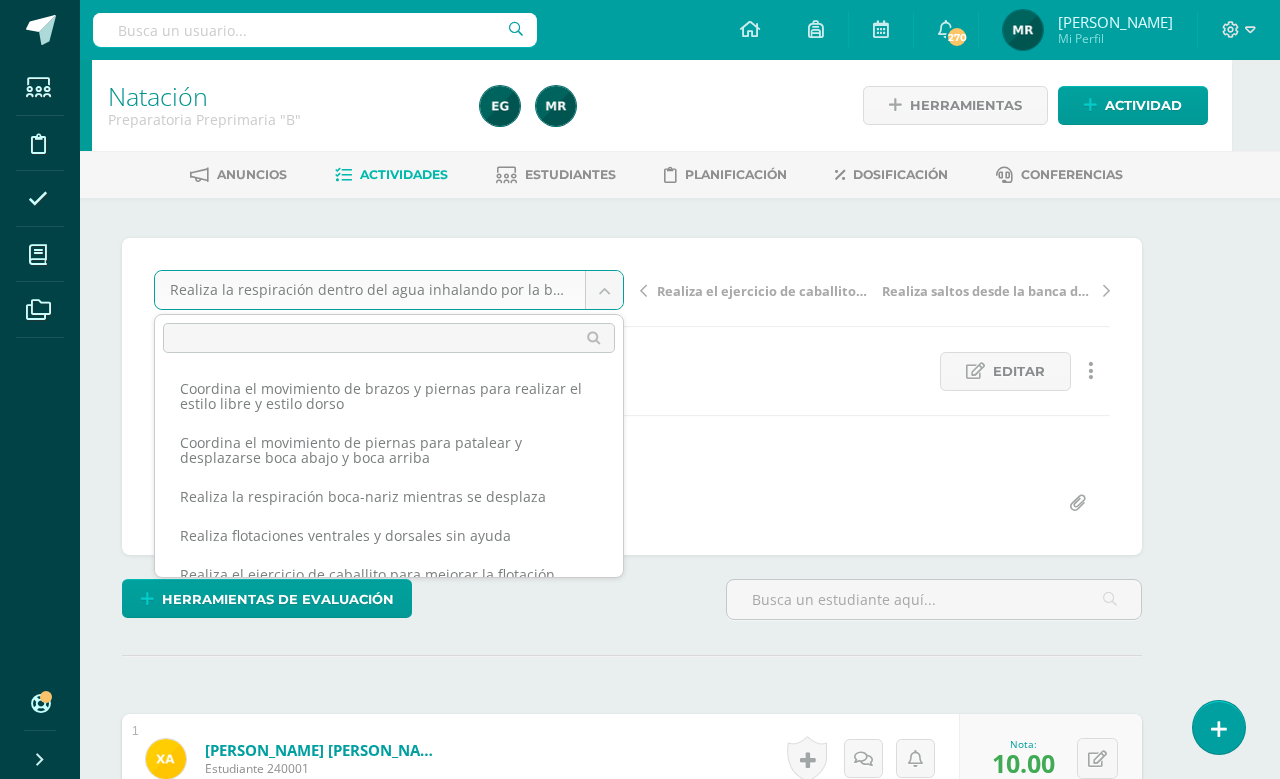 scroll, scrollTop: 0, scrollLeft: 47, axis: horizontal 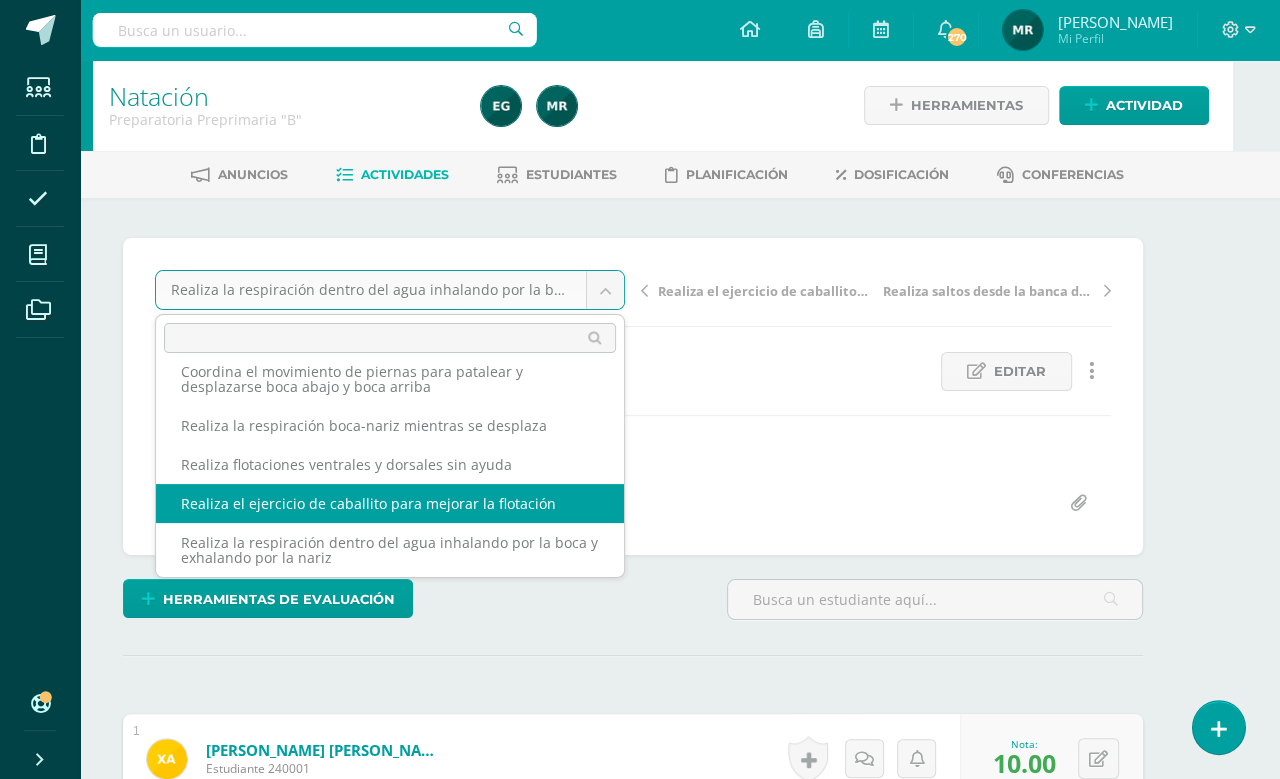 select on "/dashboard/teacher/grade-activity/103718/" 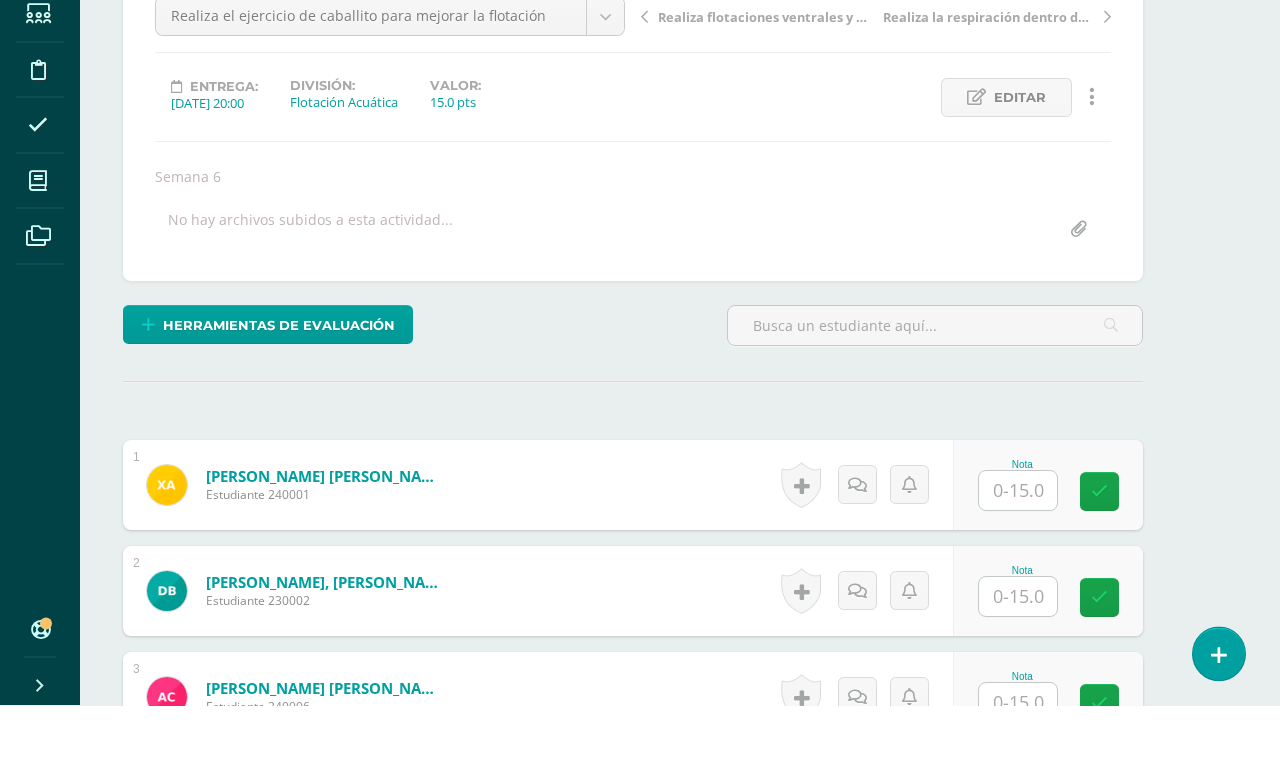 scroll, scrollTop: 201, scrollLeft: 47, axis: both 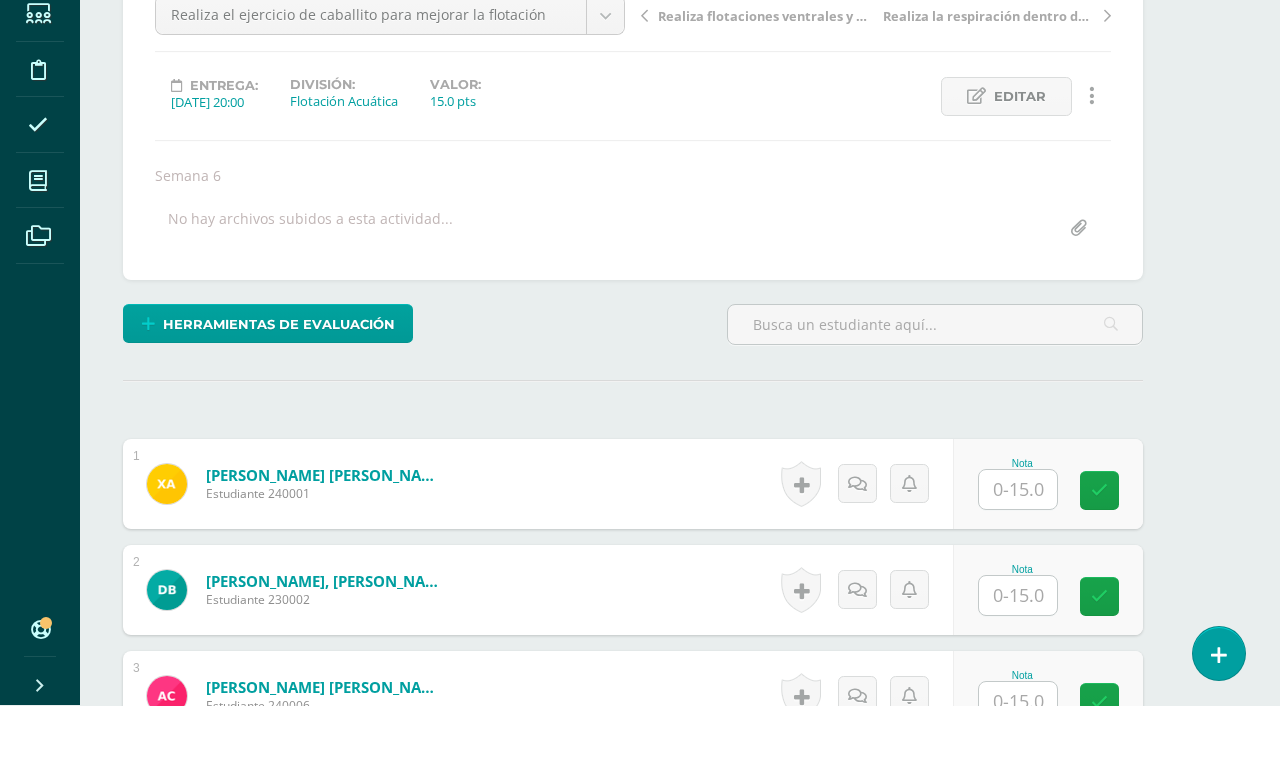 click at bounding box center (1018, 563) 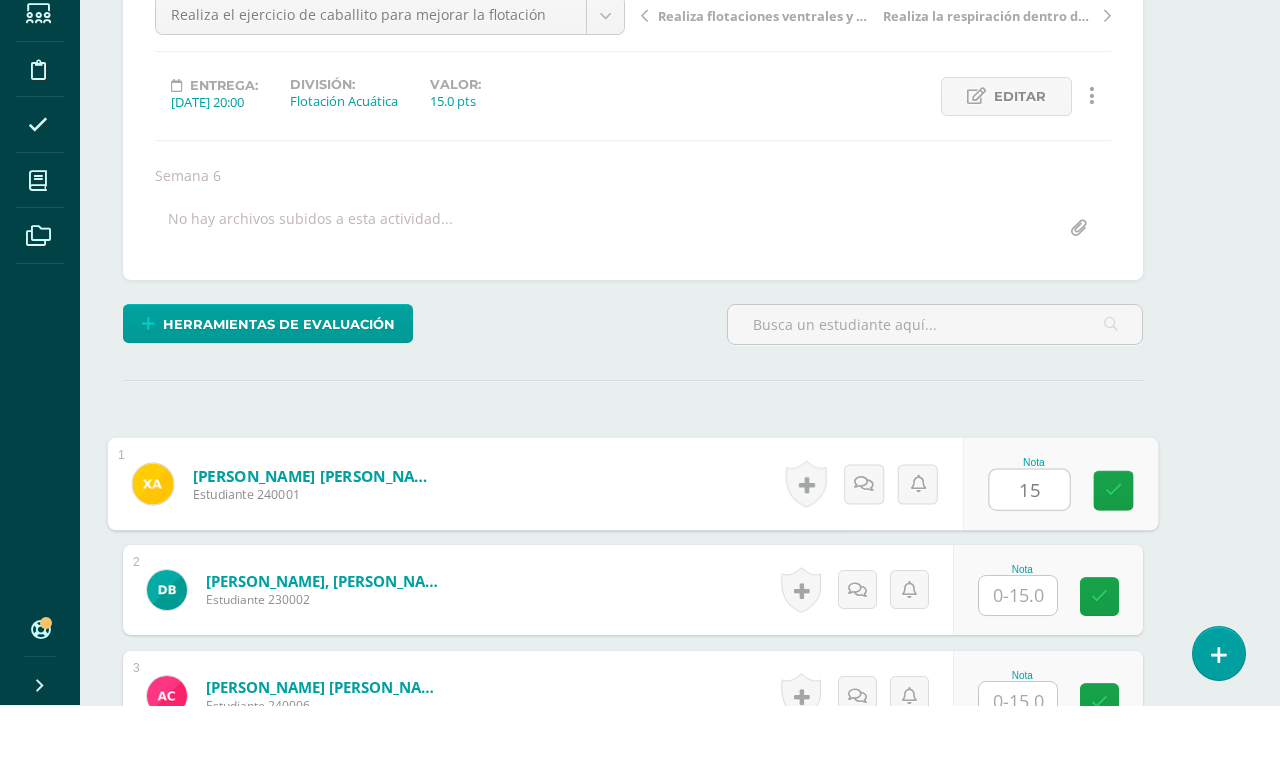 type on "15" 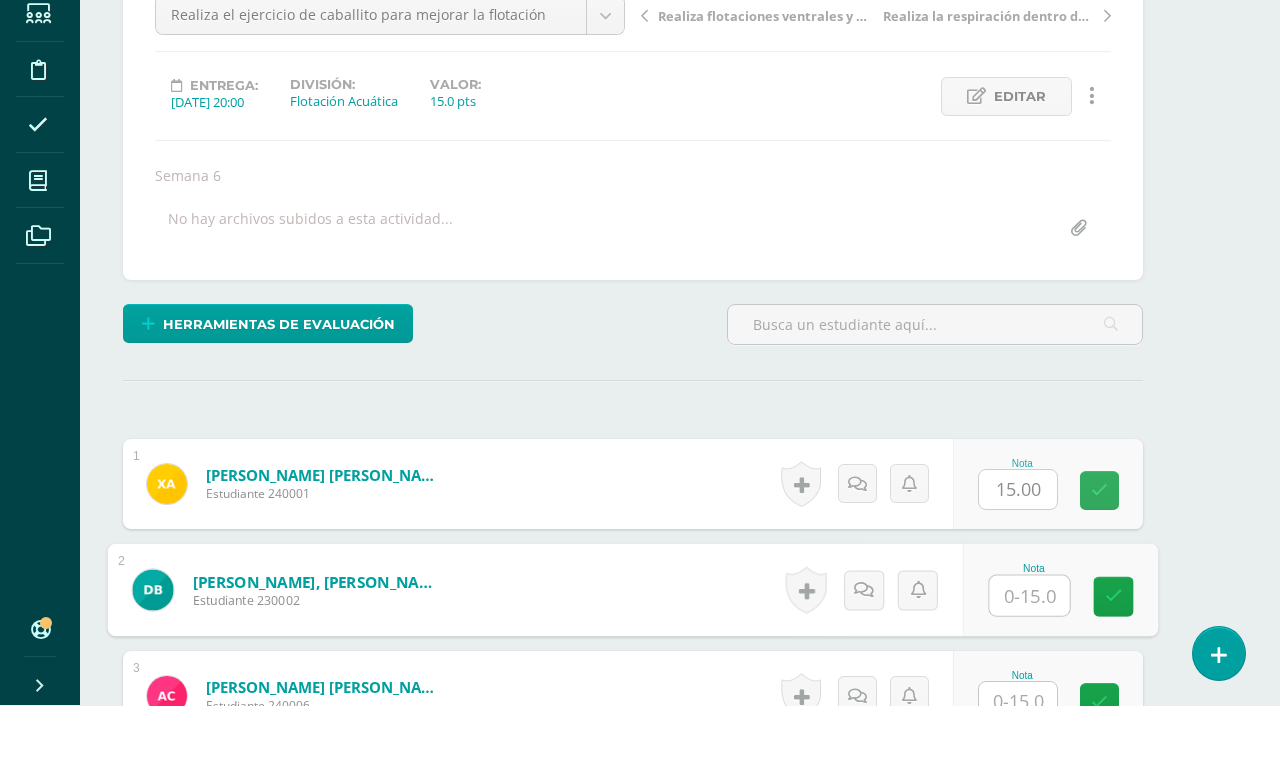 scroll, scrollTop: 553, scrollLeft: 47, axis: both 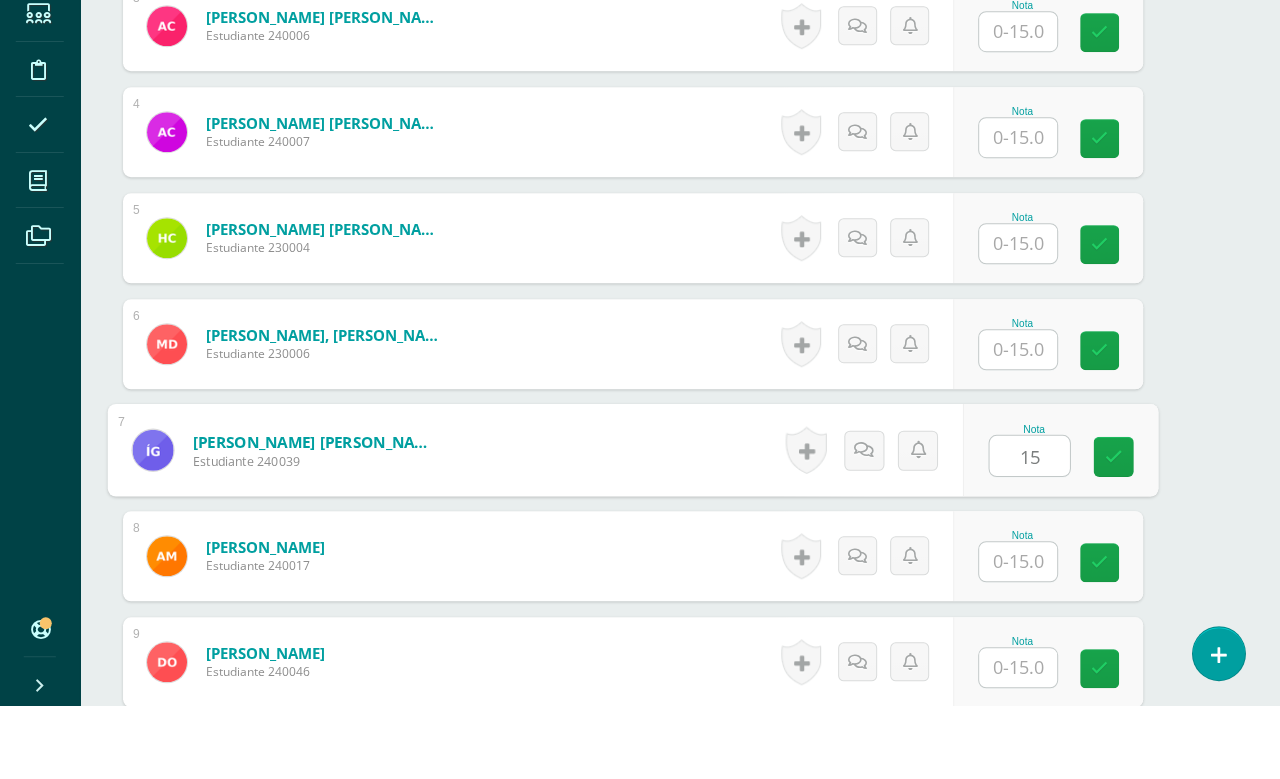 type on "15" 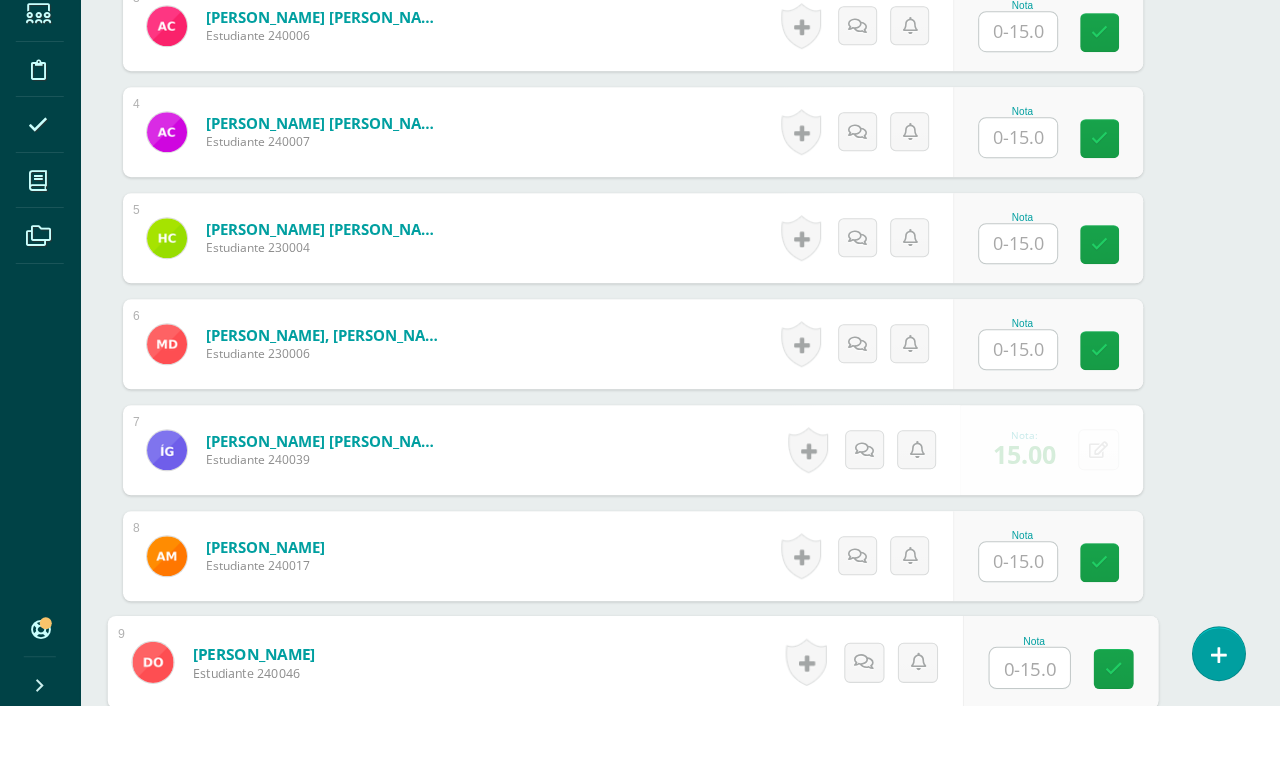 scroll, scrollTop: 1189, scrollLeft: 47, axis: both 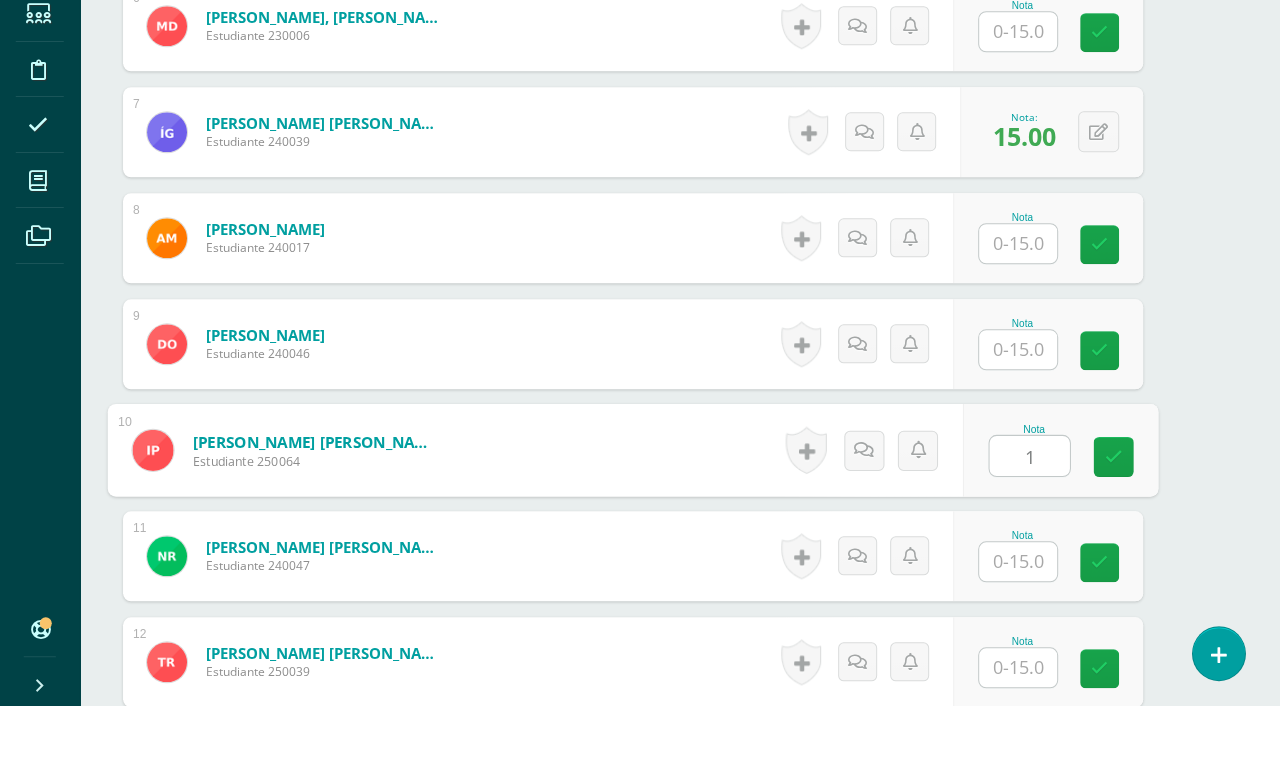 type on "15" 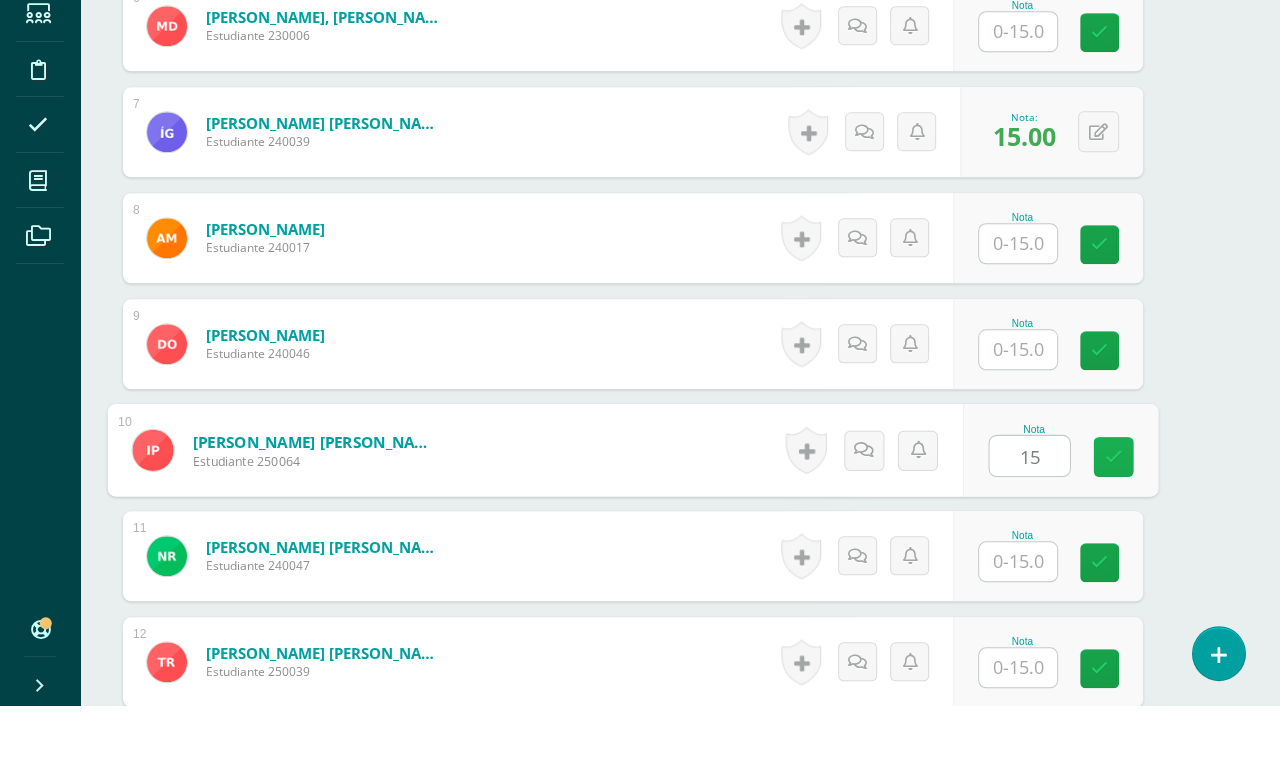 click at bounding box center (1114, 531) 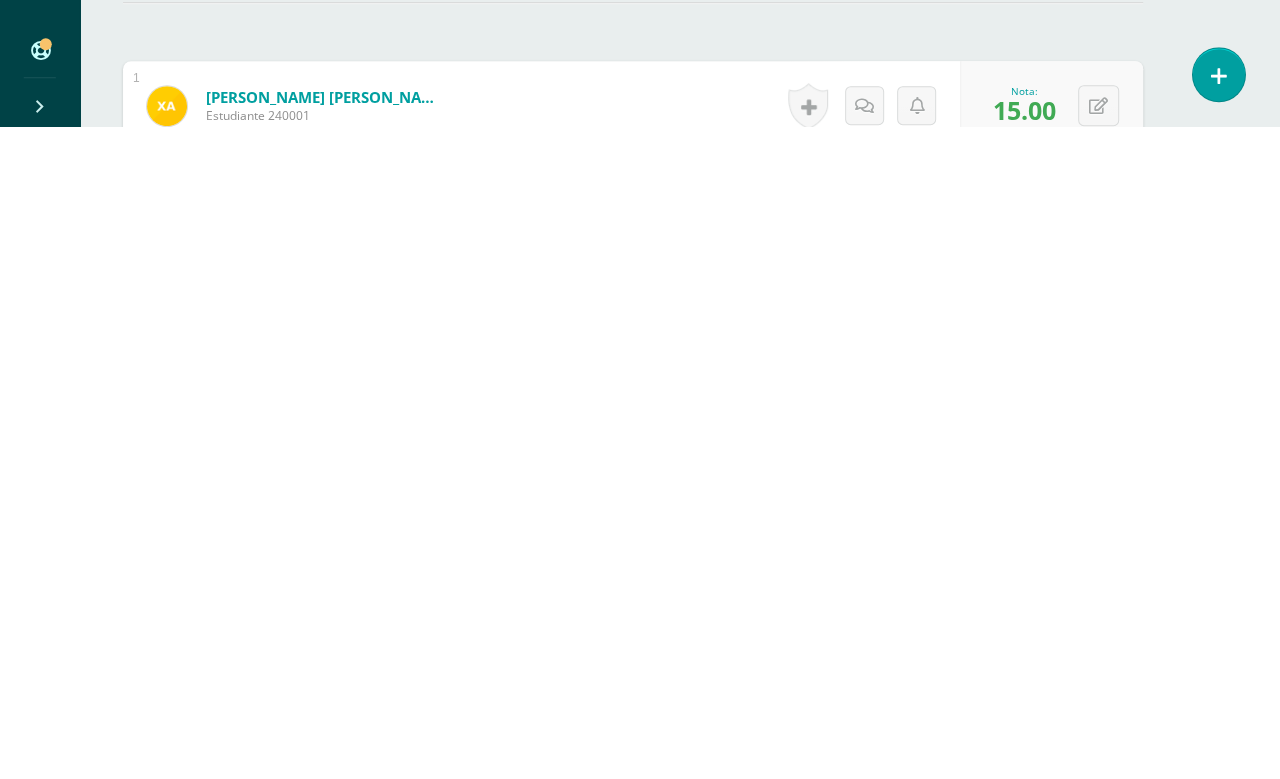 scroll, scrollTop: 578, scrollLeft: 47, axis: both 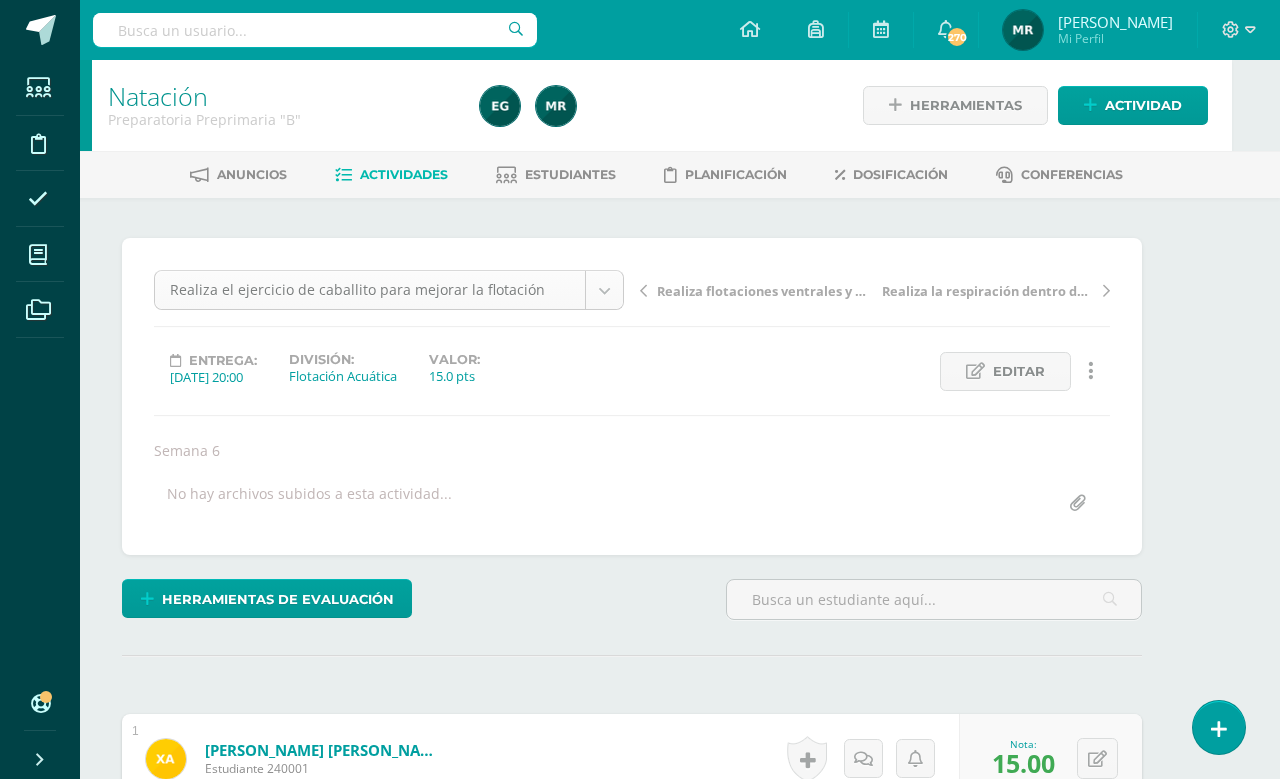 click on "Estudiantes Disciplina Asistencia Mis cursos Archivos Soporte
Centro de ayuda
Últimas actualizaciones
10+ Cerrar panel
Natación
Kinder
Preprimaria
"A"
Actividades Estudiantes Planificación Dosificación
Natación
Kinder
Preprimaria
"B"
Actividades Estudiantes Planificación Dosificación
Natación
Preparatoria
Preprimaria
"A"
Actividades Estudiantes Planificación Dosificación
Natación
Actividades Estudiantes Planificación Dosificación Actividades 270 270" at bounding box center (592, 1205) 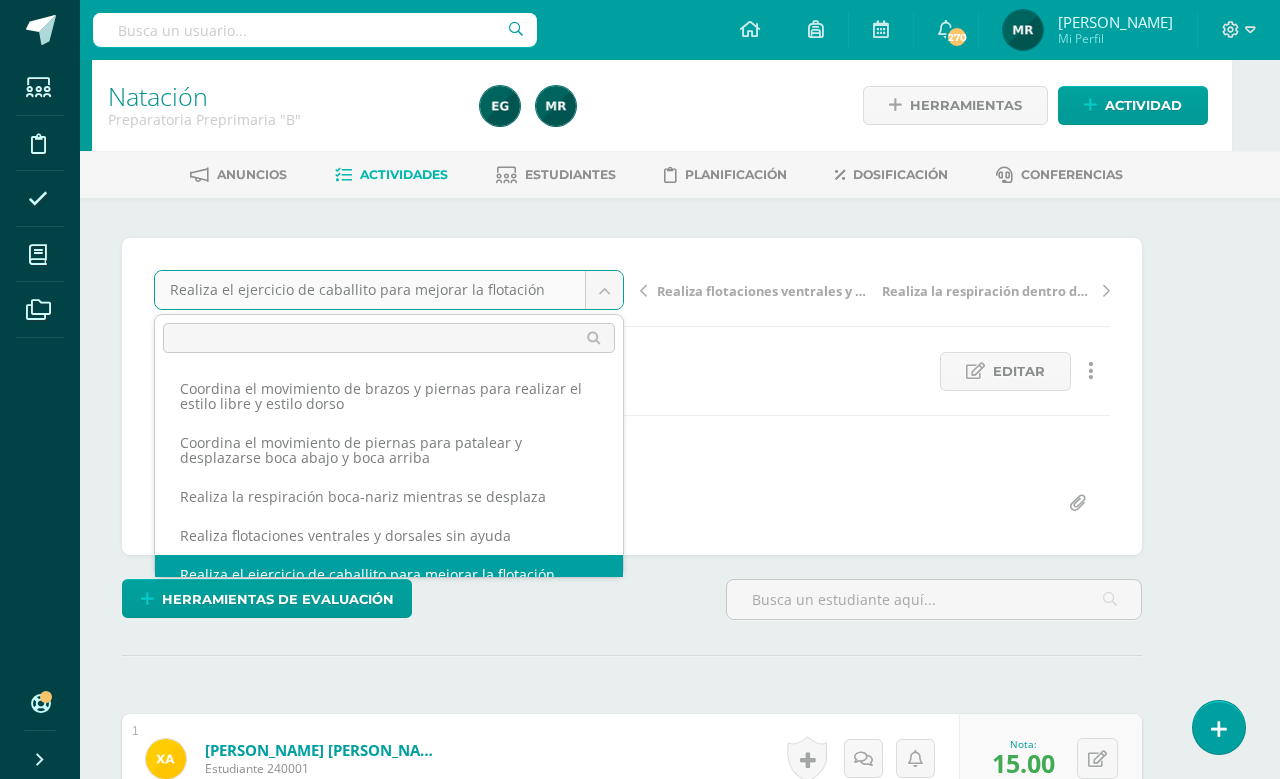 scroll, scrollTop: 0, scrollLeft: 47, axis: horizontal 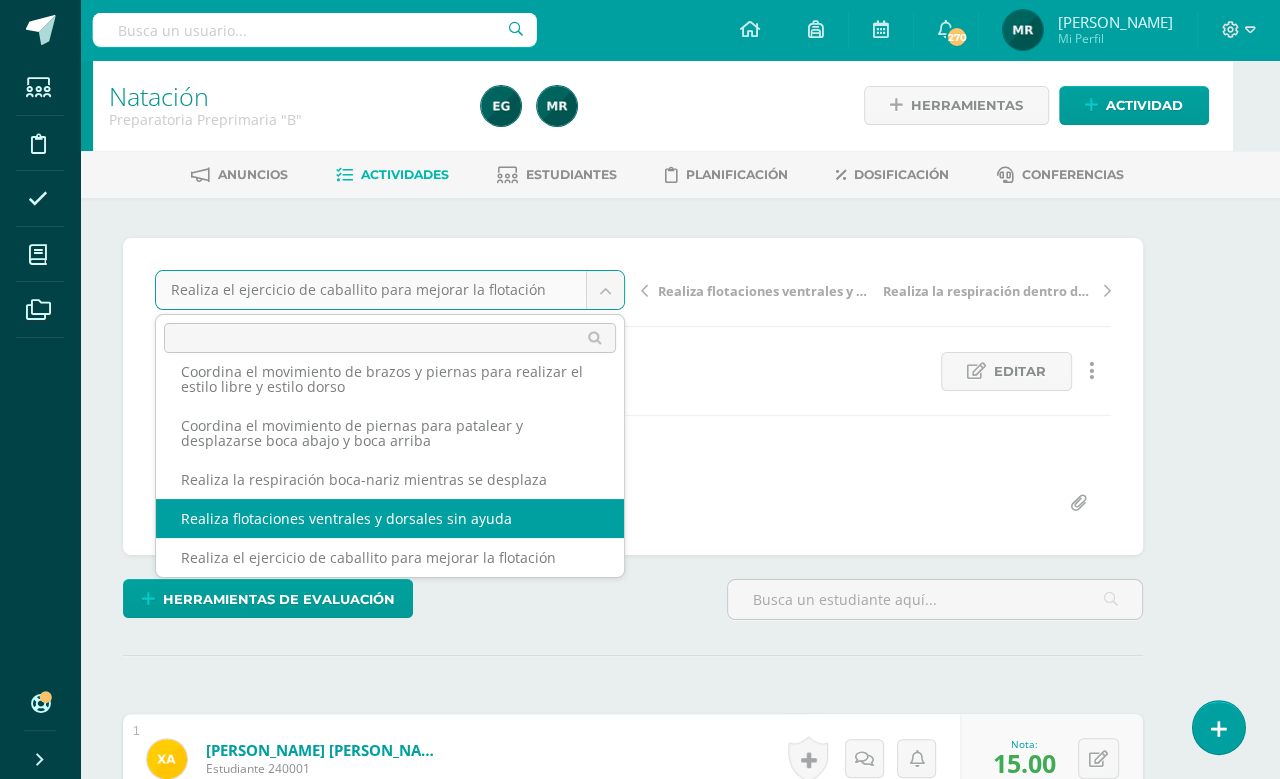 select on "/dashboard/teacher/grade-activity/103717/" 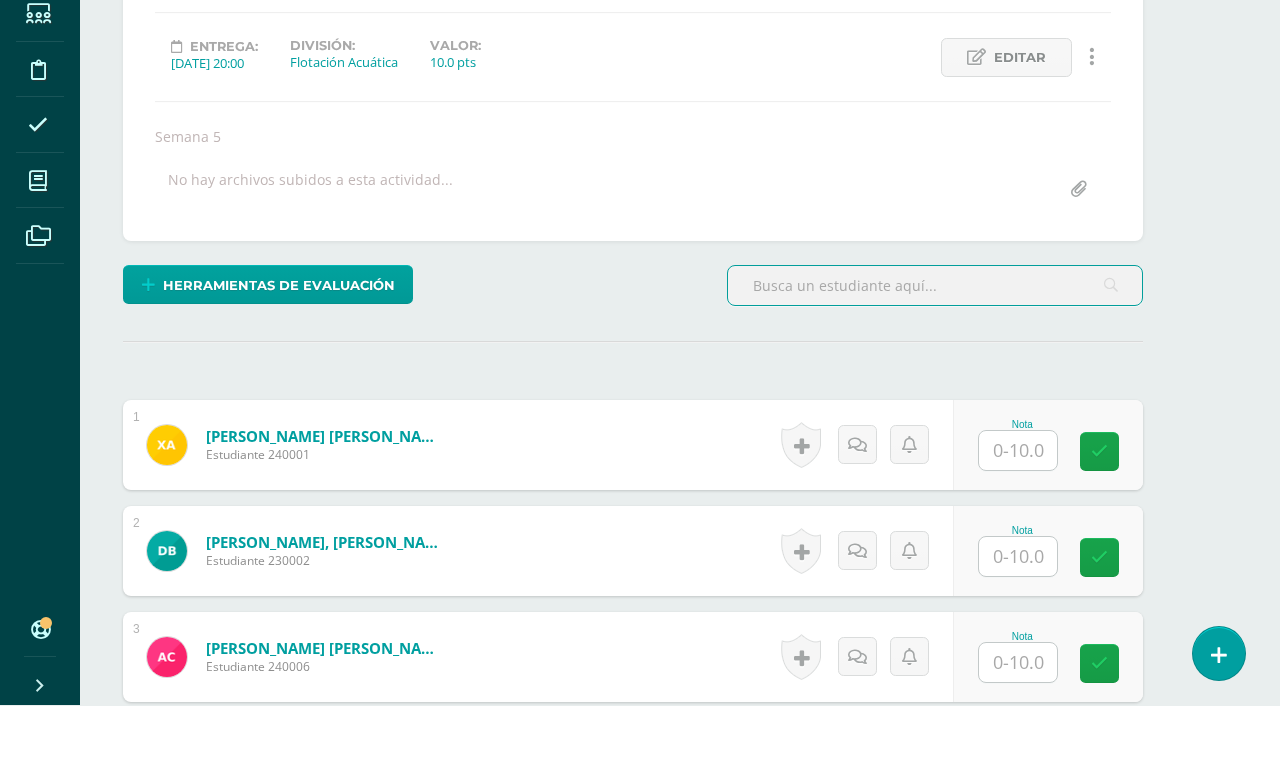 scroll, scrollTop: 247, scrollLeft: 47, axis: both 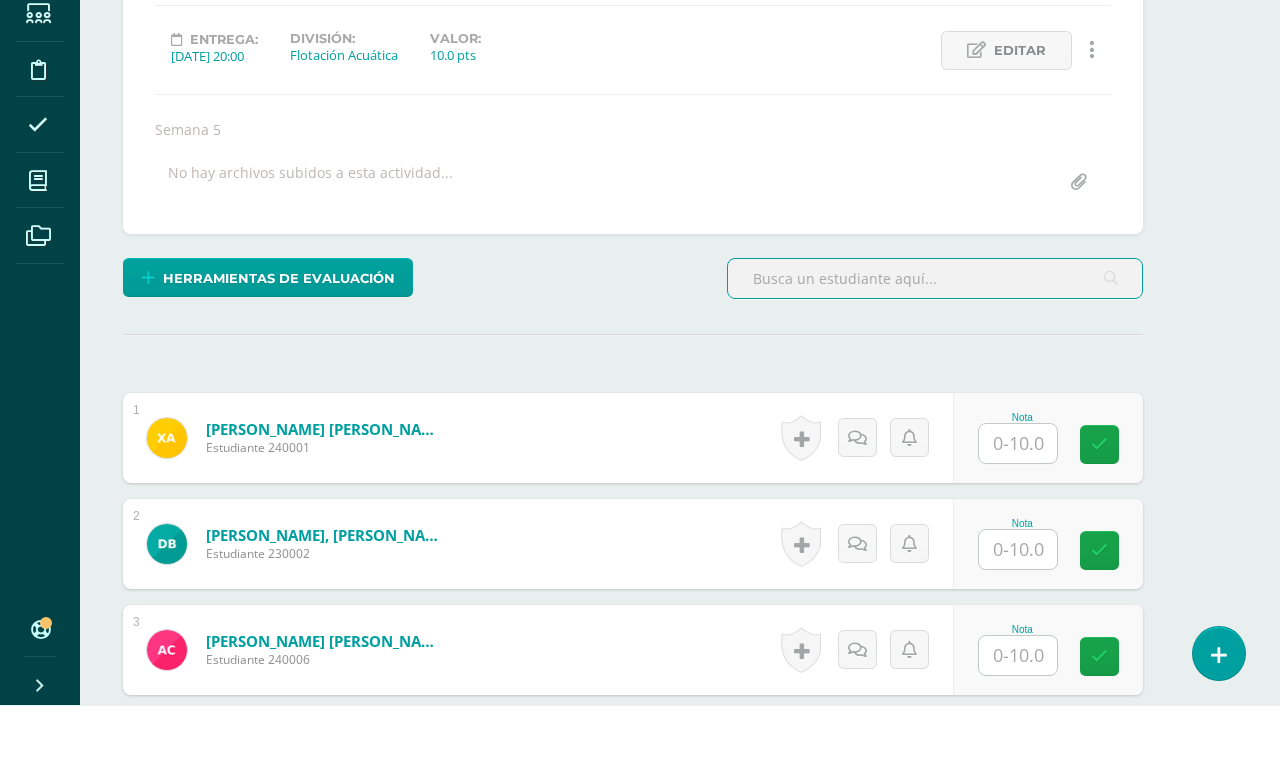 click at bounding box center [1018, 517] 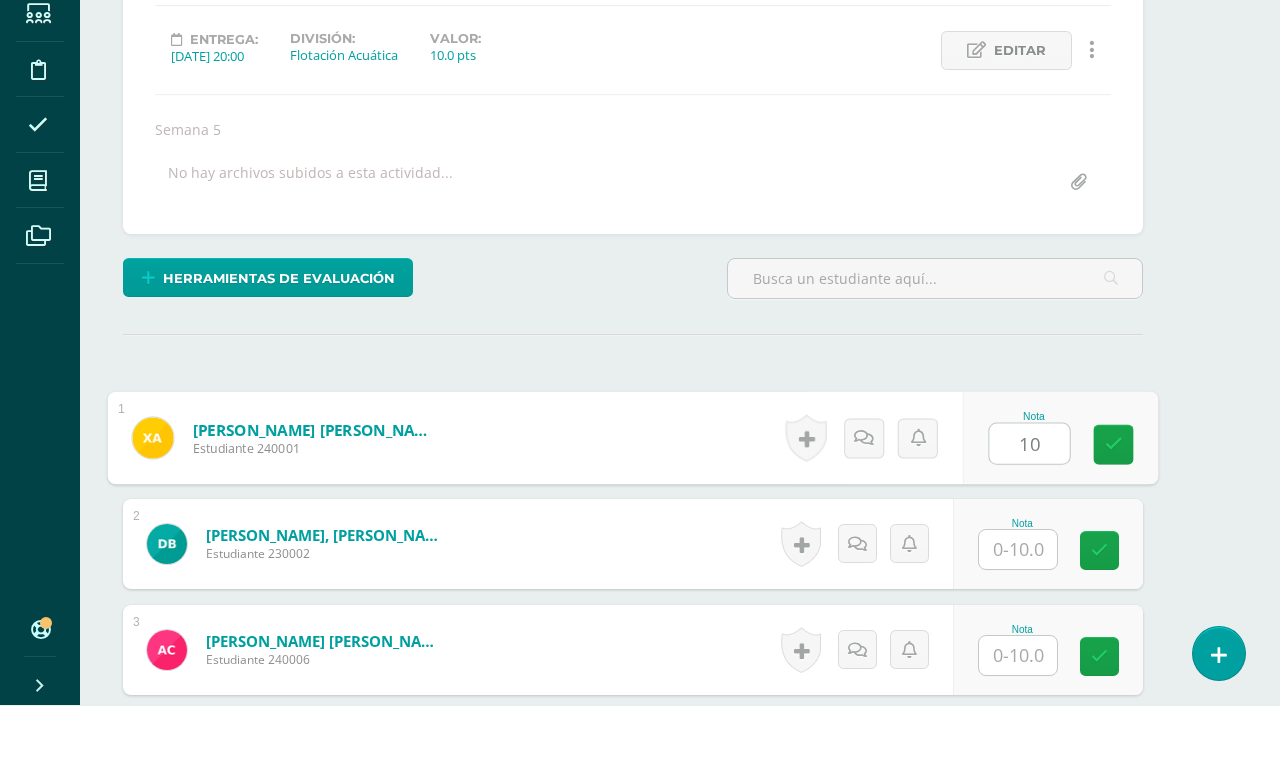 type on "10" 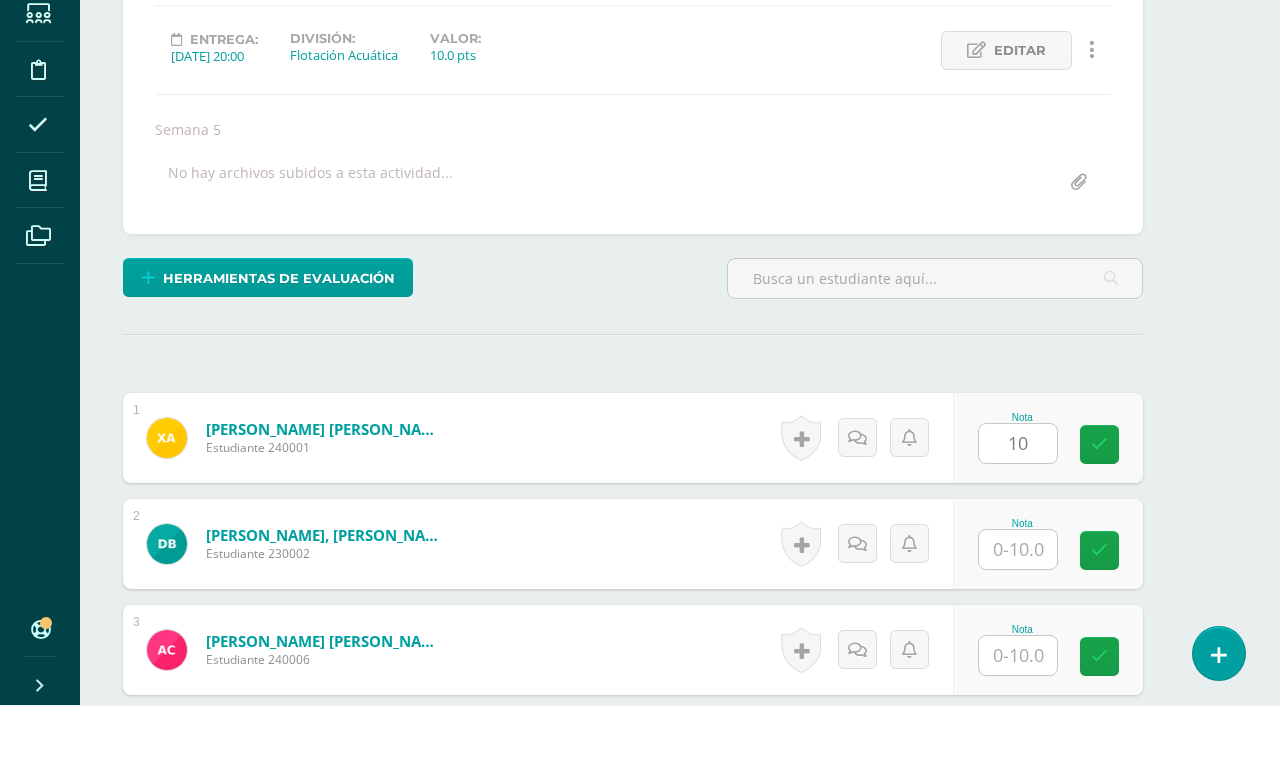 scroll, scrollTop: 624, scrollLeft: 47, axis: both 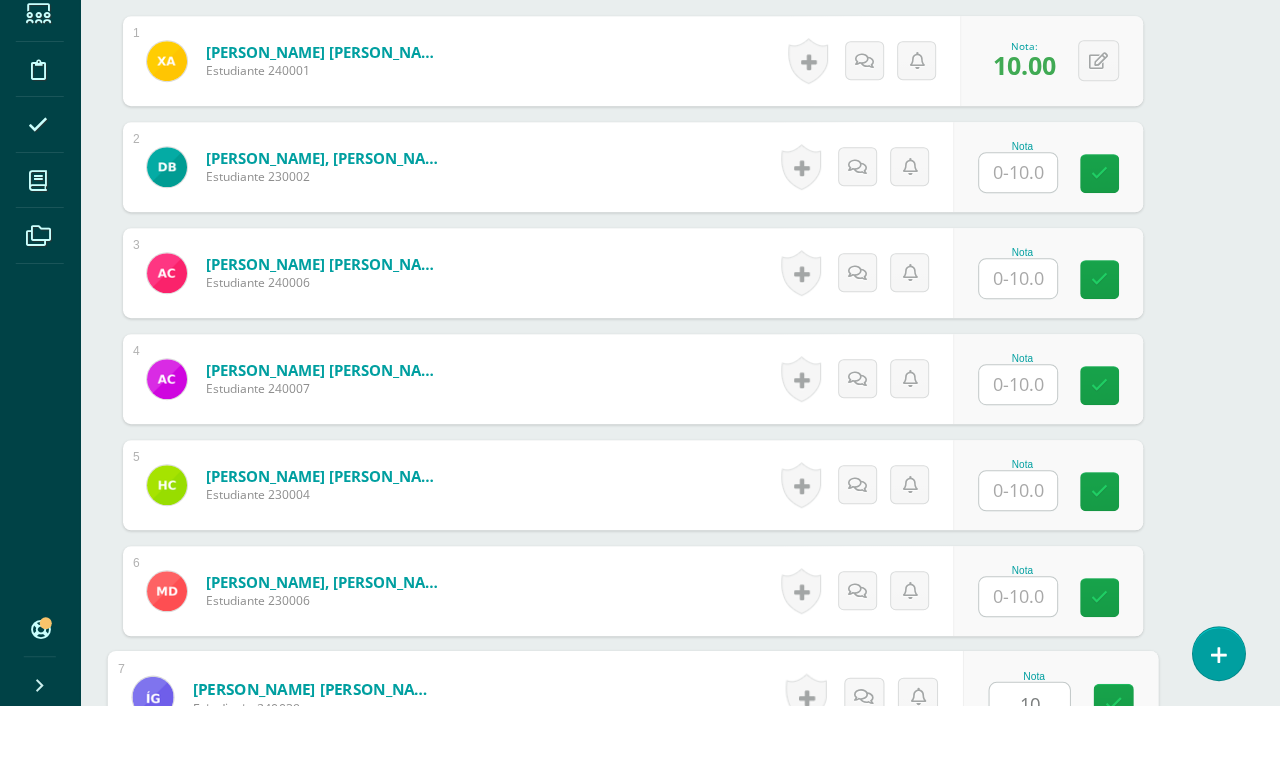 type on "10" 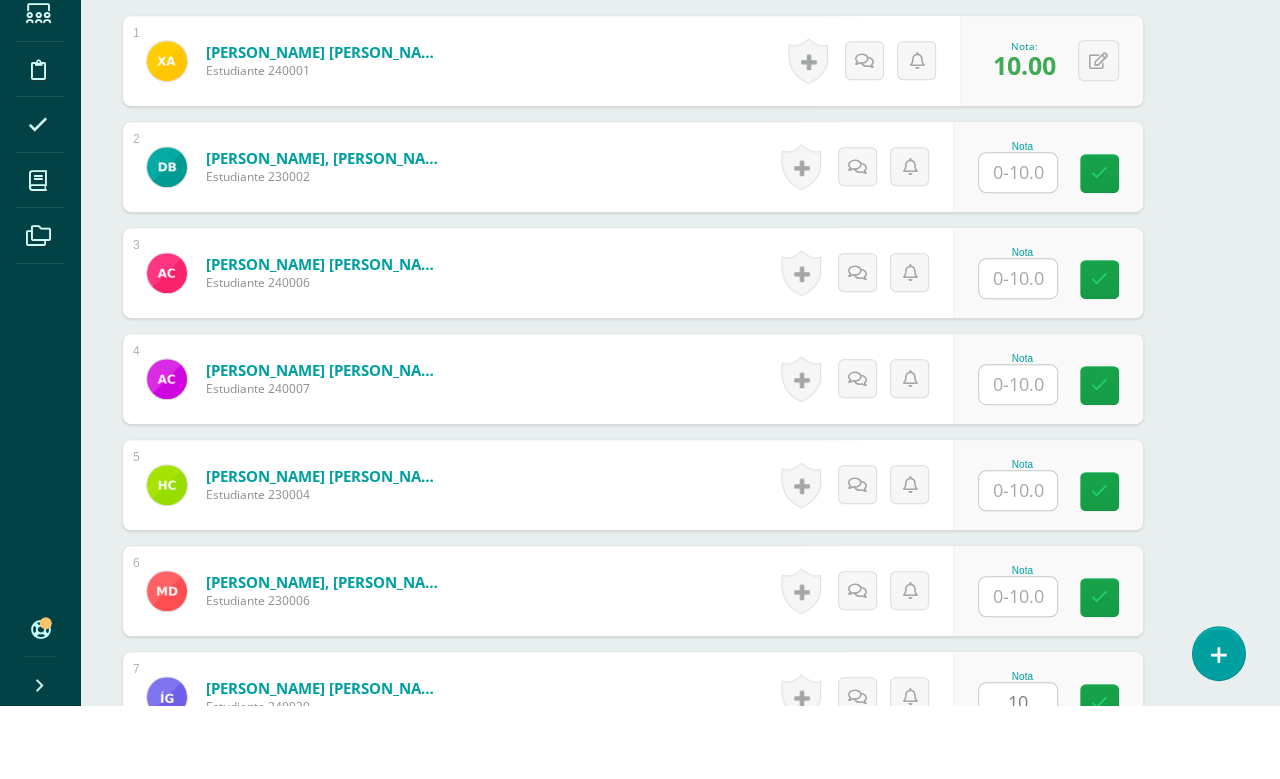 scroll, scrollTop: 1049, scrollLeft: 47, axis: both 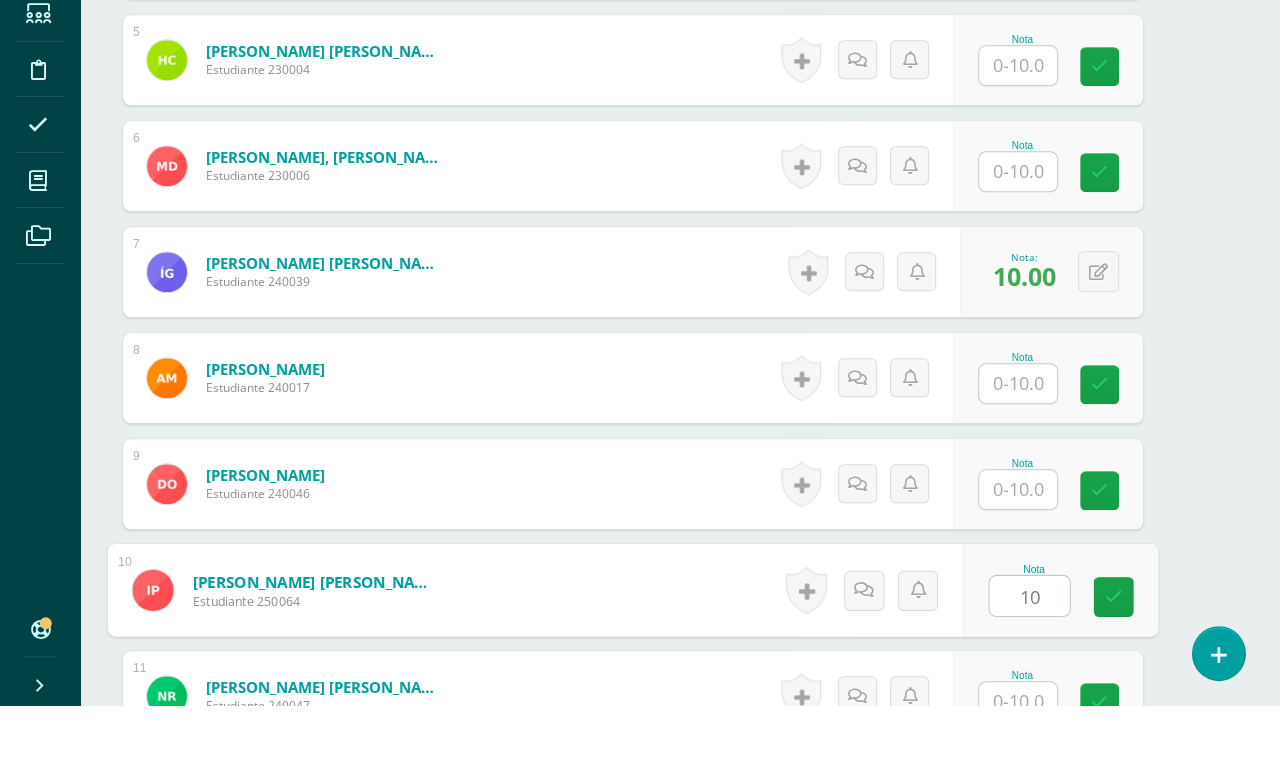 type on "10" 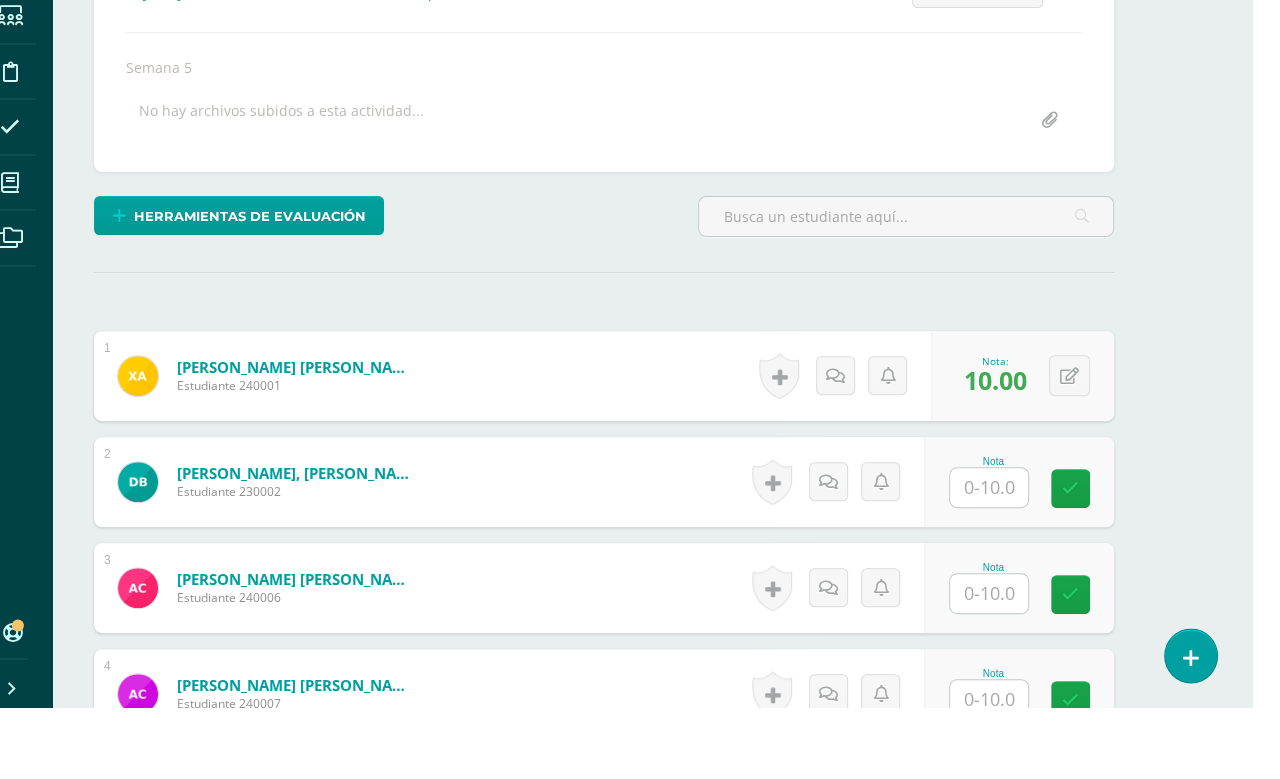 scroll, scrollTop: 0, scrollLeft: 48, axis: horizontal 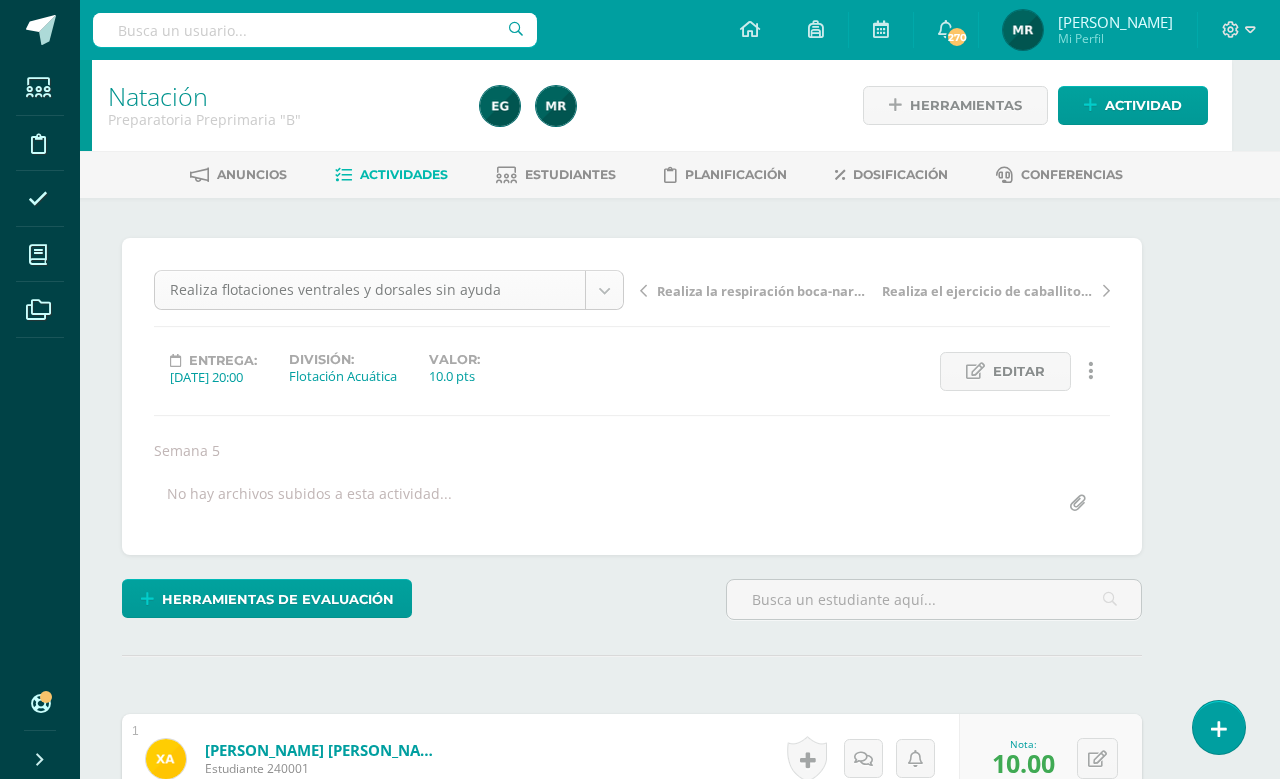 click on "Estudiantes Disciplina Asistencia Mis cursos Archivos Soporte
Centro de ayuda
Últimas actualizaciones
10+ Cerrar panel
Natación
Kinder
Preprimaria
"A"
Actividades Estudiantes Planificación Dosificación
Natación
Kinder
Preprimaria
"B"
Actividades Estudiantes Planificación Dosificación
Natación
Preparatoria
Preprimaria
"A"
Actividades Estudiantes Planificación Dosificación
Natación
Actividades Estudiantes Planificación Dosificación Actividades 270 270" at bounding box center (592, 1205) 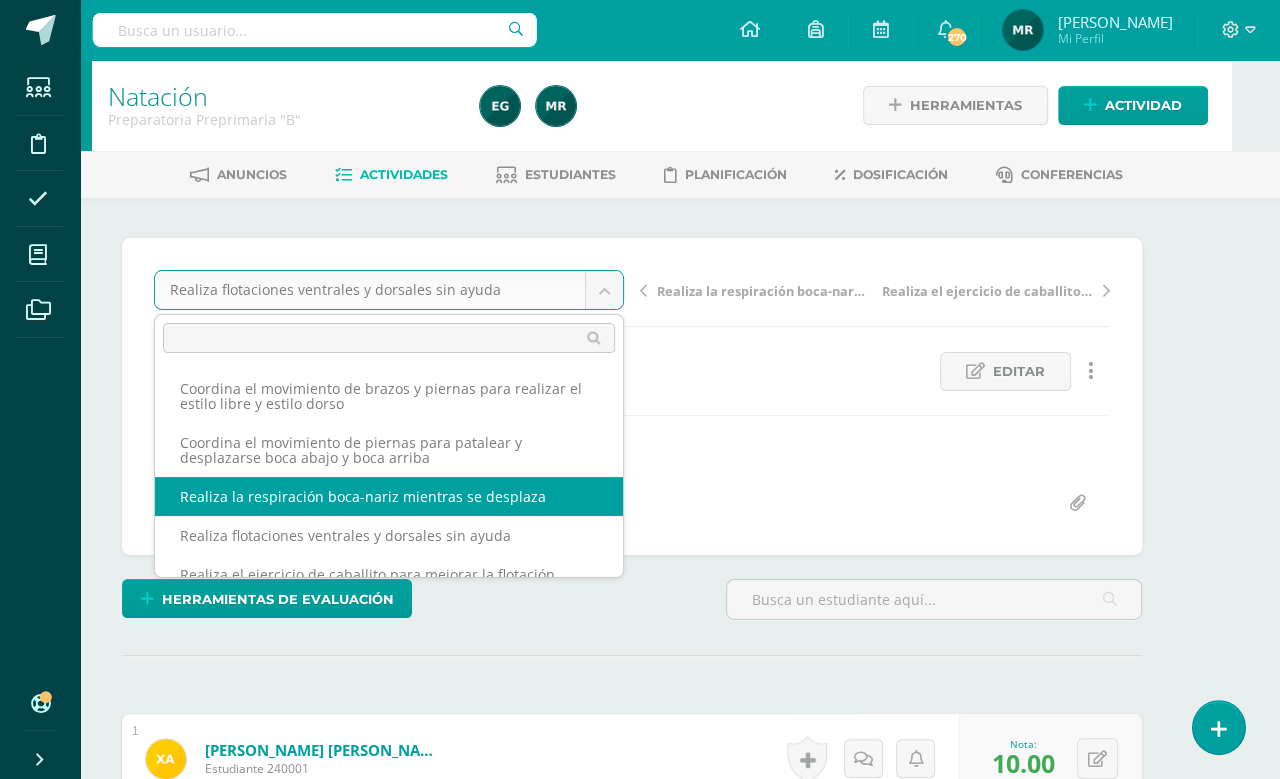 select on "/dashboard/teacher/grade-activity/103715/" 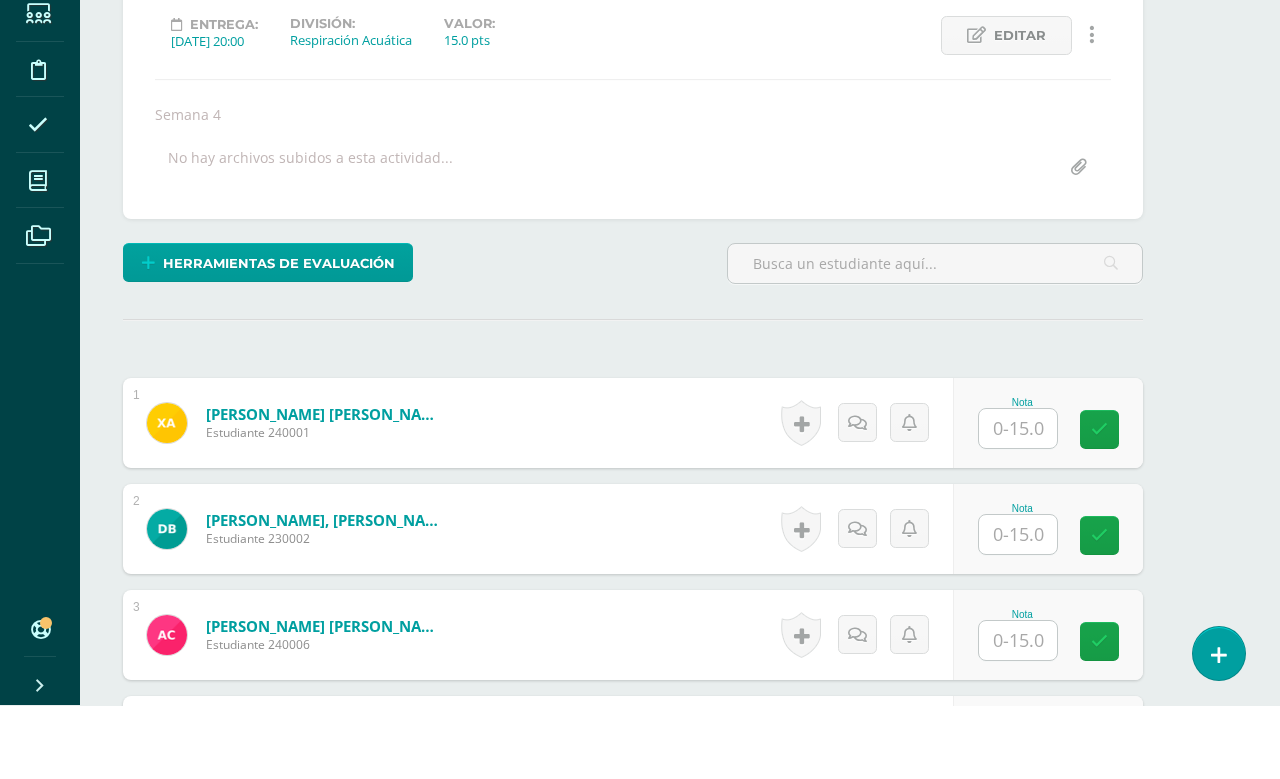 scroll, scrollTop: 0, scrollLeft: 0, axis: both 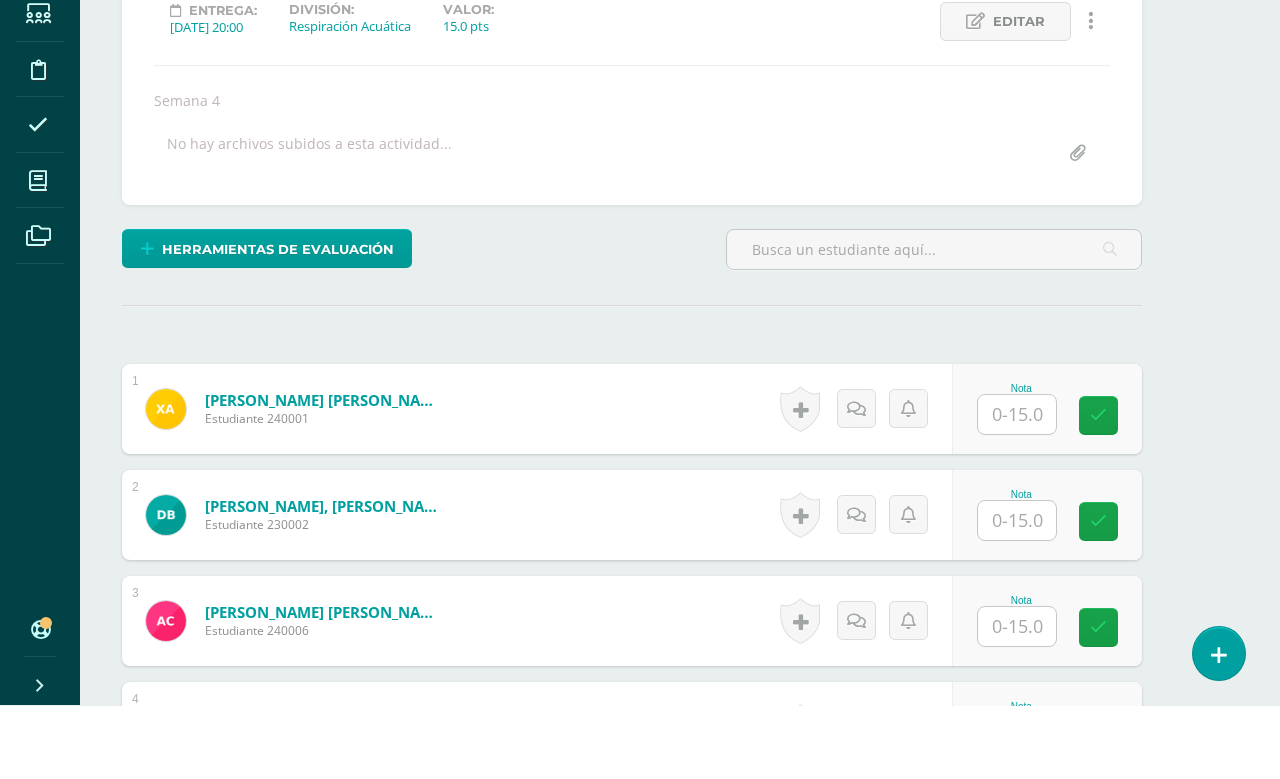 click at bounding box center [1017, 488] 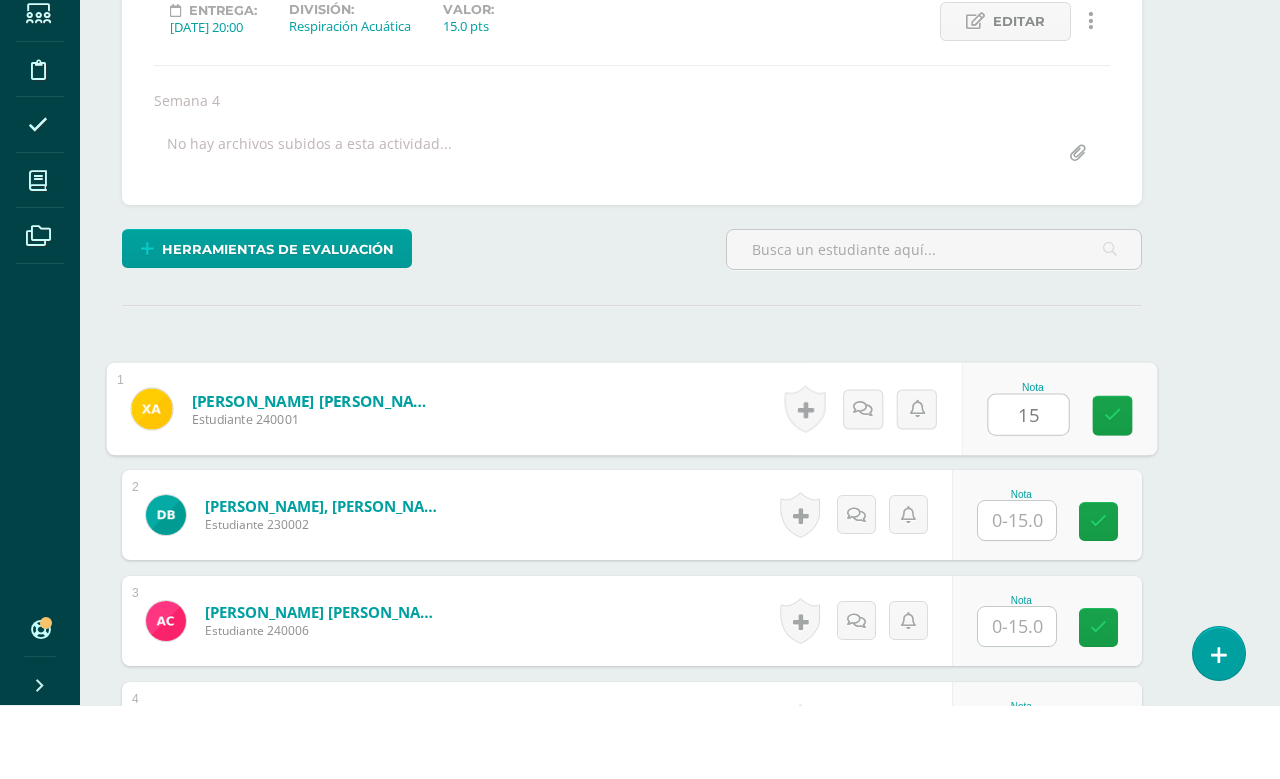 type on "15" 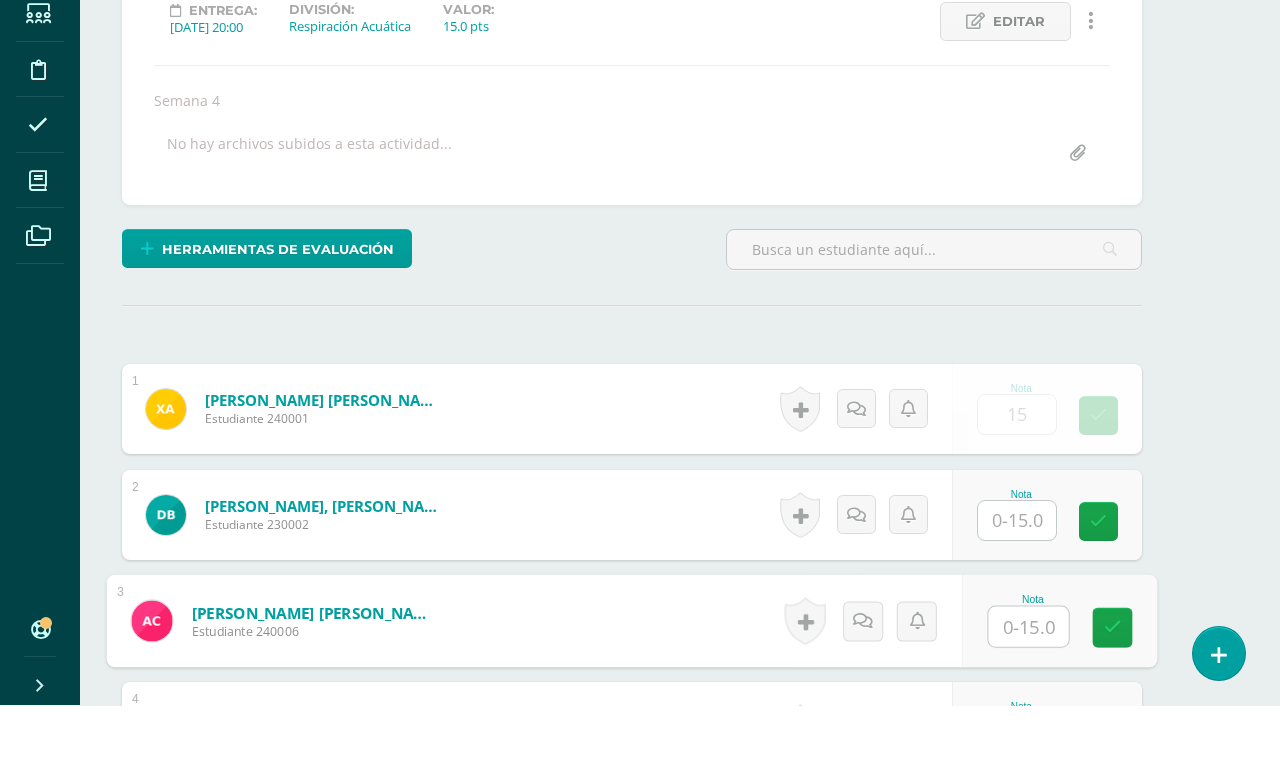 scroll, scrollTop: 553, scrollLeft: 47, axis: both 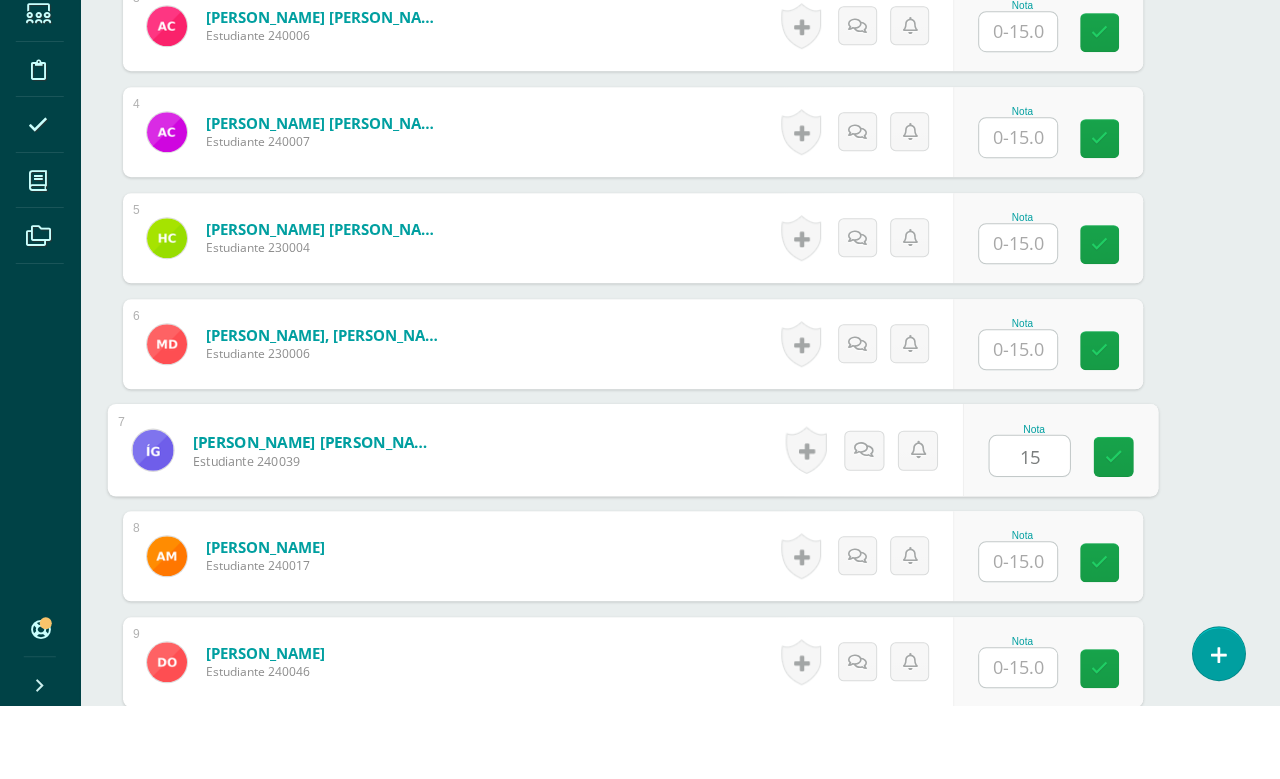 type on "15" 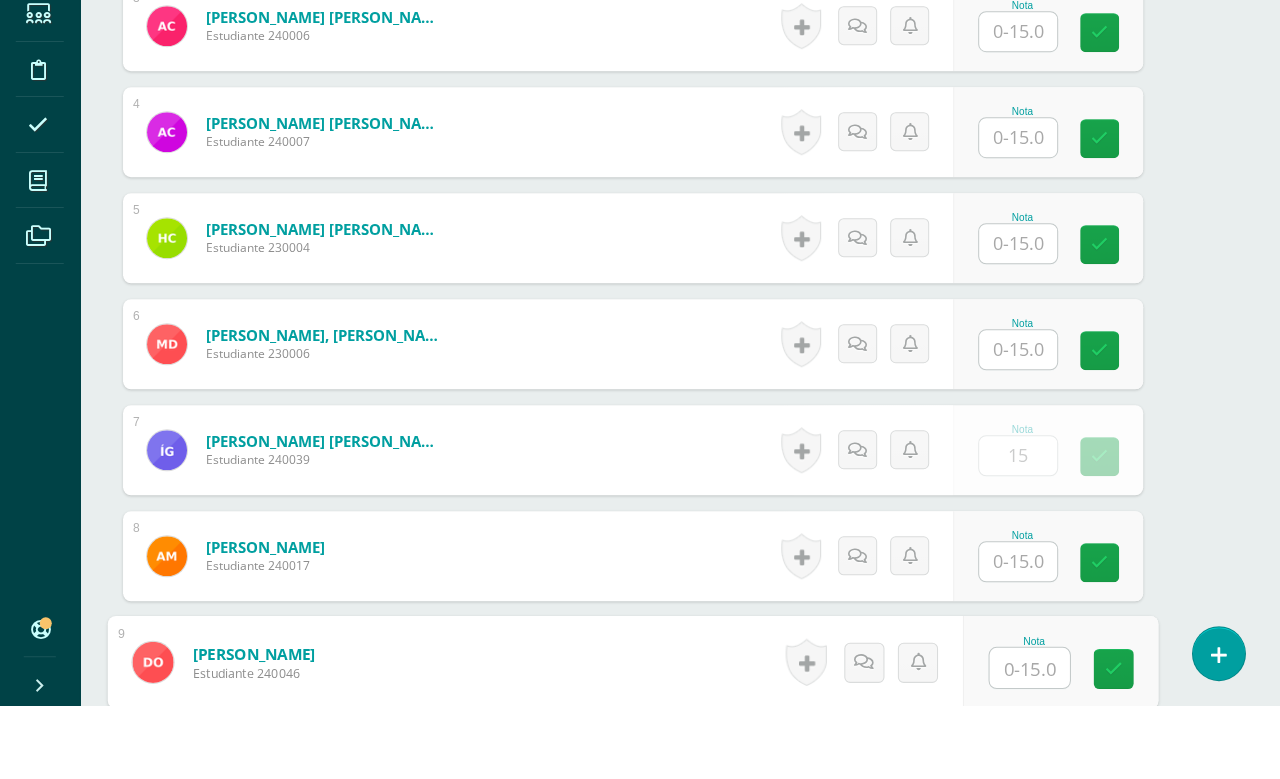scroll, scrollTop: 1189, scrollLeft: 47, axis: both 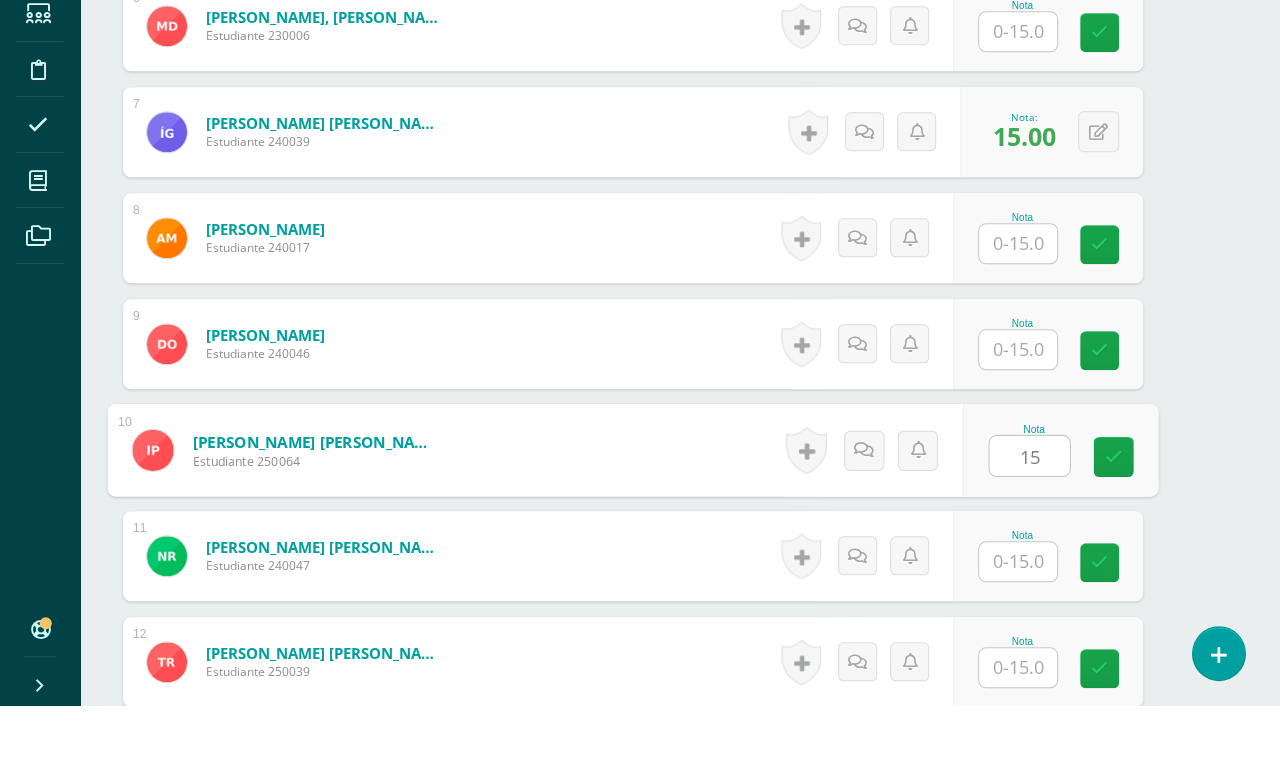 type on "15" 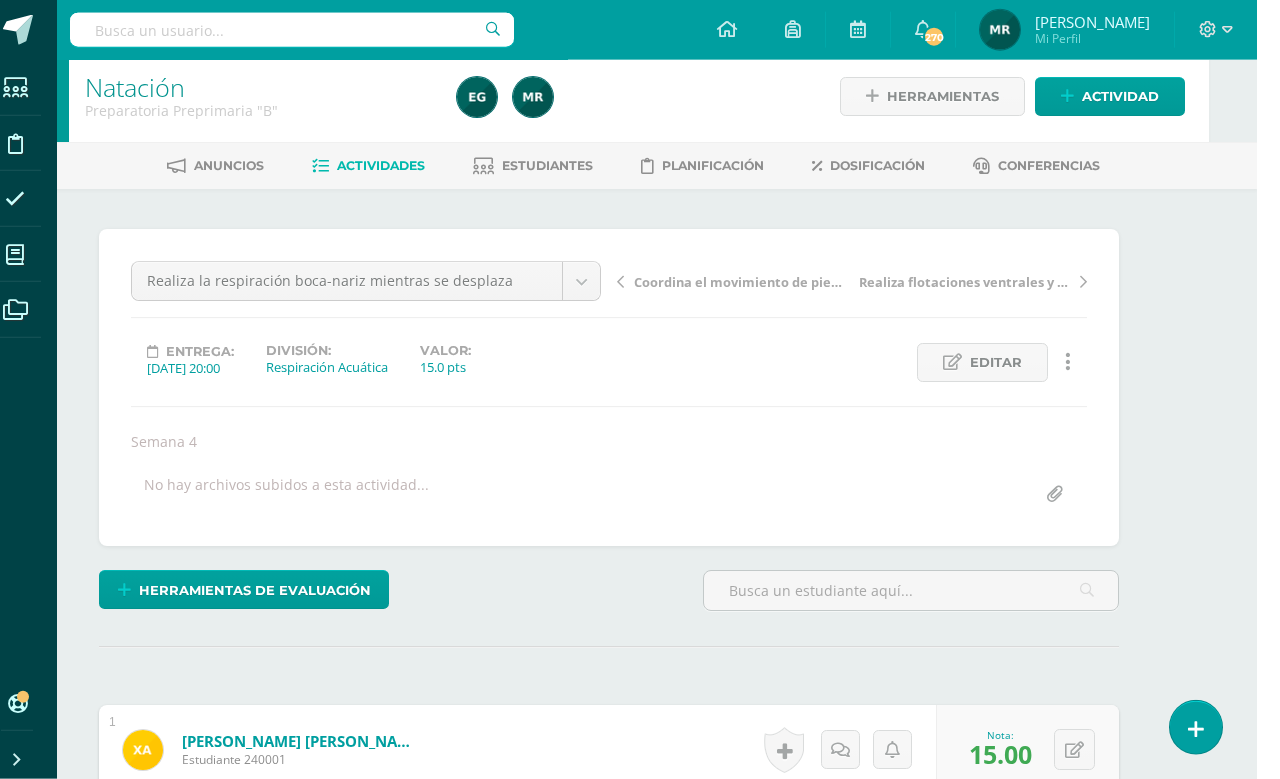 scroll, scrollTop: 0, scrollLeft: 48, axis: horizontal 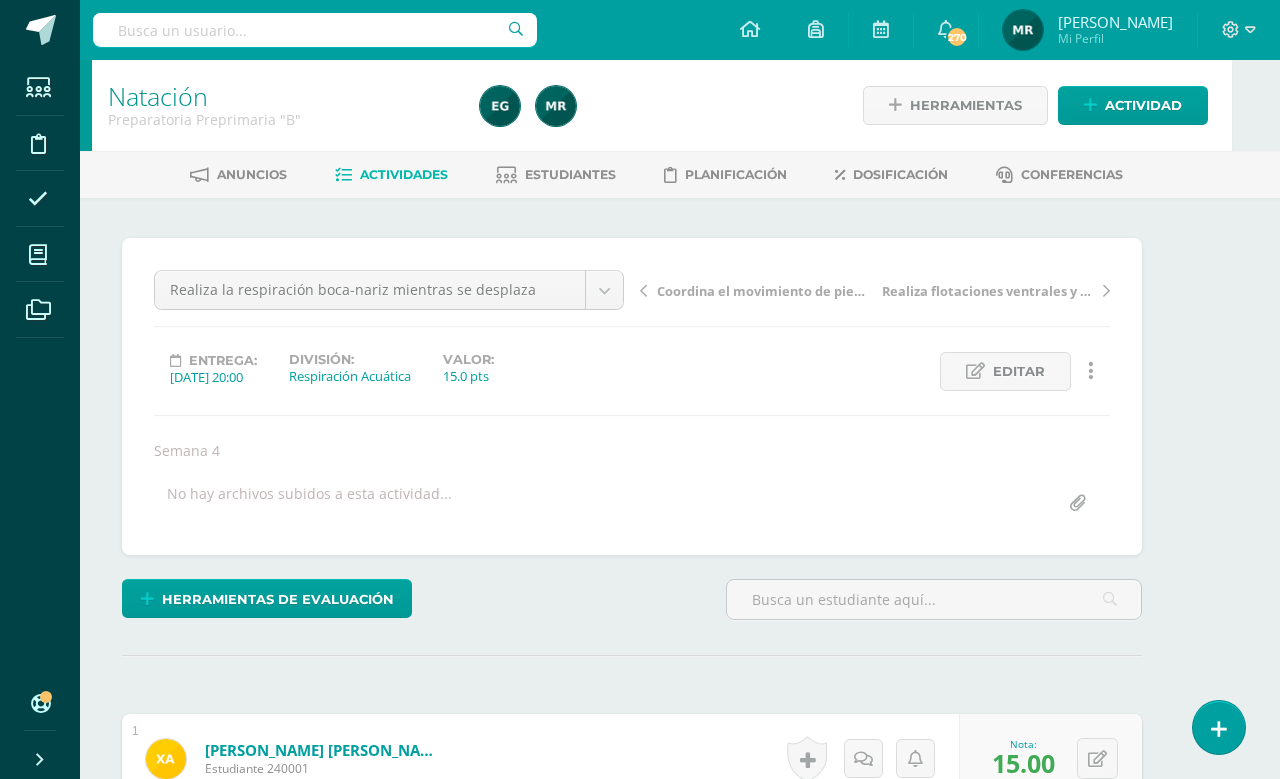 click on "Actividades" at bounding box center [404, 174] 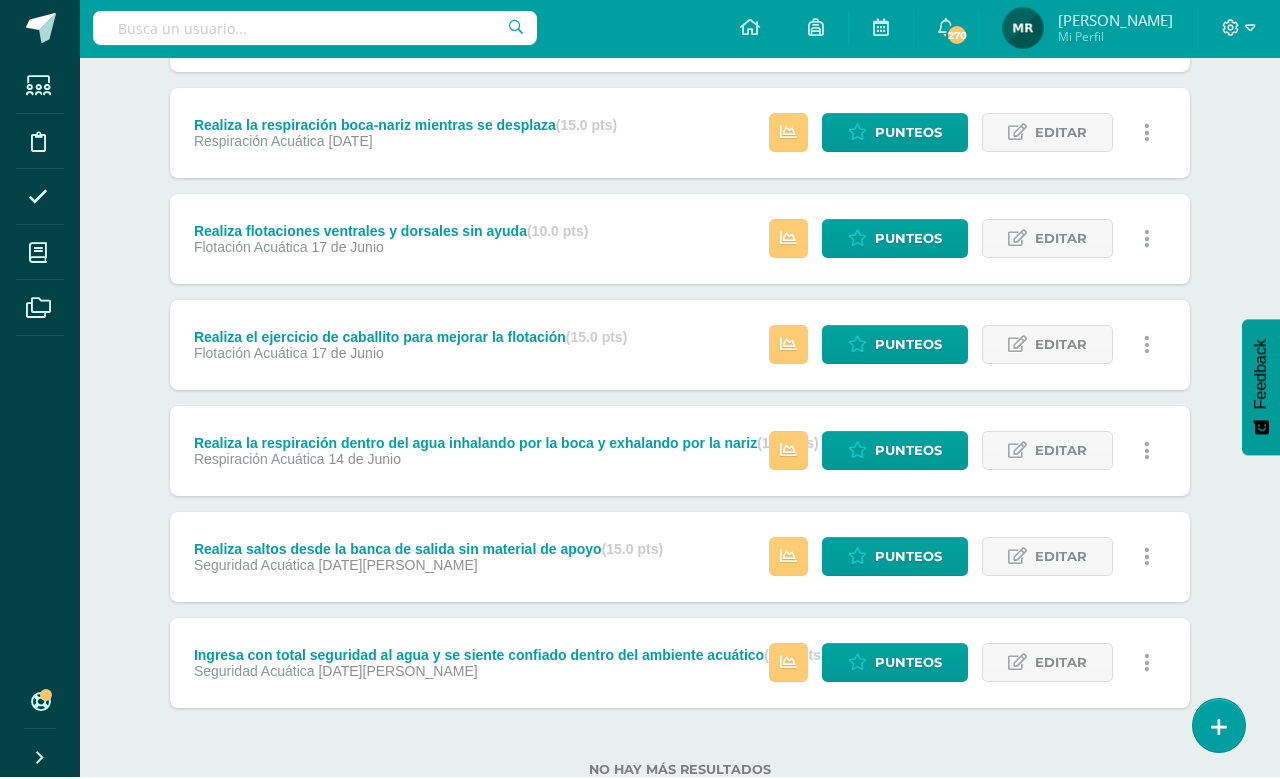 scroll, scrollTop: 455, scrollLeft: 0, axis: vertical 